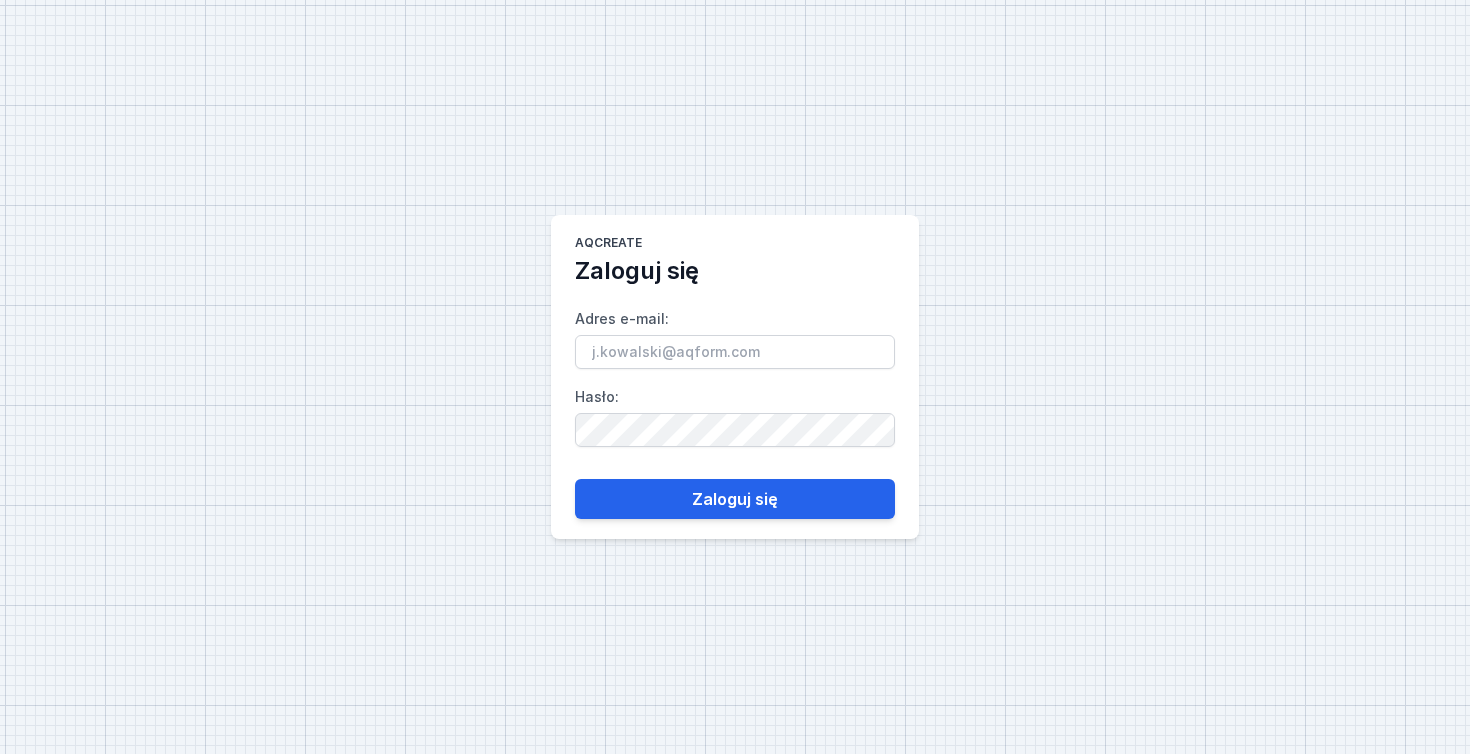 scroll, scrollTop: 0, scrollLeft: 0, axis: both 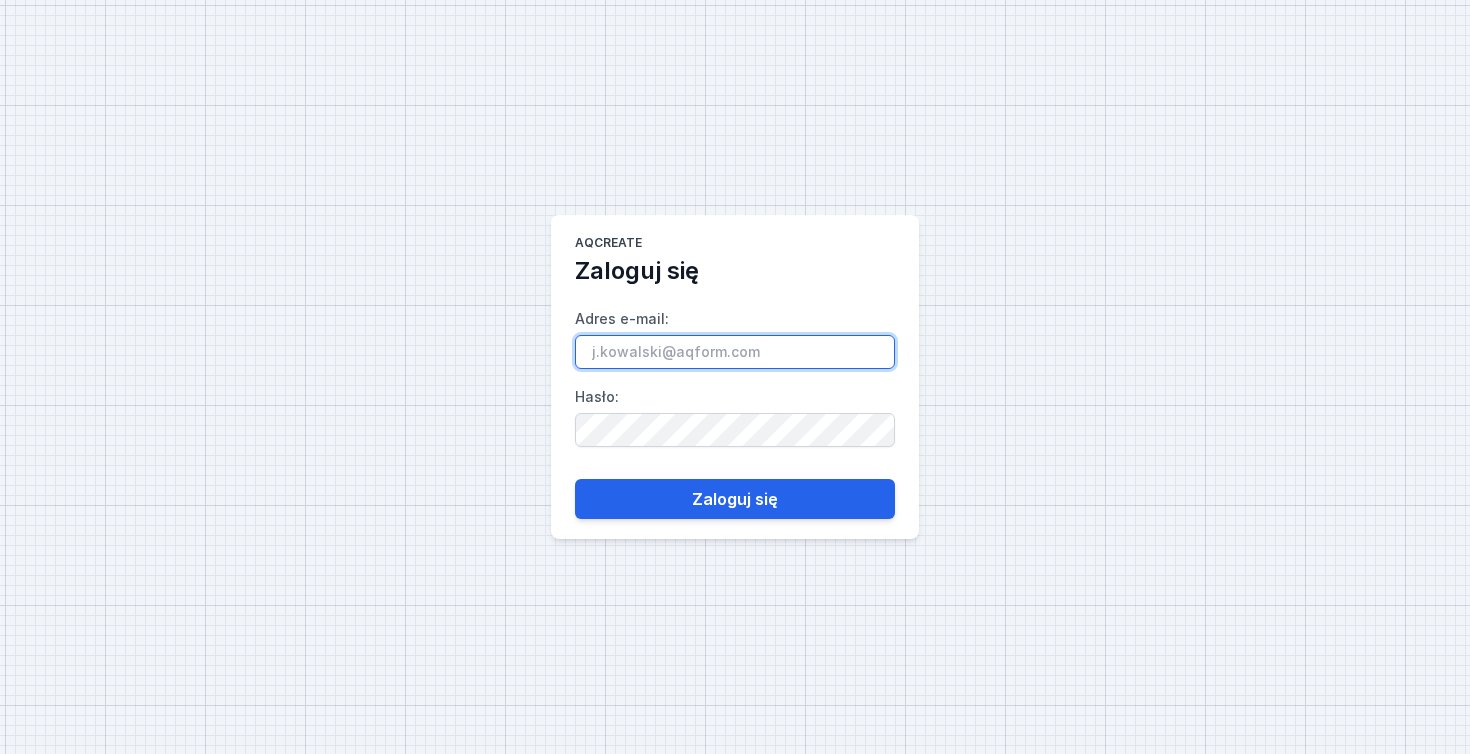 type on "[EMAIL]" 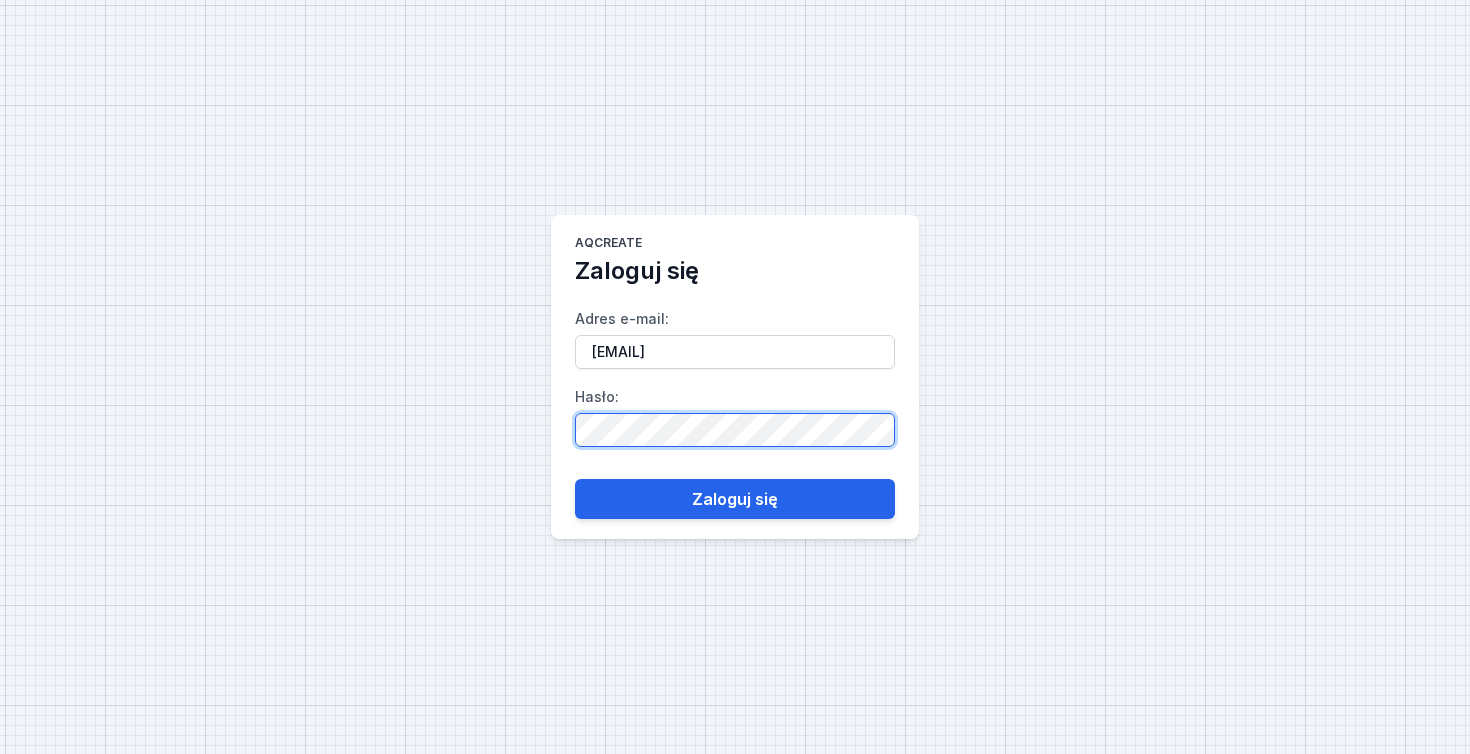 click on "Zaloguj się" at bounding box center [735, 499] 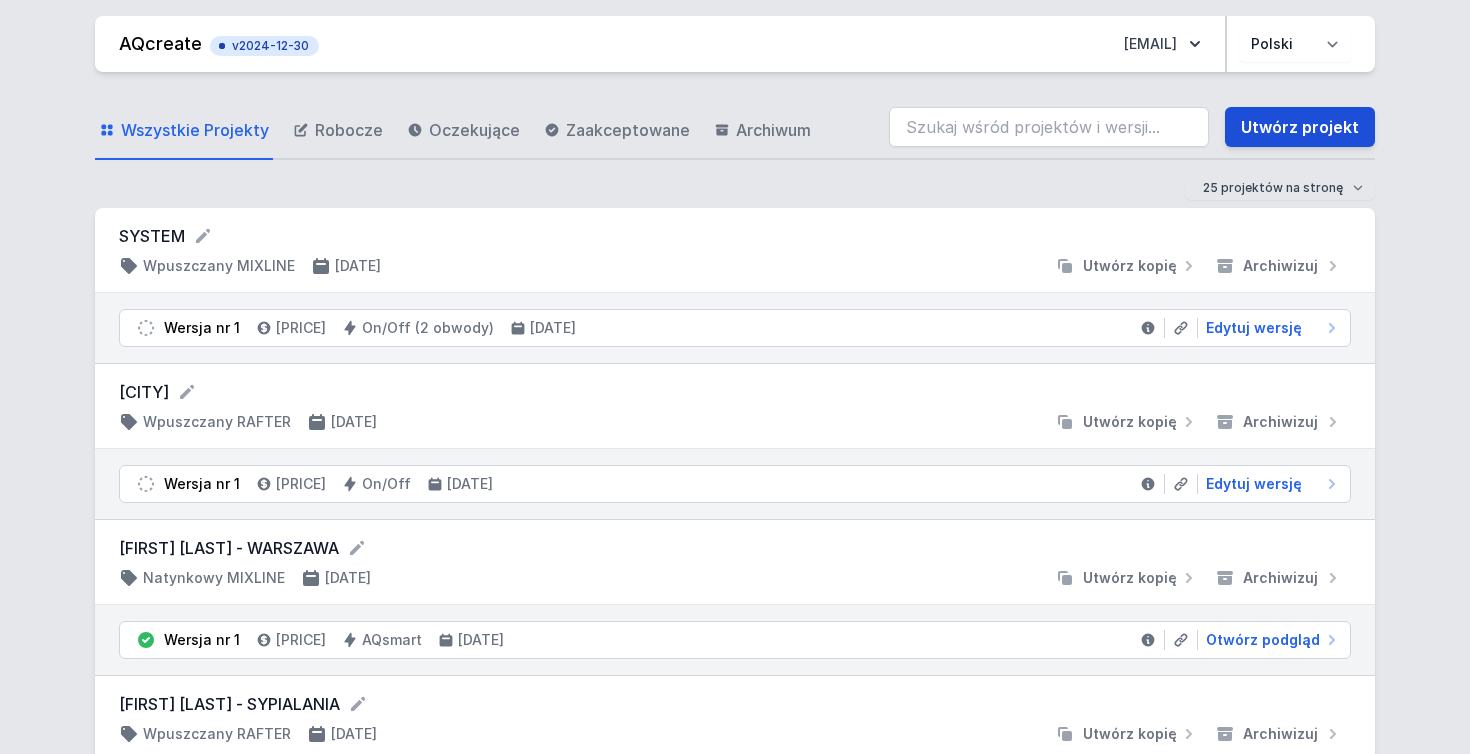 click on "Utwórz projekt" at bounding box center (1300, 127) 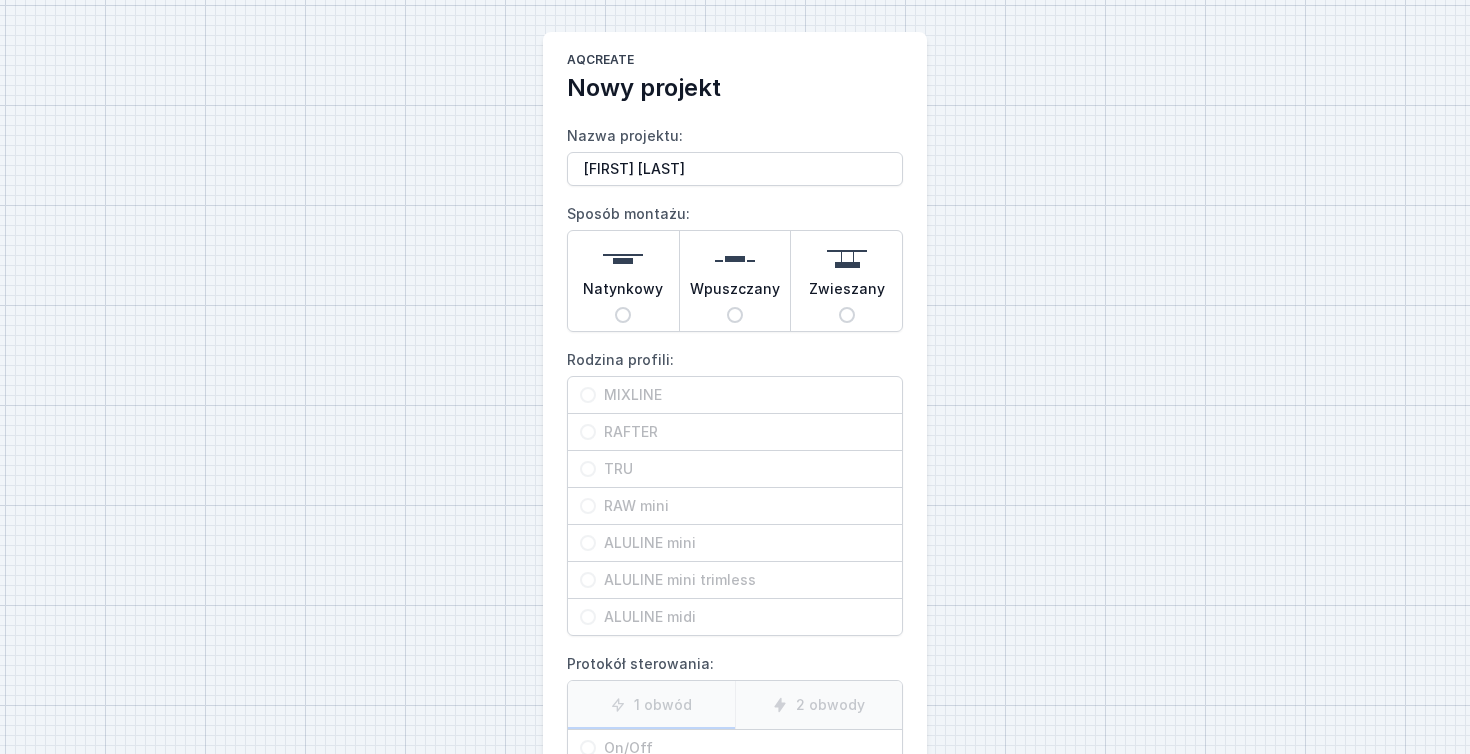 type on "[FIRST] [LAST]" 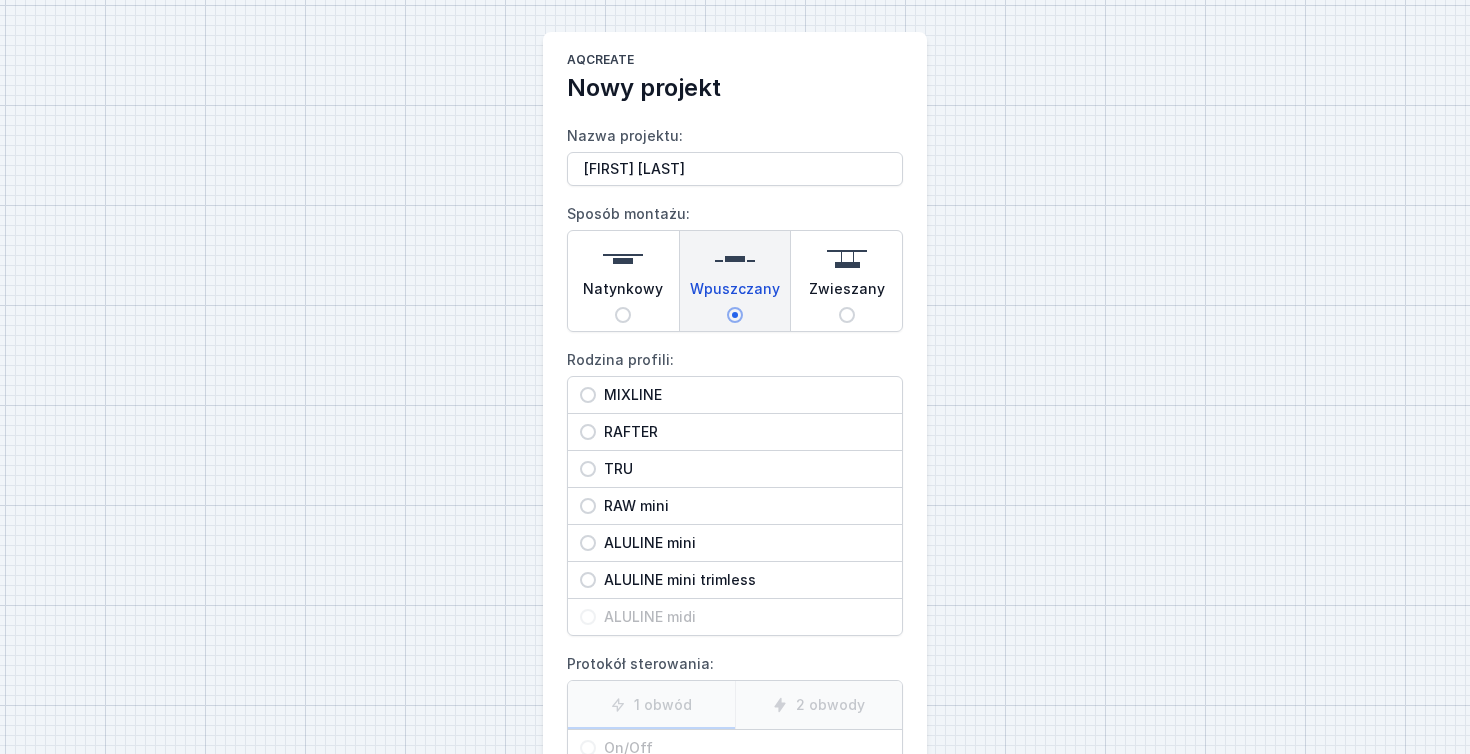 click on "RAFTER" at bounding box center (588, 432) 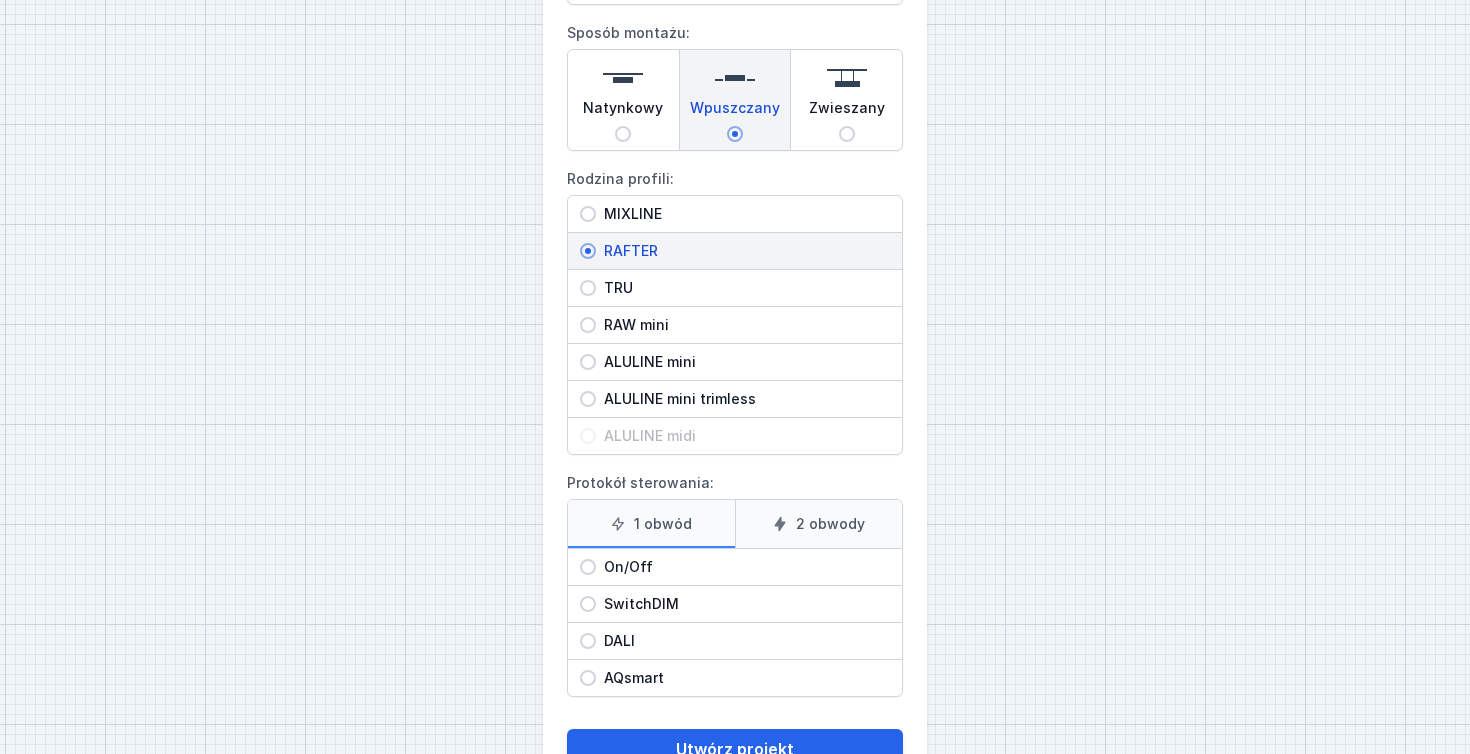 scroll, scrollTop: 183, scrollLeft: 0, axis: vertical 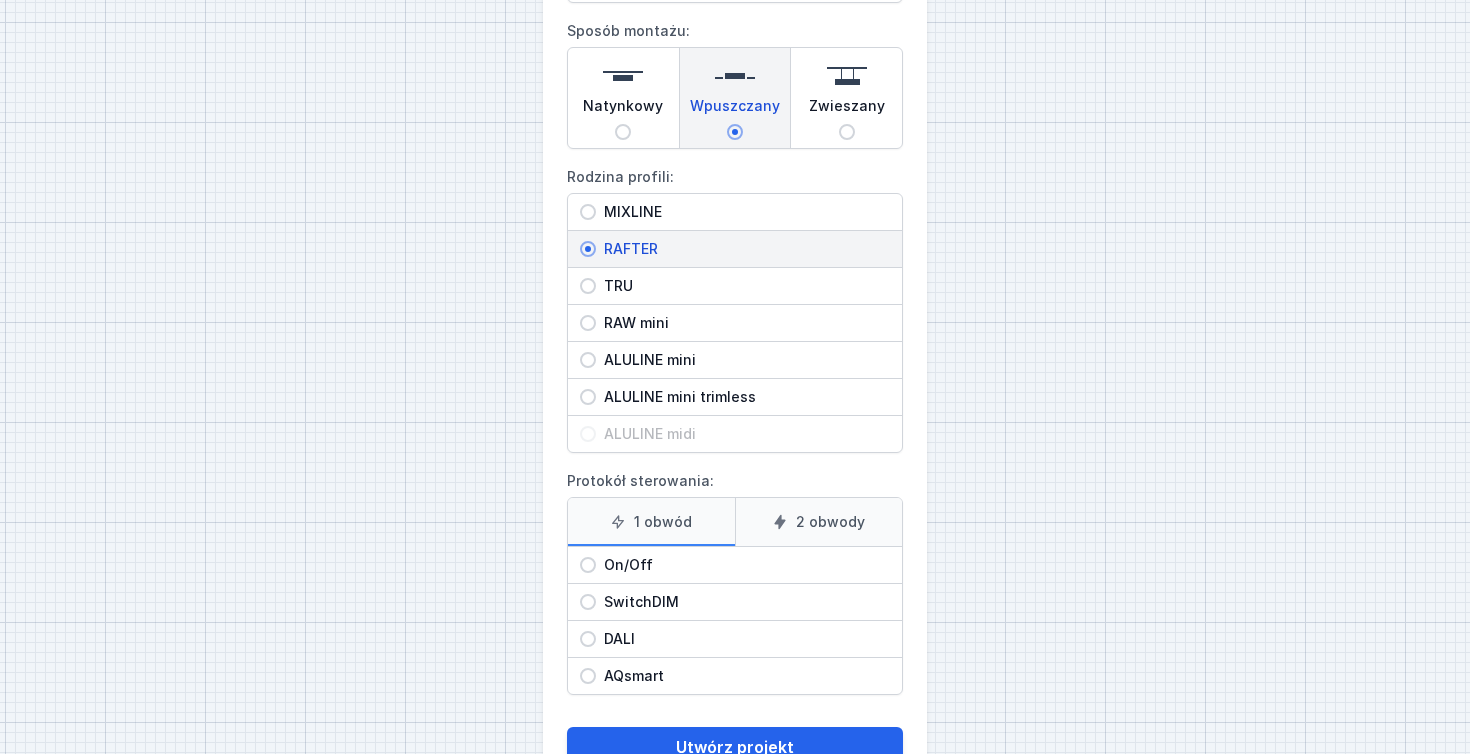 click on "DALI" at bounding box center (588, 639) 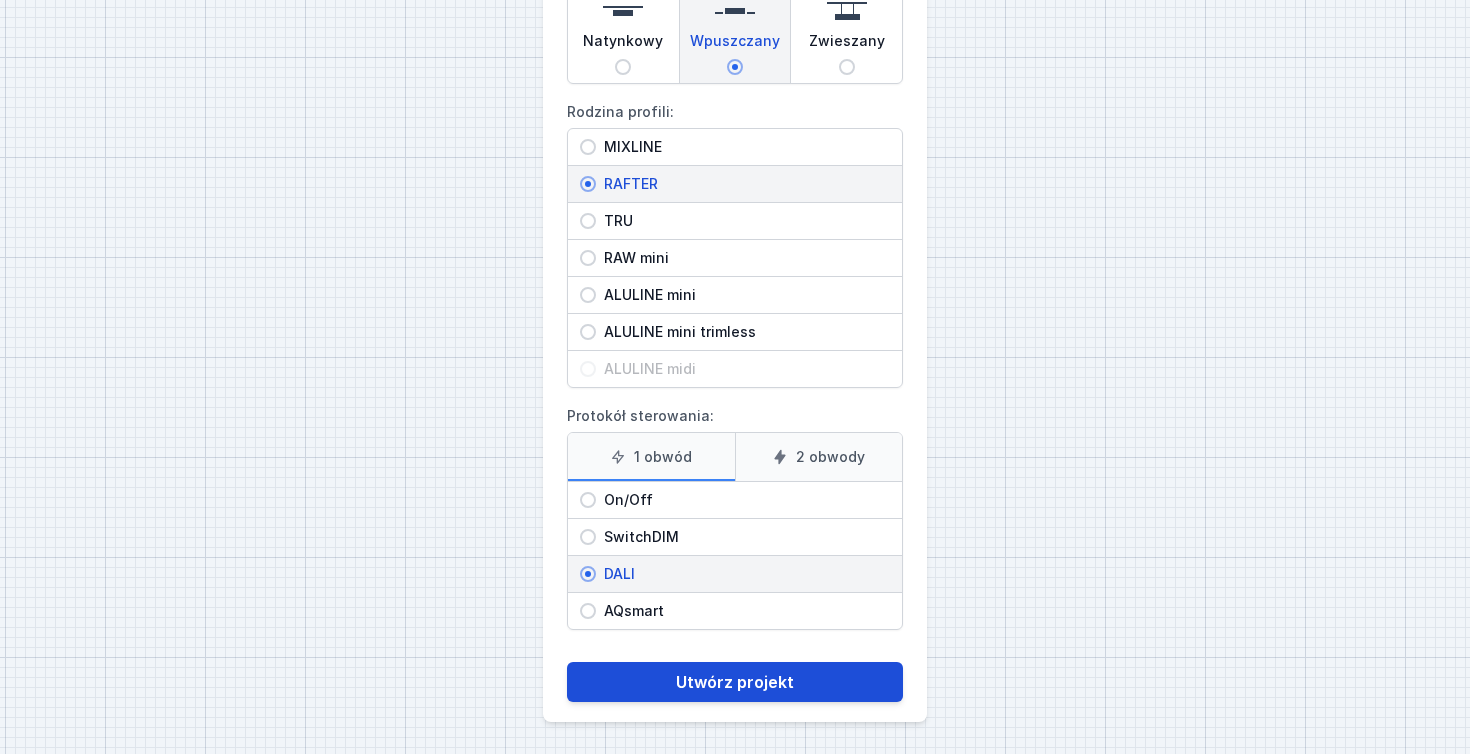 scroll, scrollTop: 248, scrollLeft: 0, axis: vertical 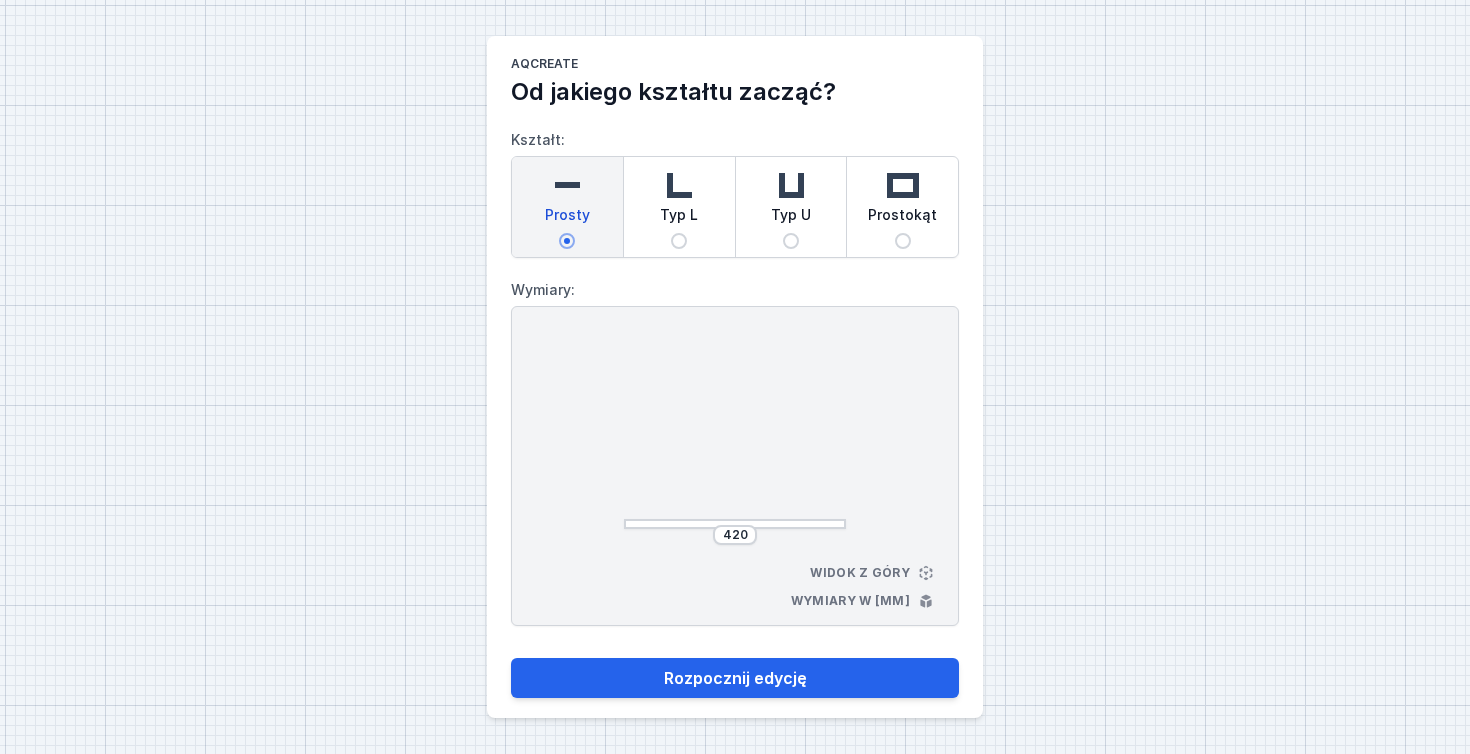 click on "Typ L" at bounding box center (679, 241) 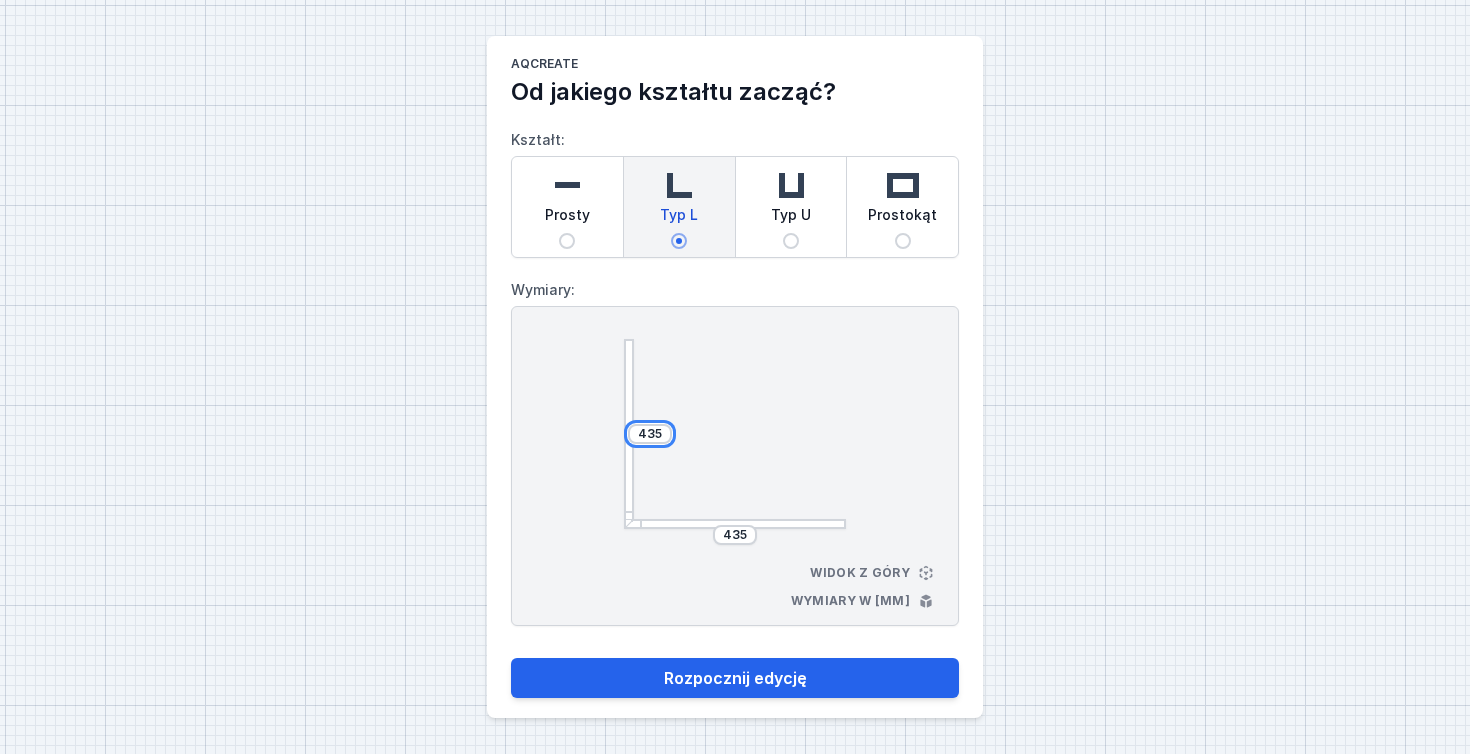 click on "435" at bounding box center (650, 434) 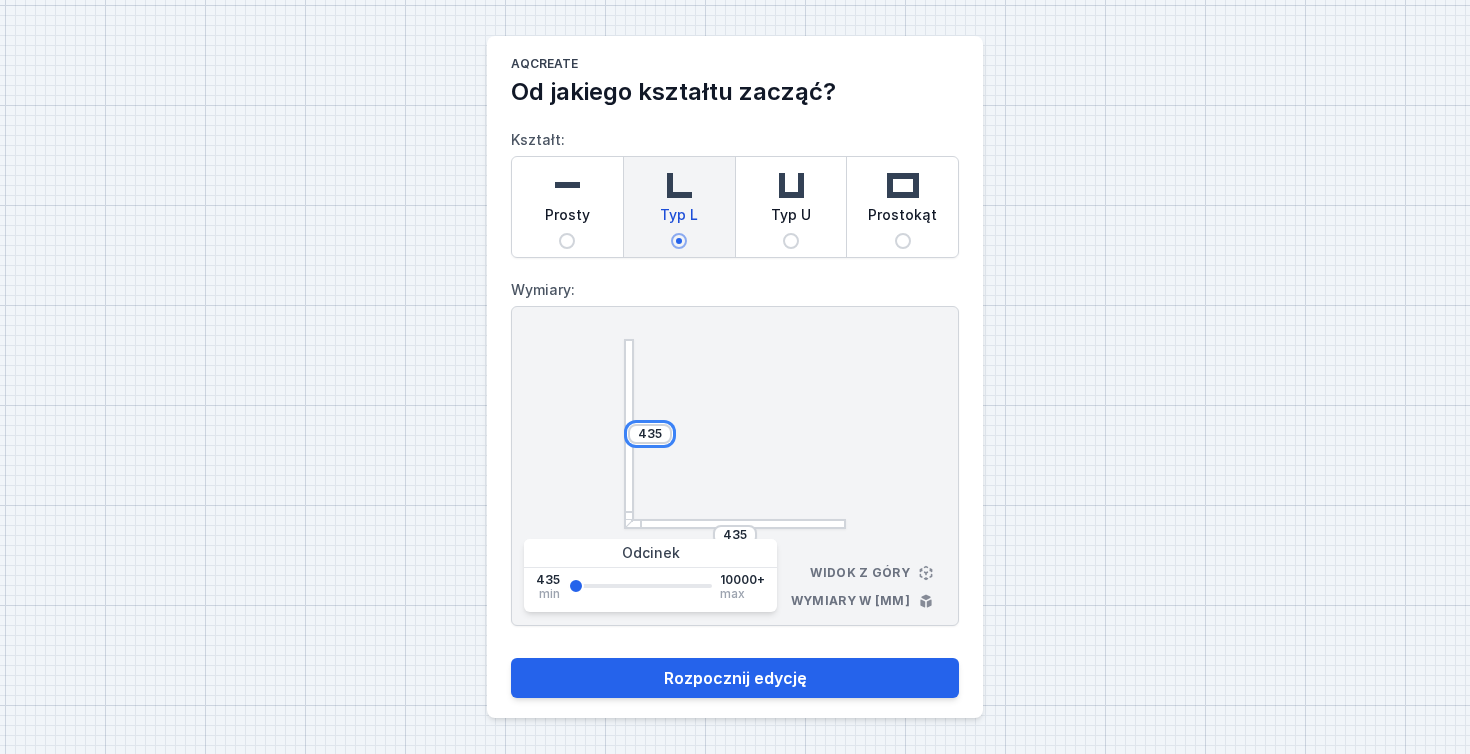 click on "435" at bounding box center (650, 434) 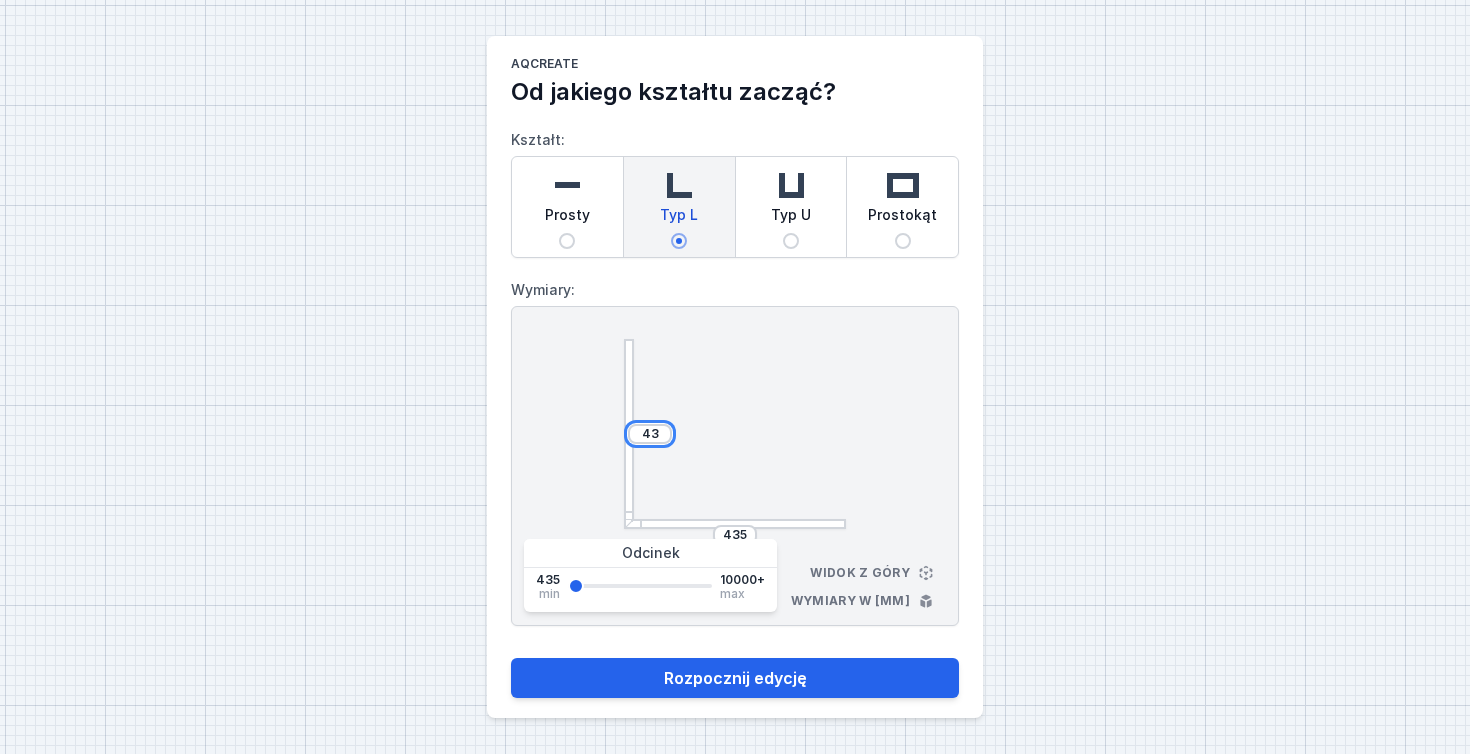 type on "4" 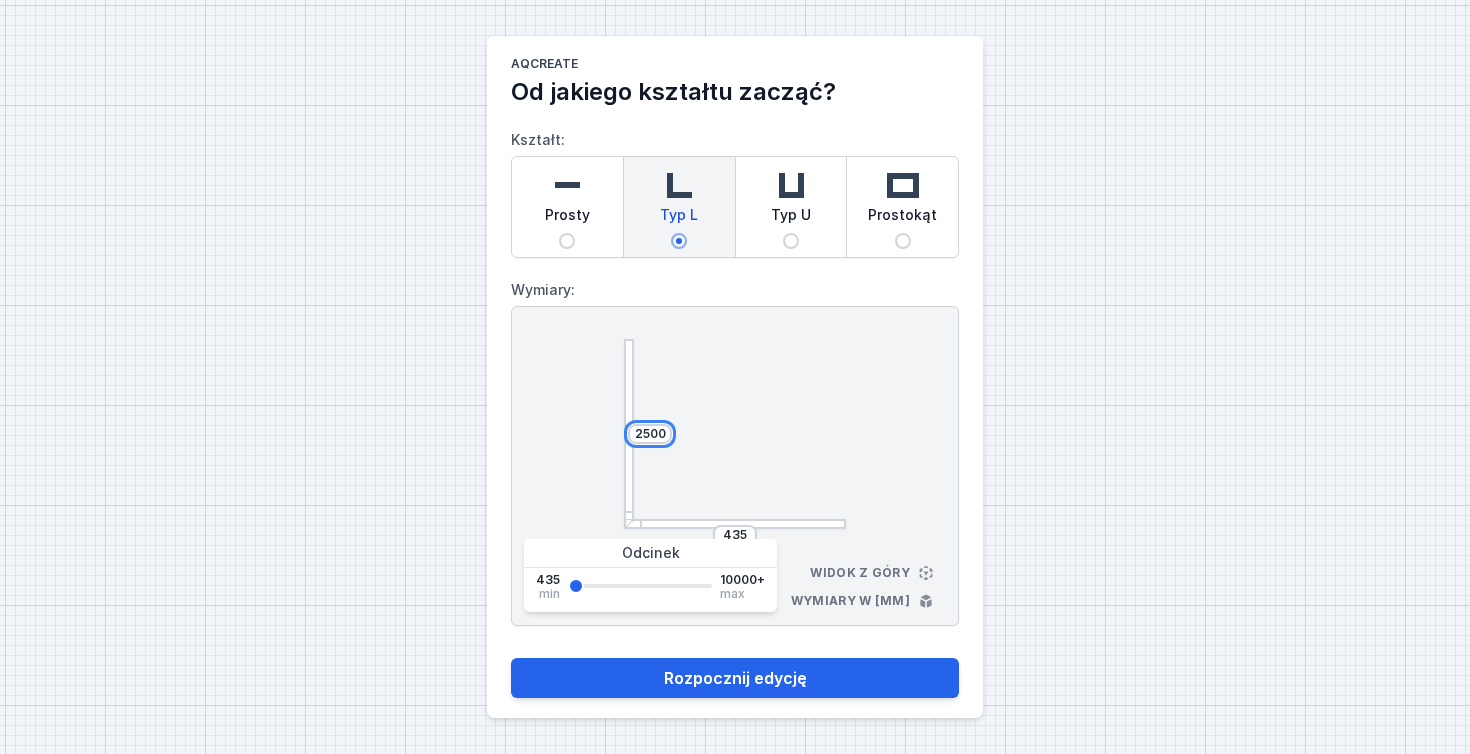 type on "2500" 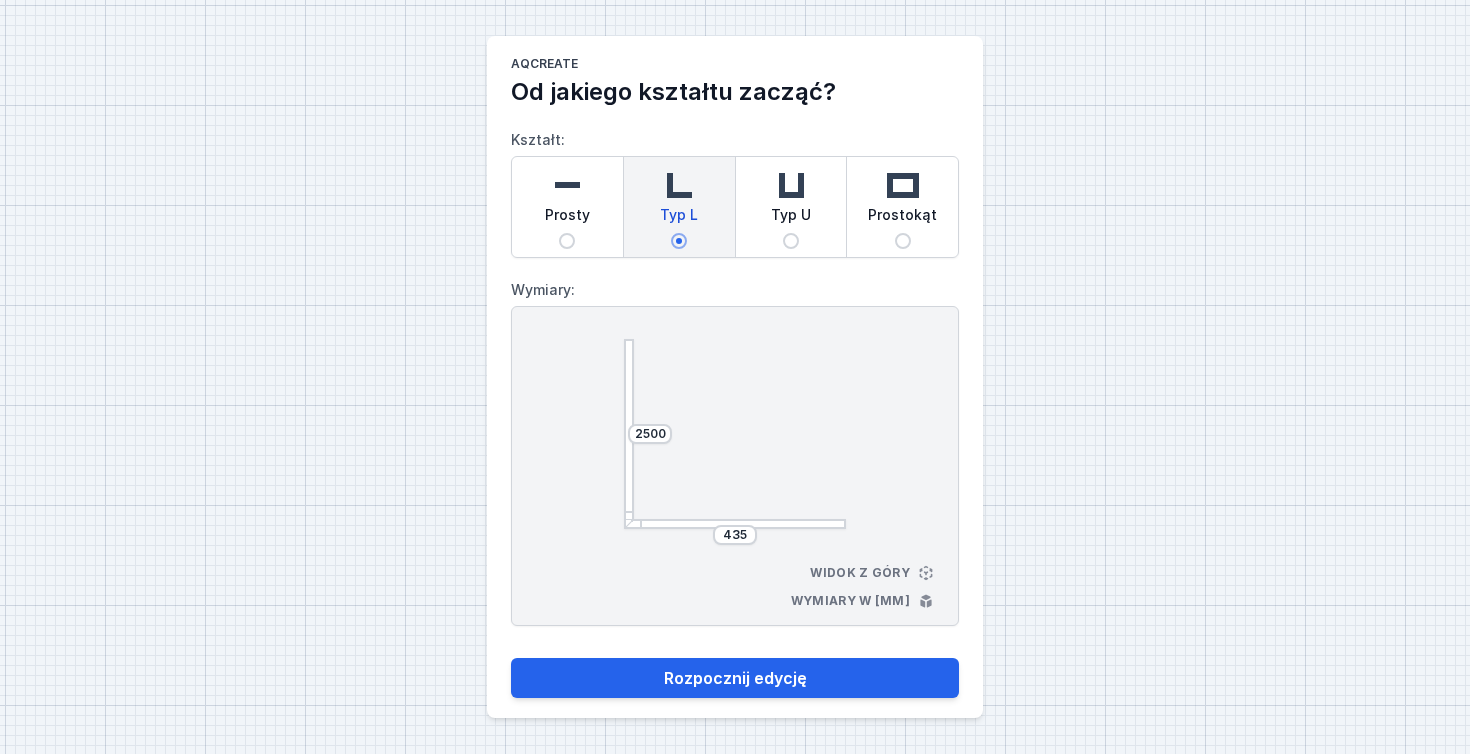 click on "435" at bounding box center (735, 535) 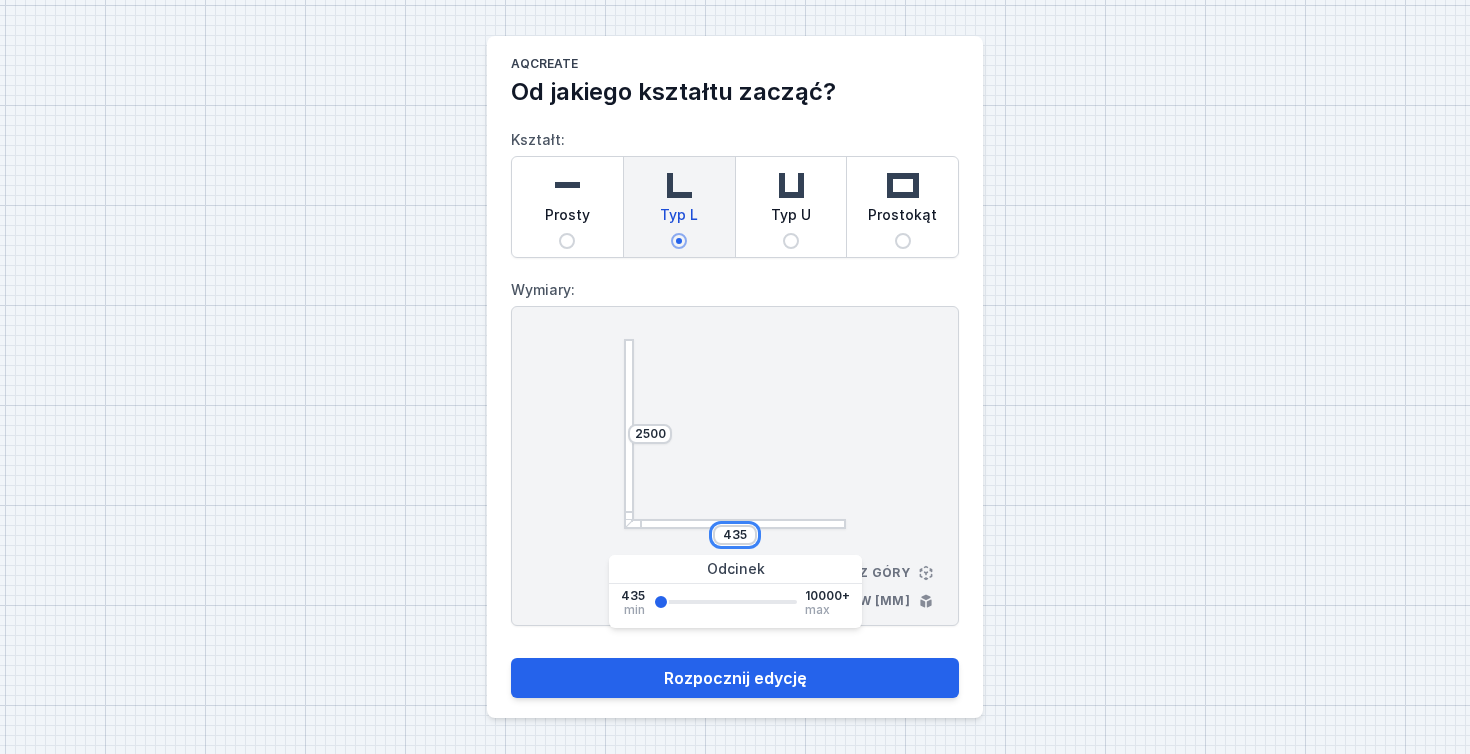 click on "435" at bounding box center [735, 535] 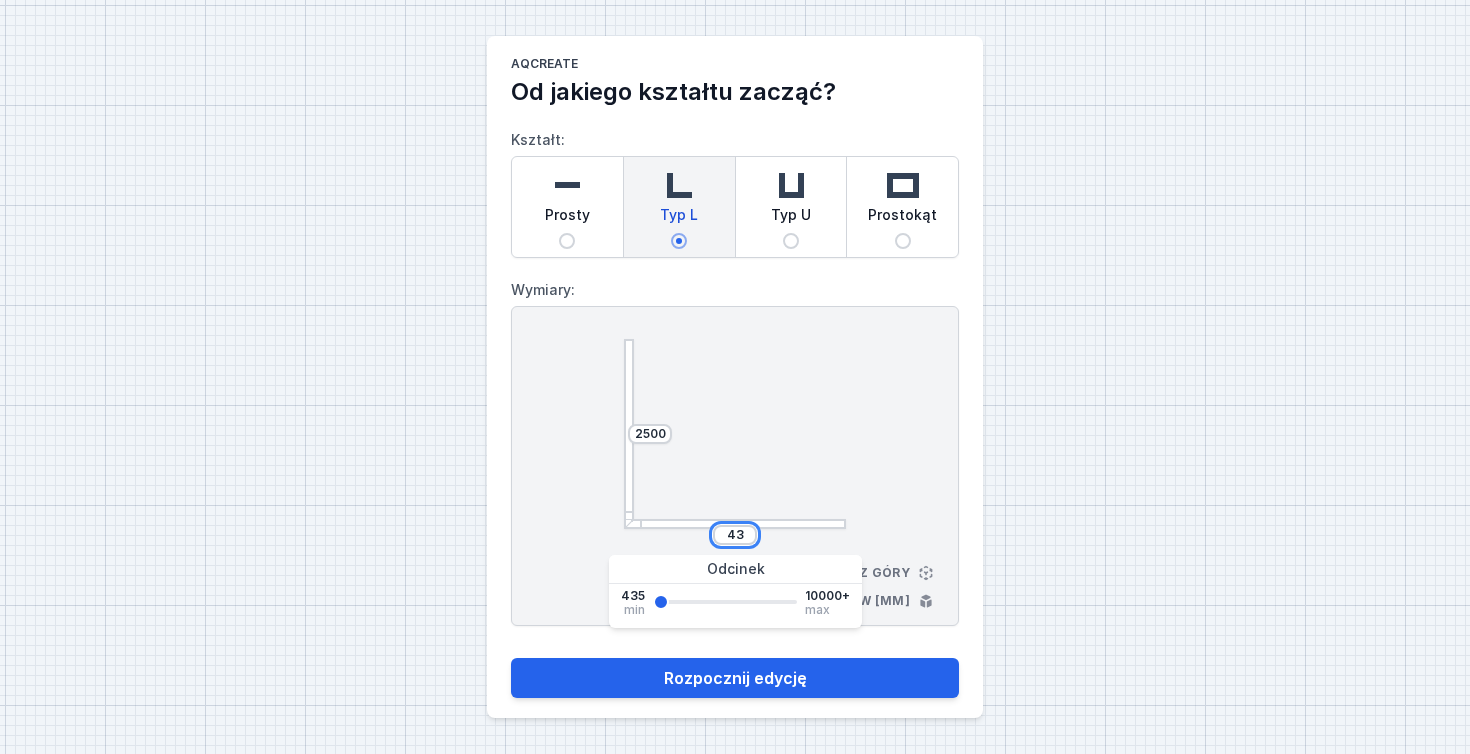 type on "4" 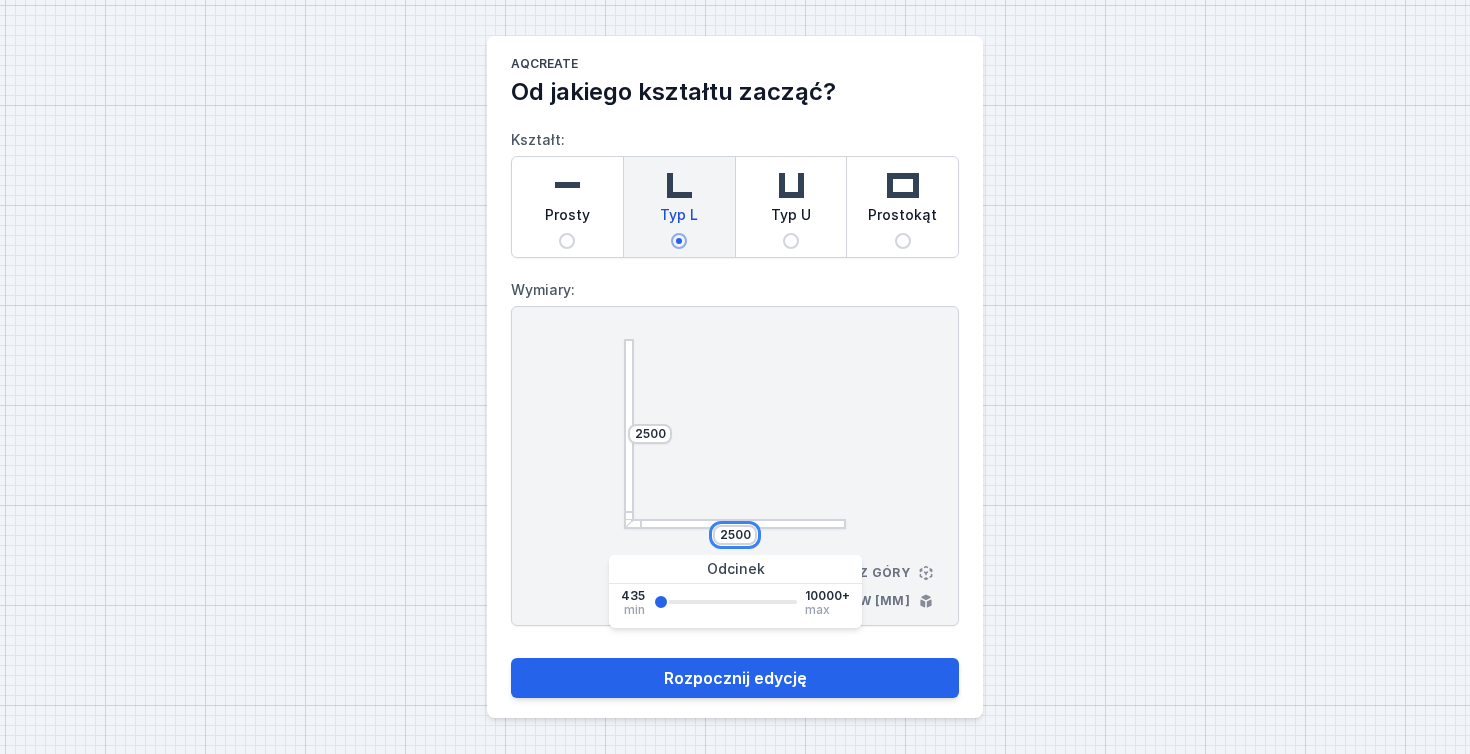type on "2500" 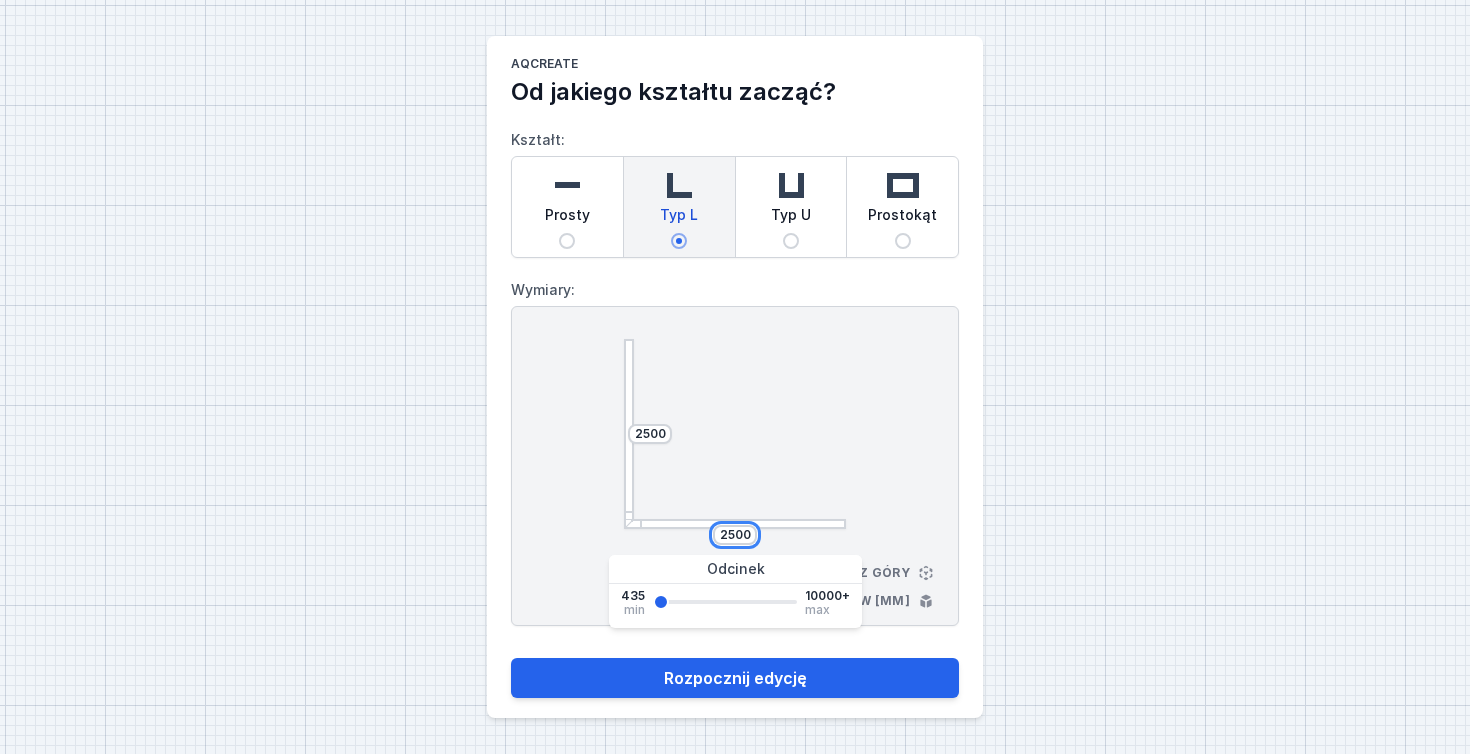 click on "Rozpocznij edycję" at bounding box center (735, 678) 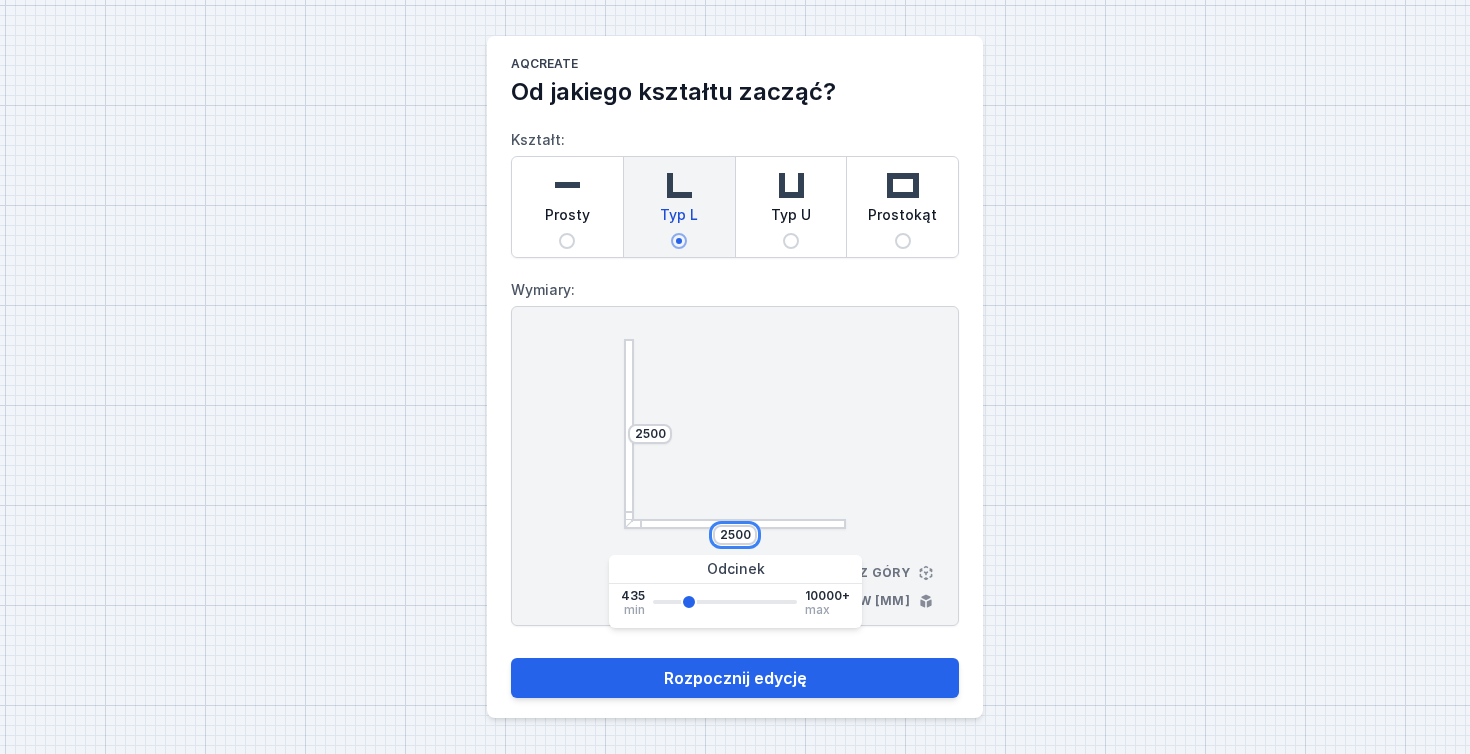 select on "M" 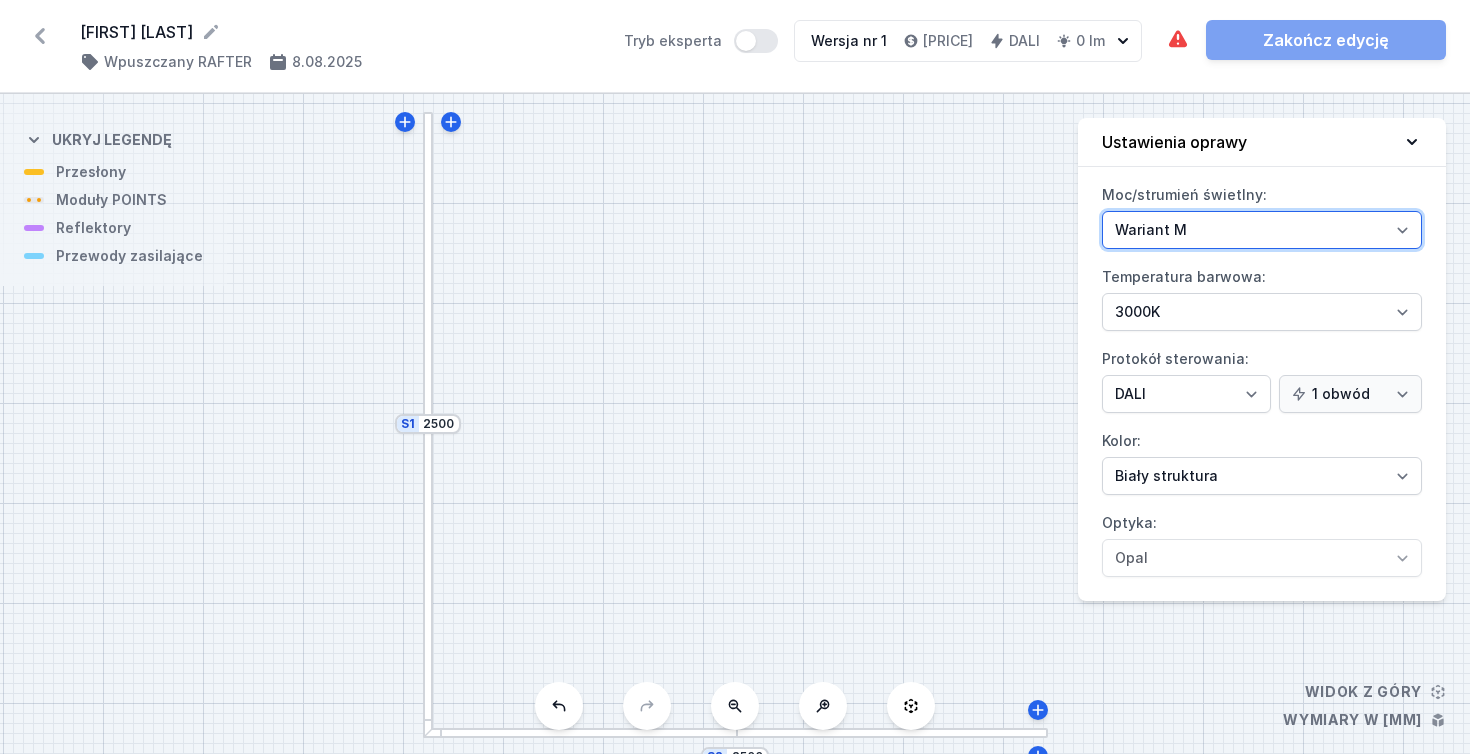 scroll, scrollTop: 0, scrollLeft: 0, axis: both 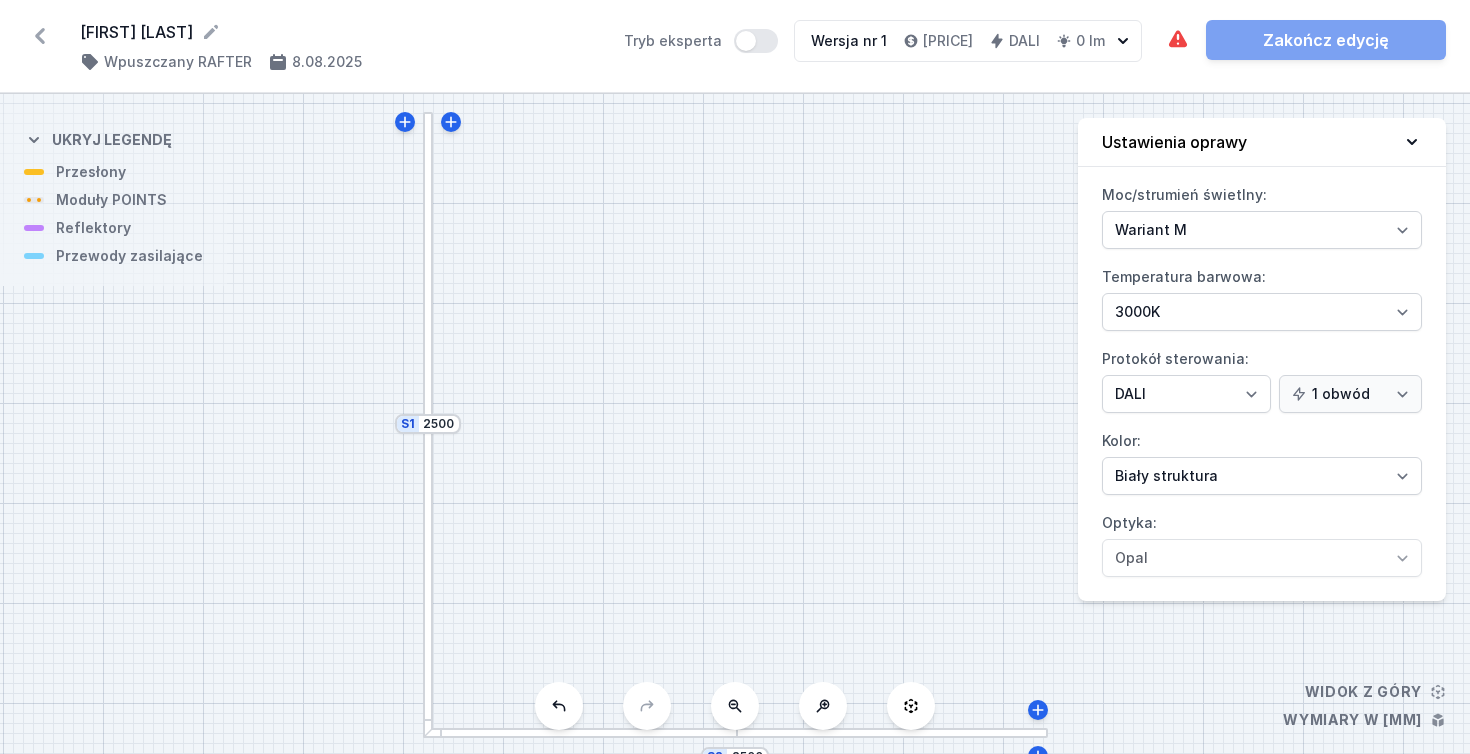 click at bounding box center [428, 267] 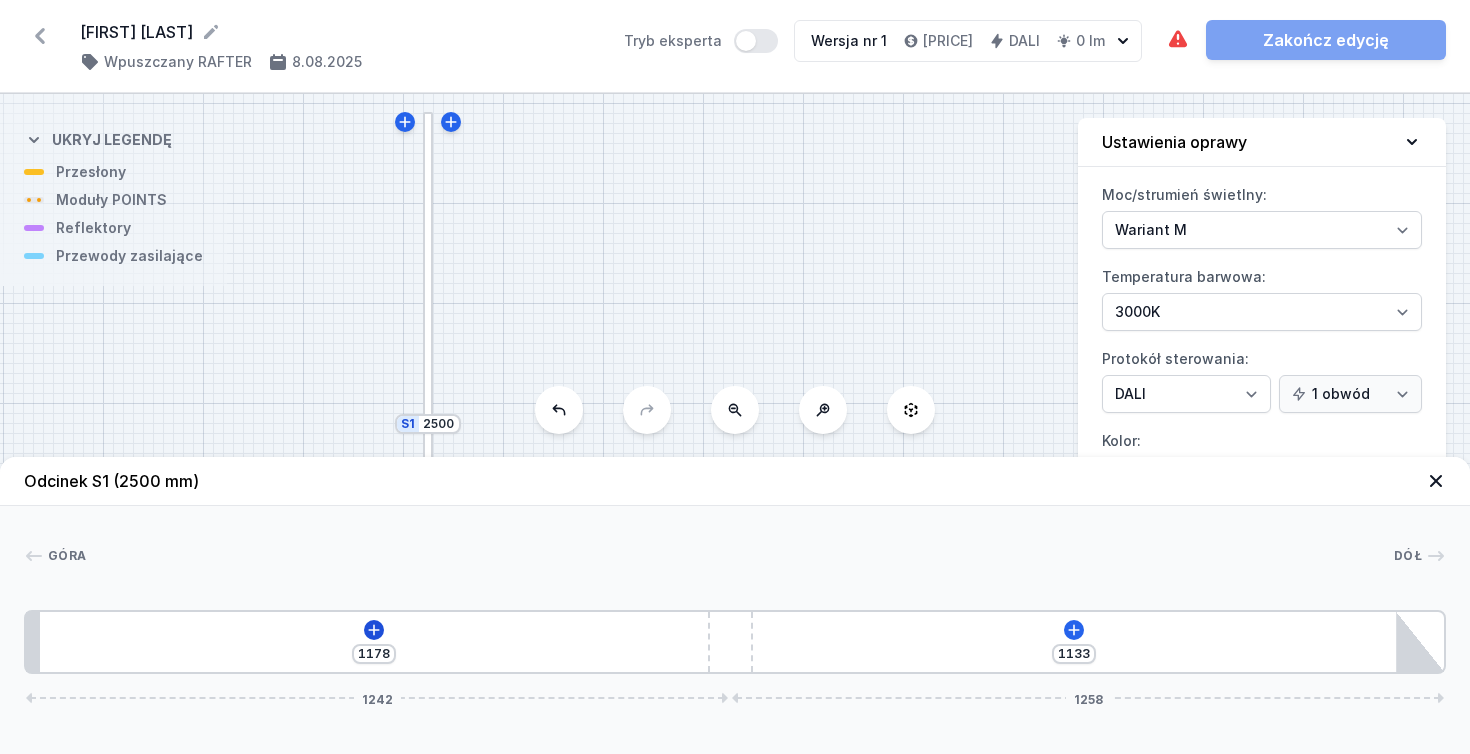 click 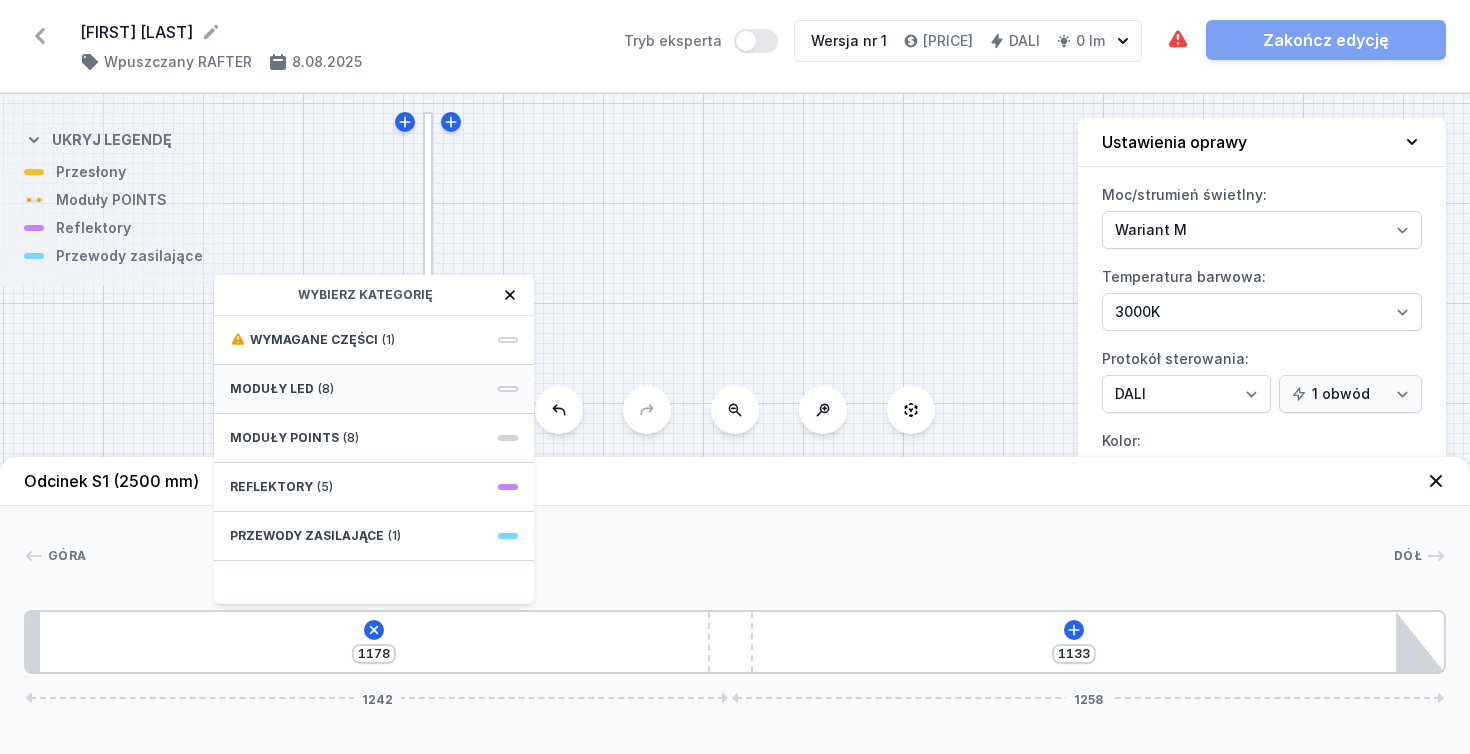 click at bounding box center (508, 389) 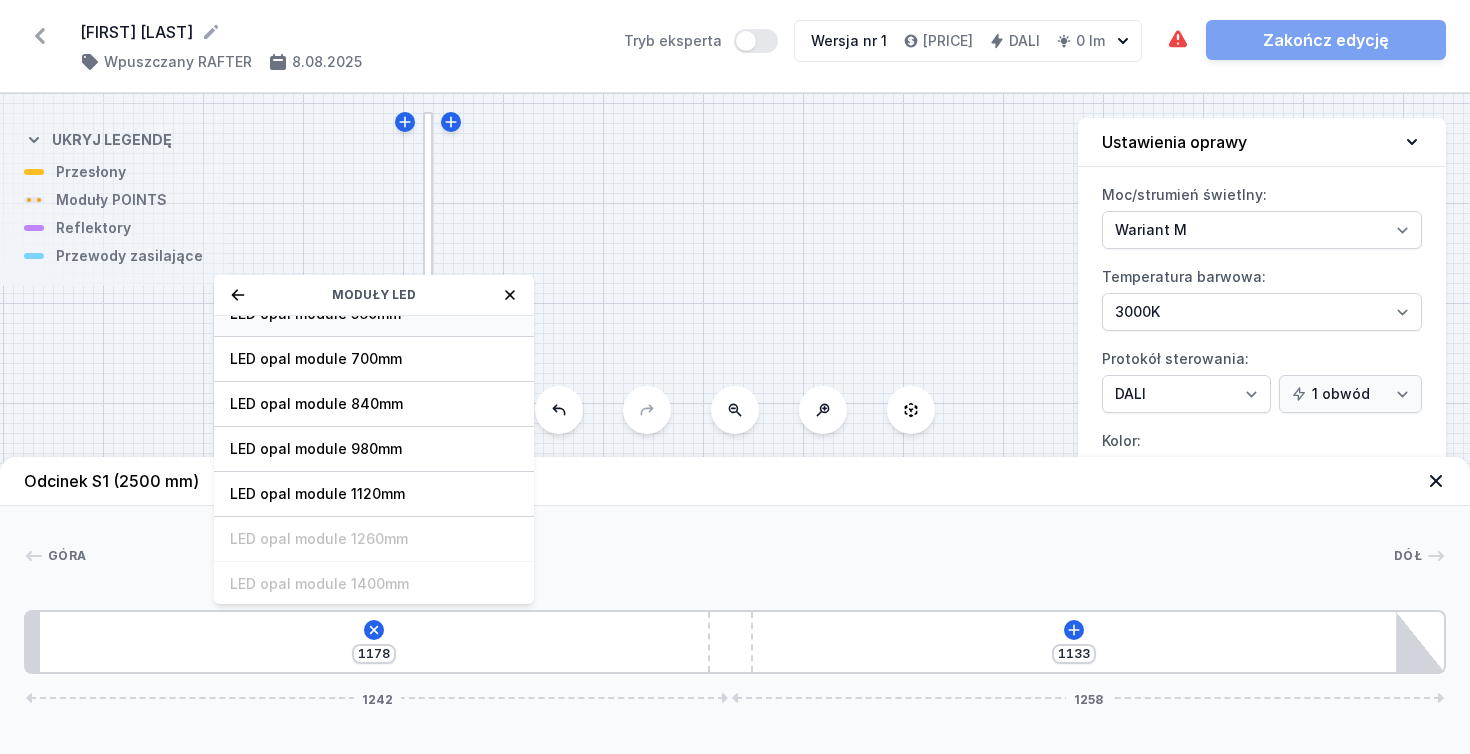 scroll, scrollTop: 155, scrollLeft: 0, axis: vertical 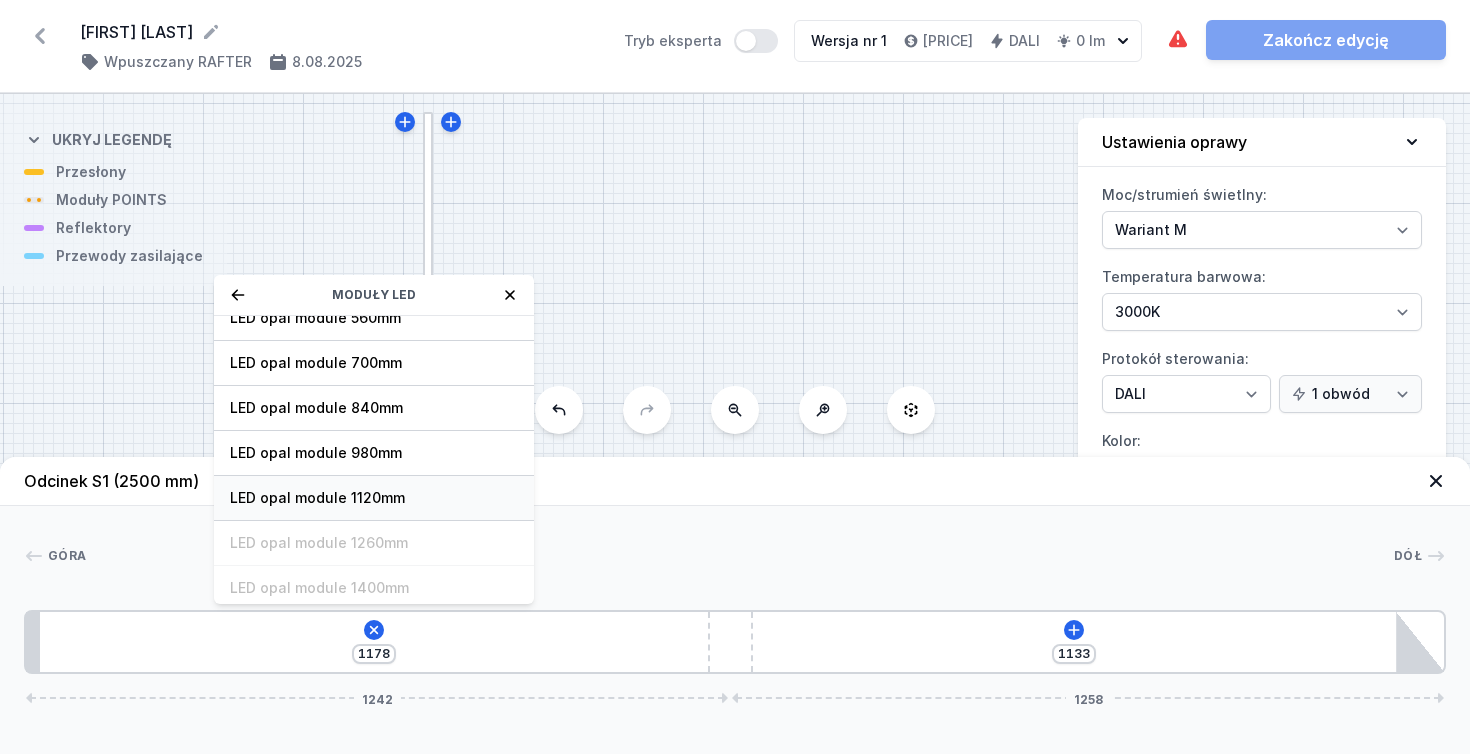 click on "LED opal module 1120mm" at bounding box center (374, 498) 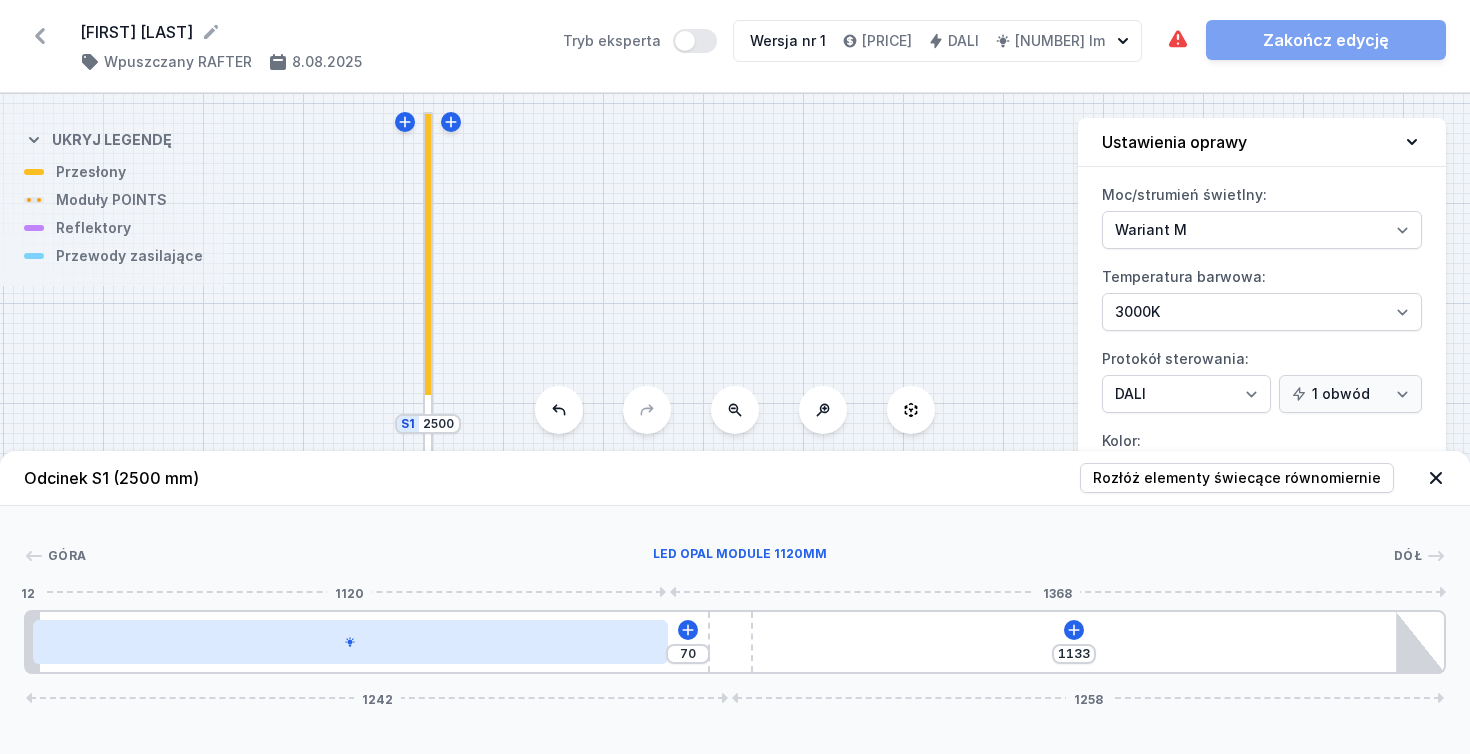 click at bounding box center [350, 642] 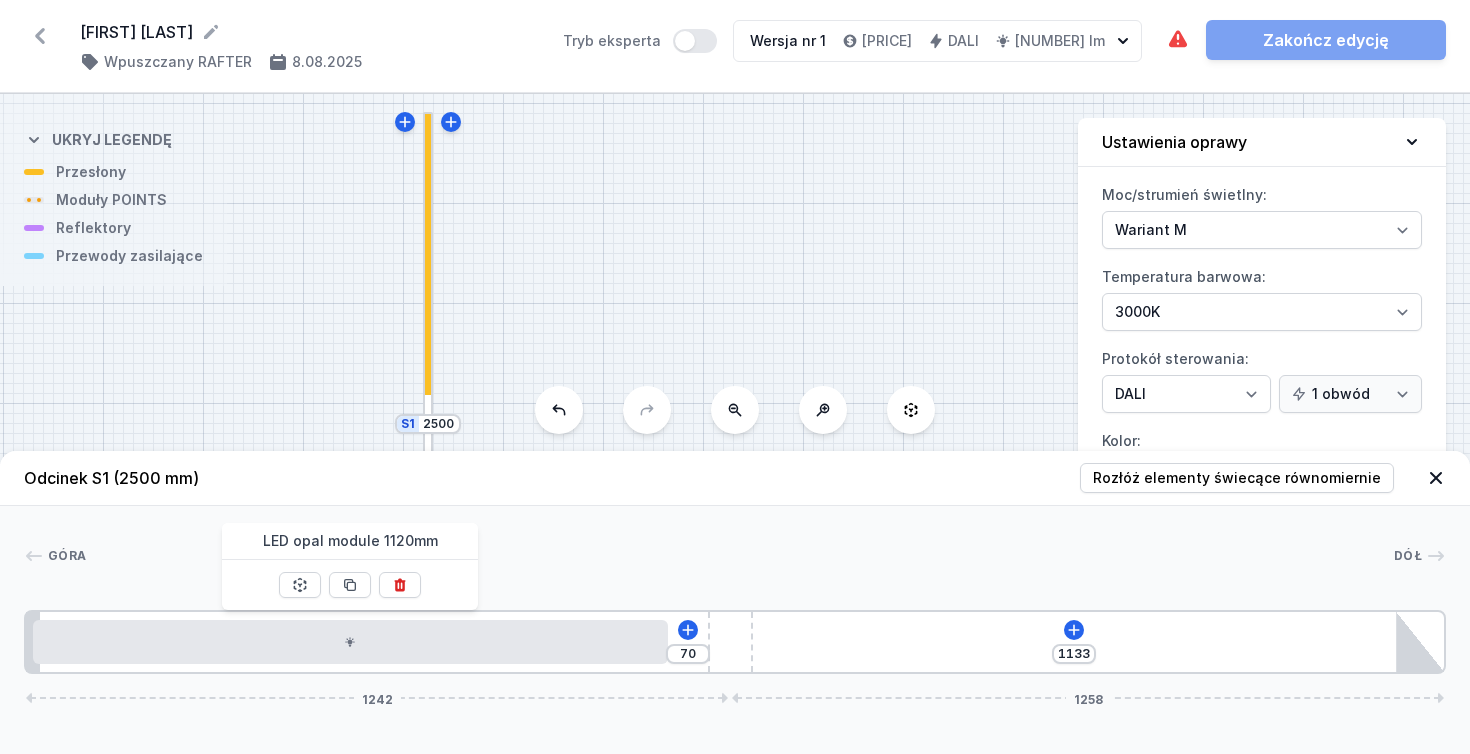 click 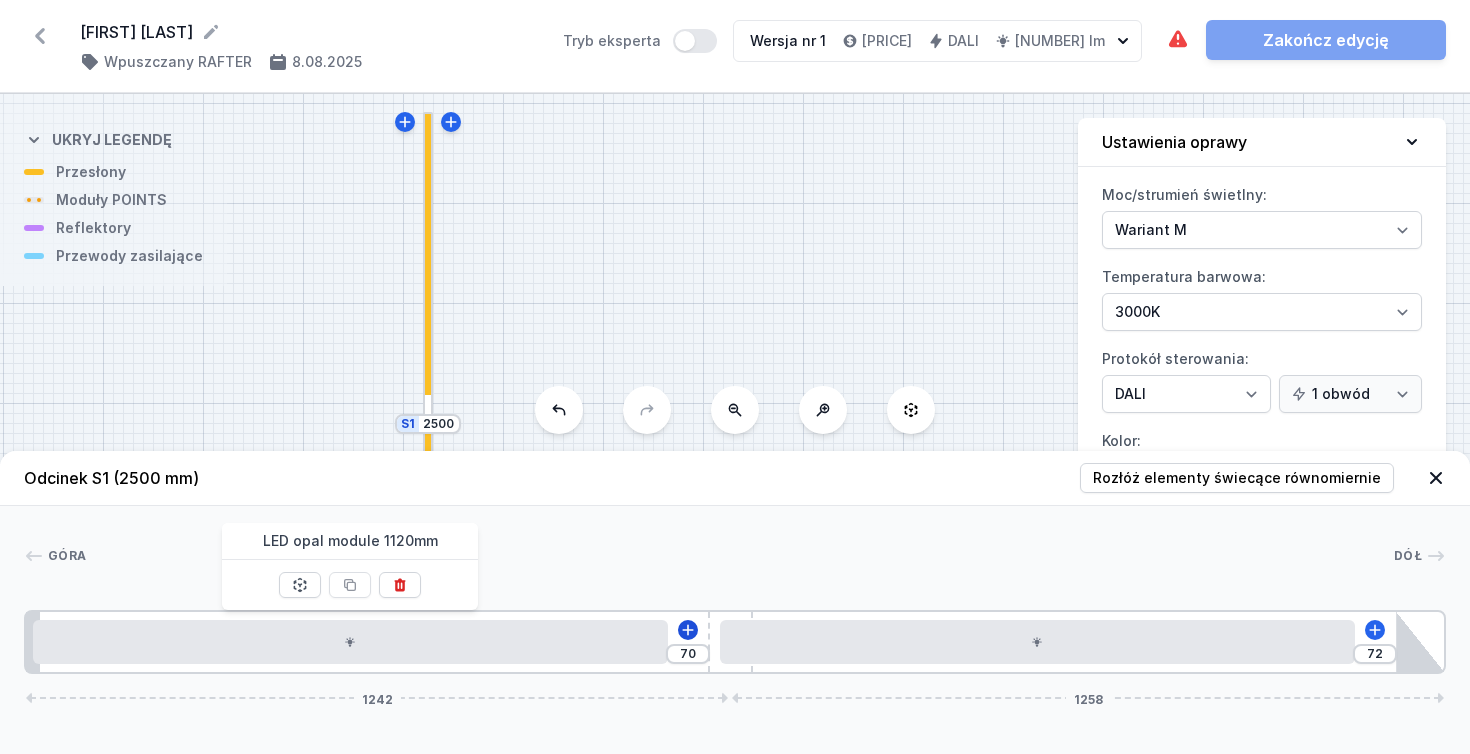 click 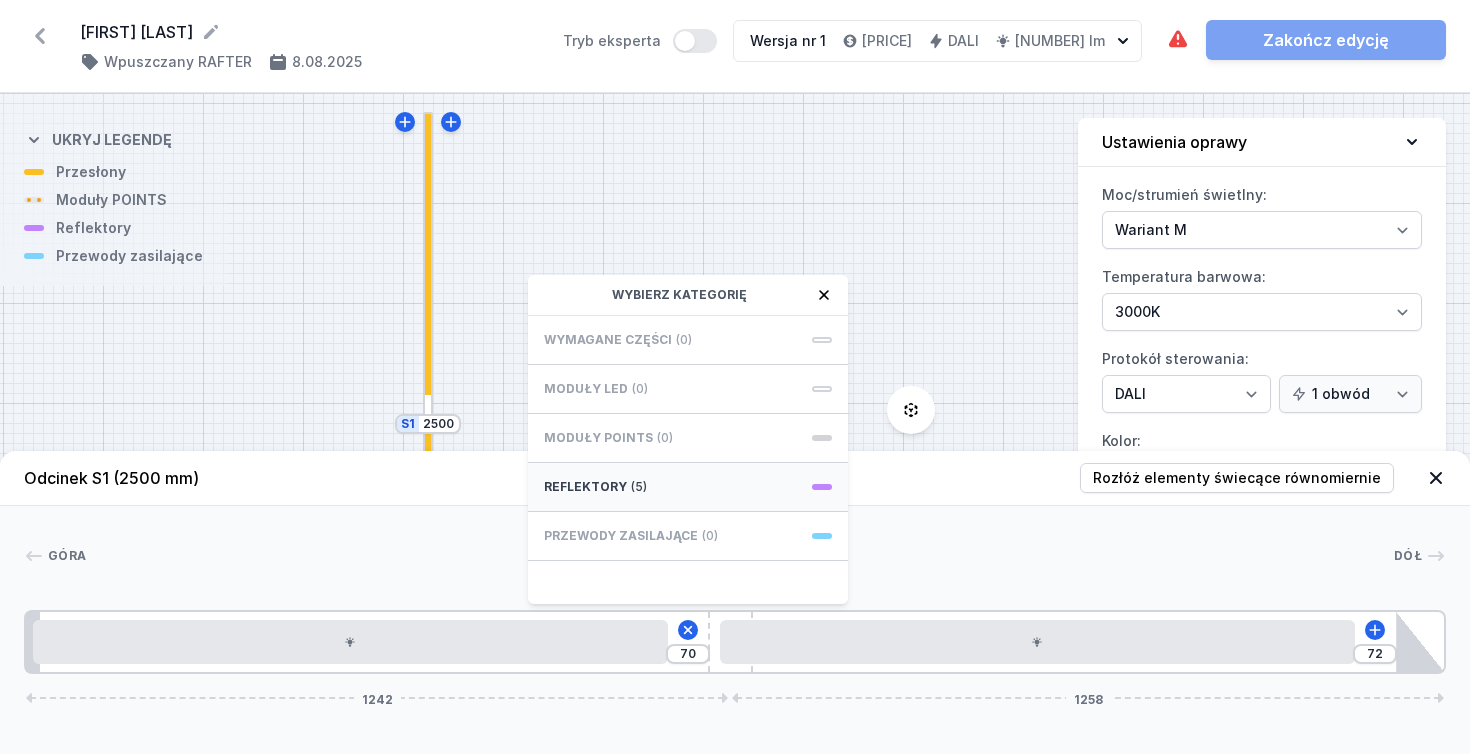 scroll, scrollTop: 0, scrollLeft: 0, axis: both 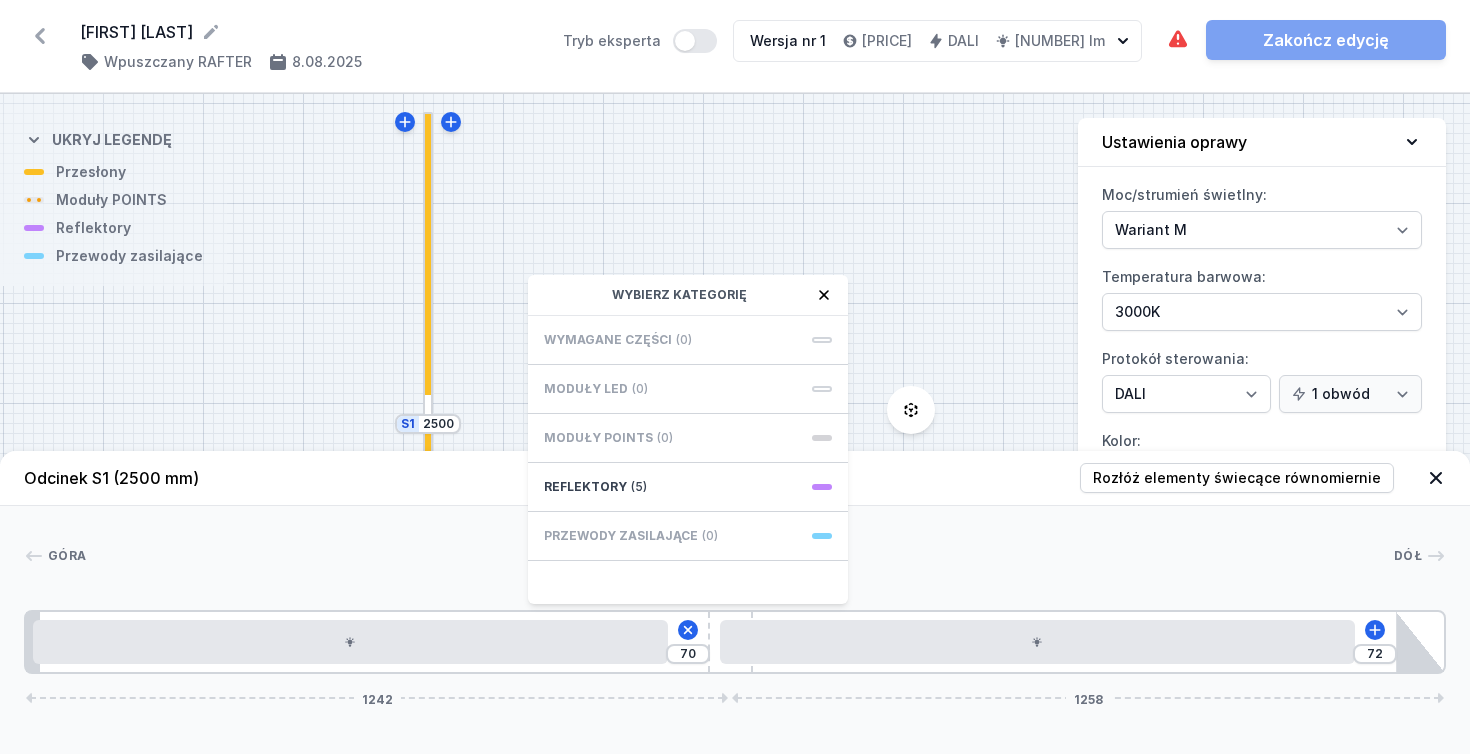 click on "Góra Dół 1 2 3 2 4 70 Wybierz kategorię Wymagane części (0) Moduły LED (0) Moduły POINTS (0) Reflektory (5) Przewody zasilające (0) 72 1242 1258 12 1120 91 1120 157 24 1178 80 1133 85 2500" at bounding box center (735, 590) 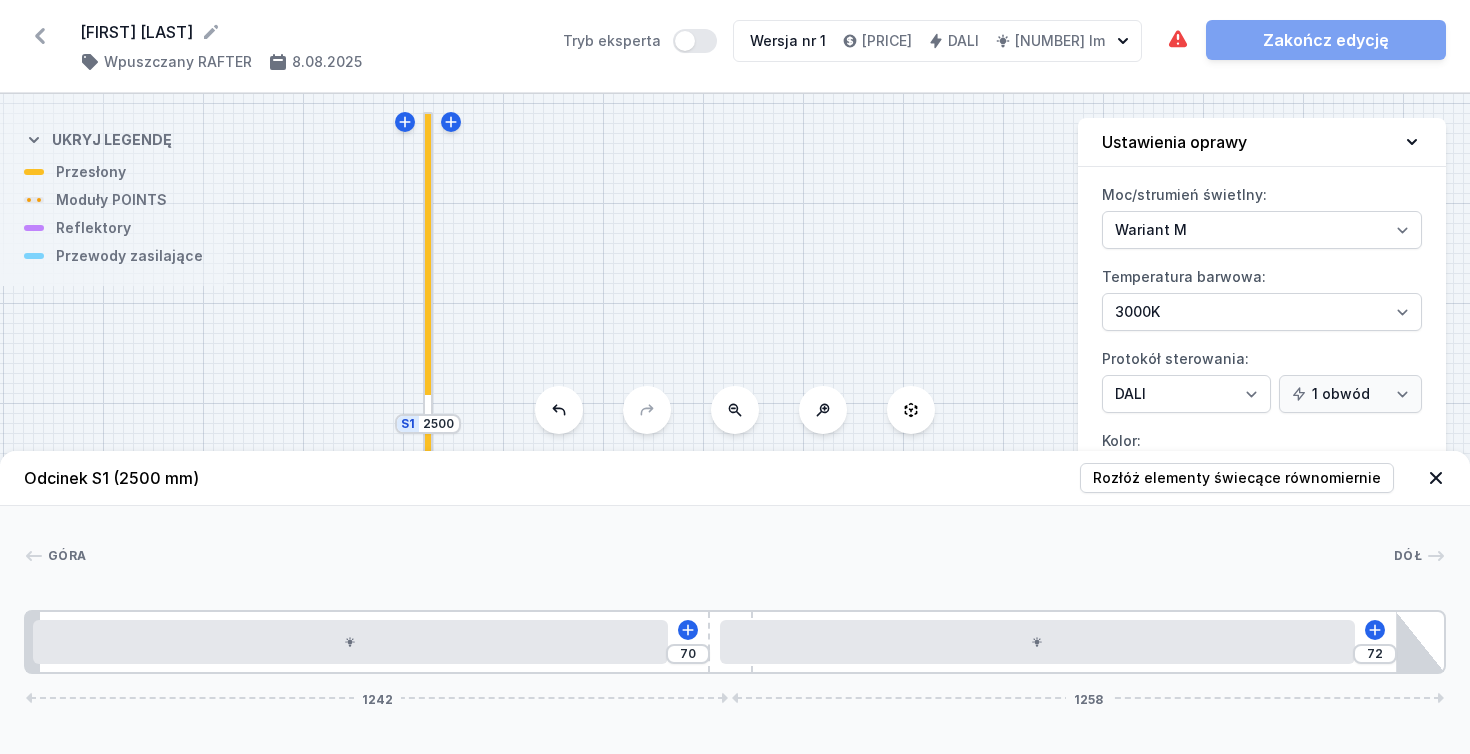 scroll, scrollTop: 0, scrollLeft: 0, axis: both 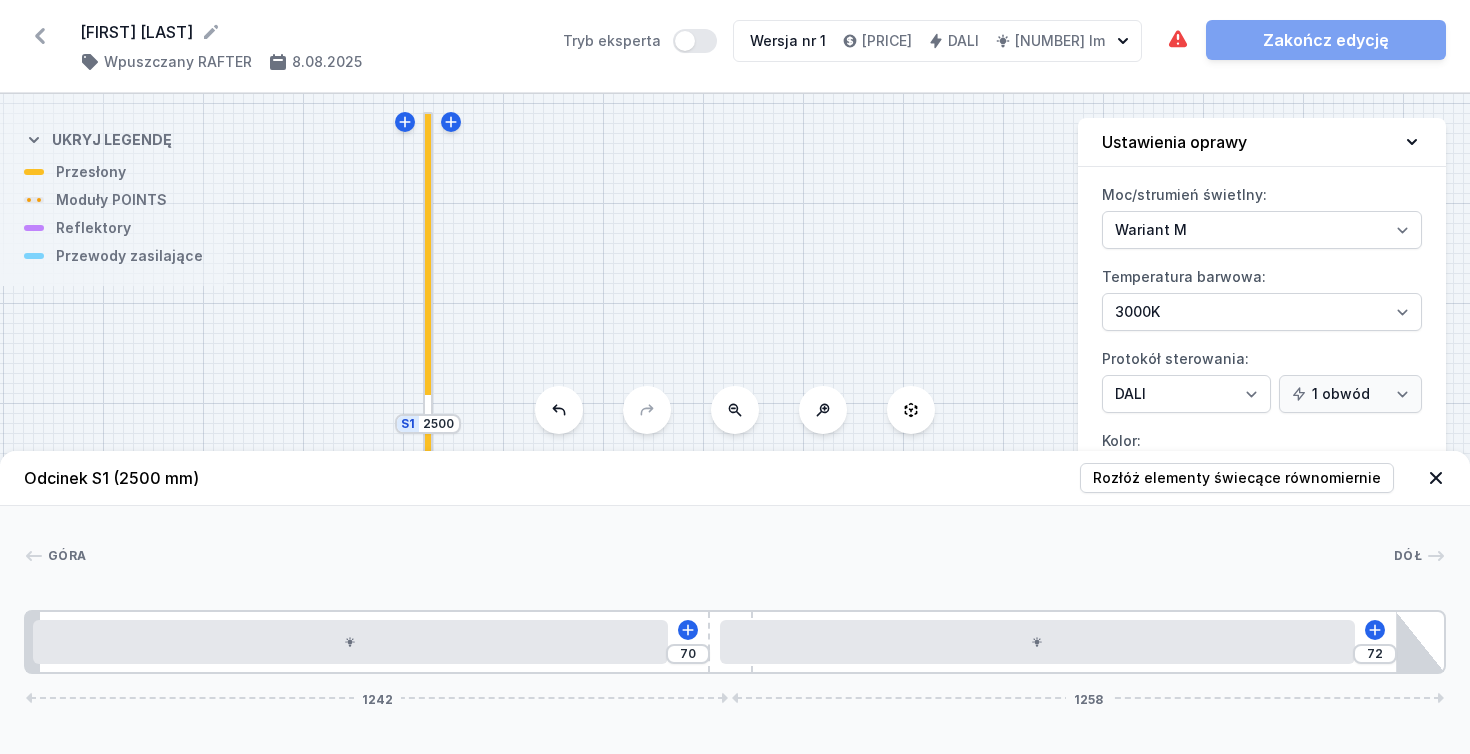 click on "S2 [NUMBER] S1 [NUMBER]" at bounding box center (735, 424) 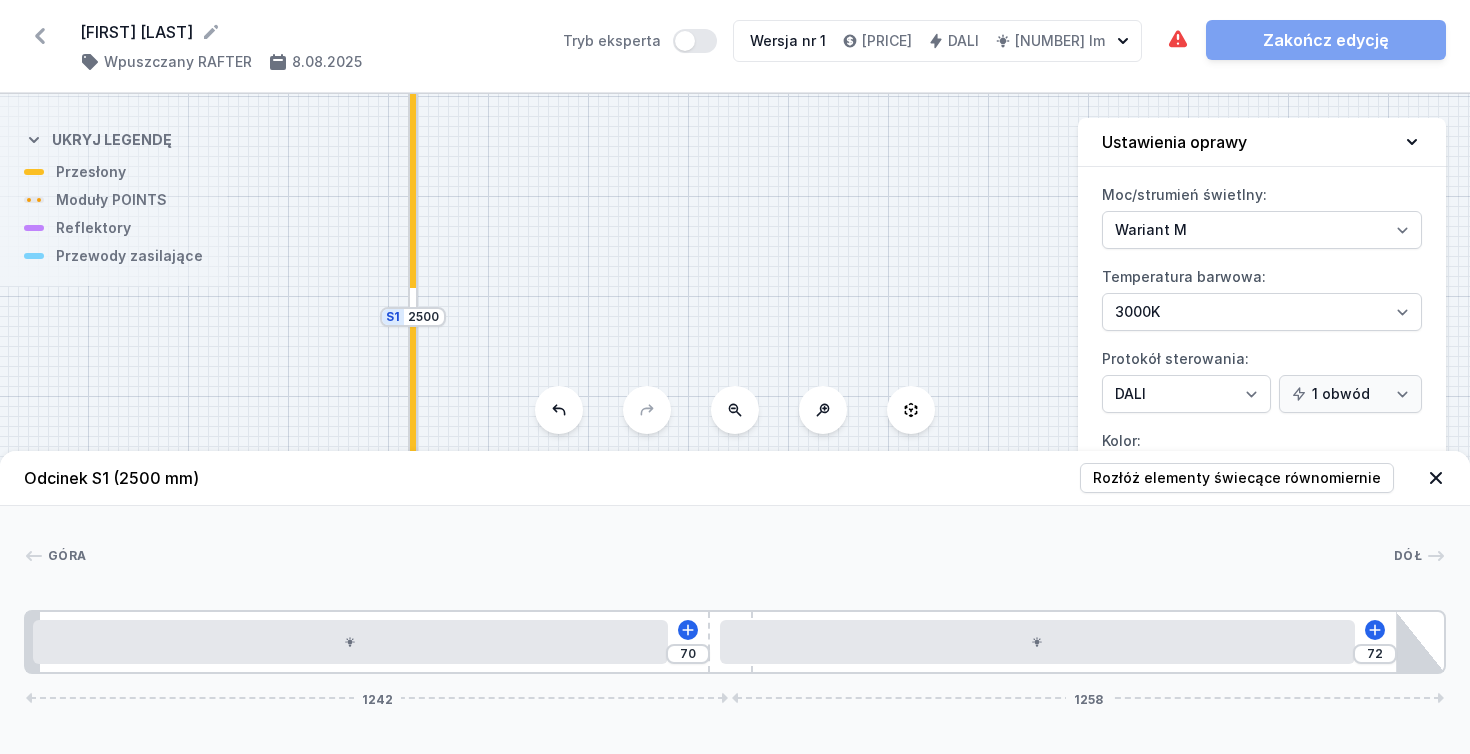 drag, startPoint x: 677, startPoint y: 262, endPoint x: 668, endPoint y: 99, distance: 163.24828 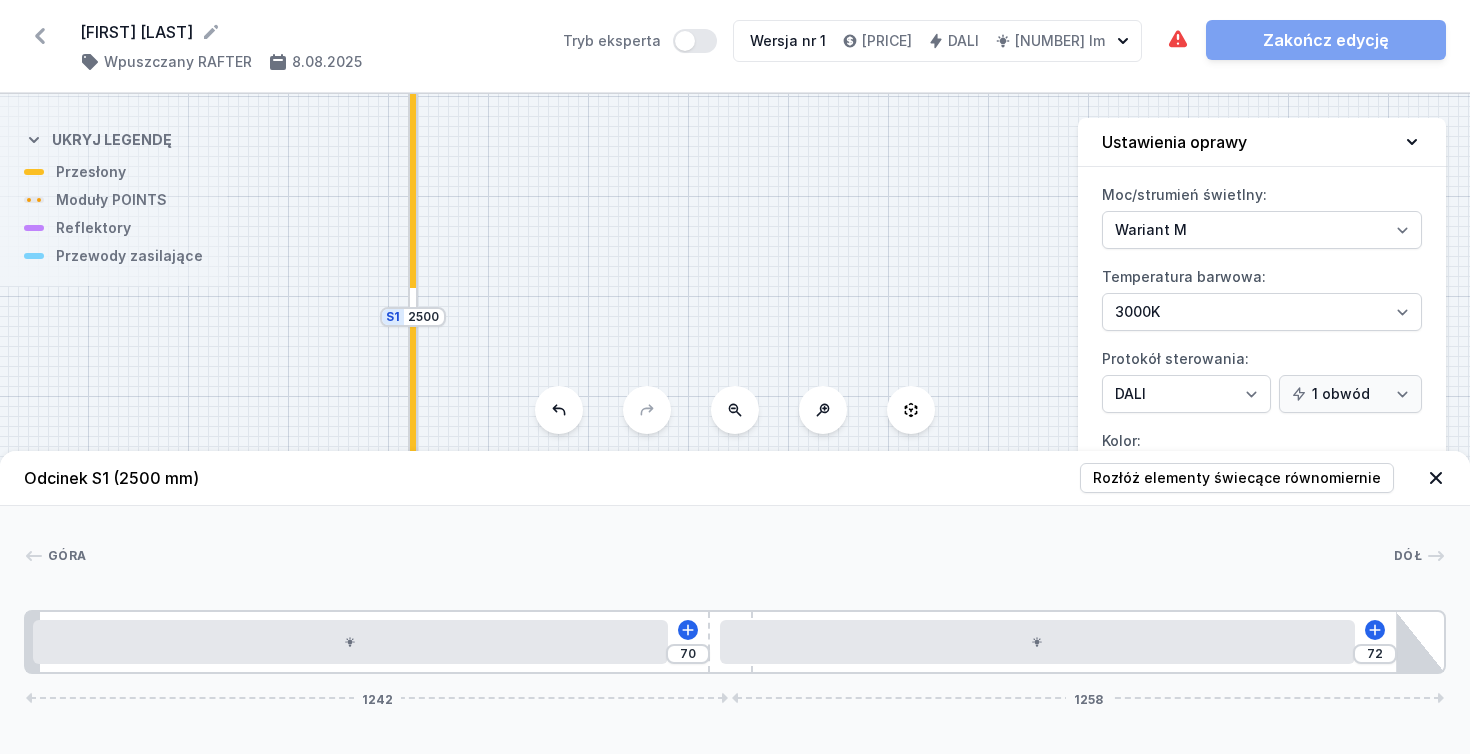 click on "S2 [NUMBER] S1 [NUMBER]" at bounding box center (735, 424) 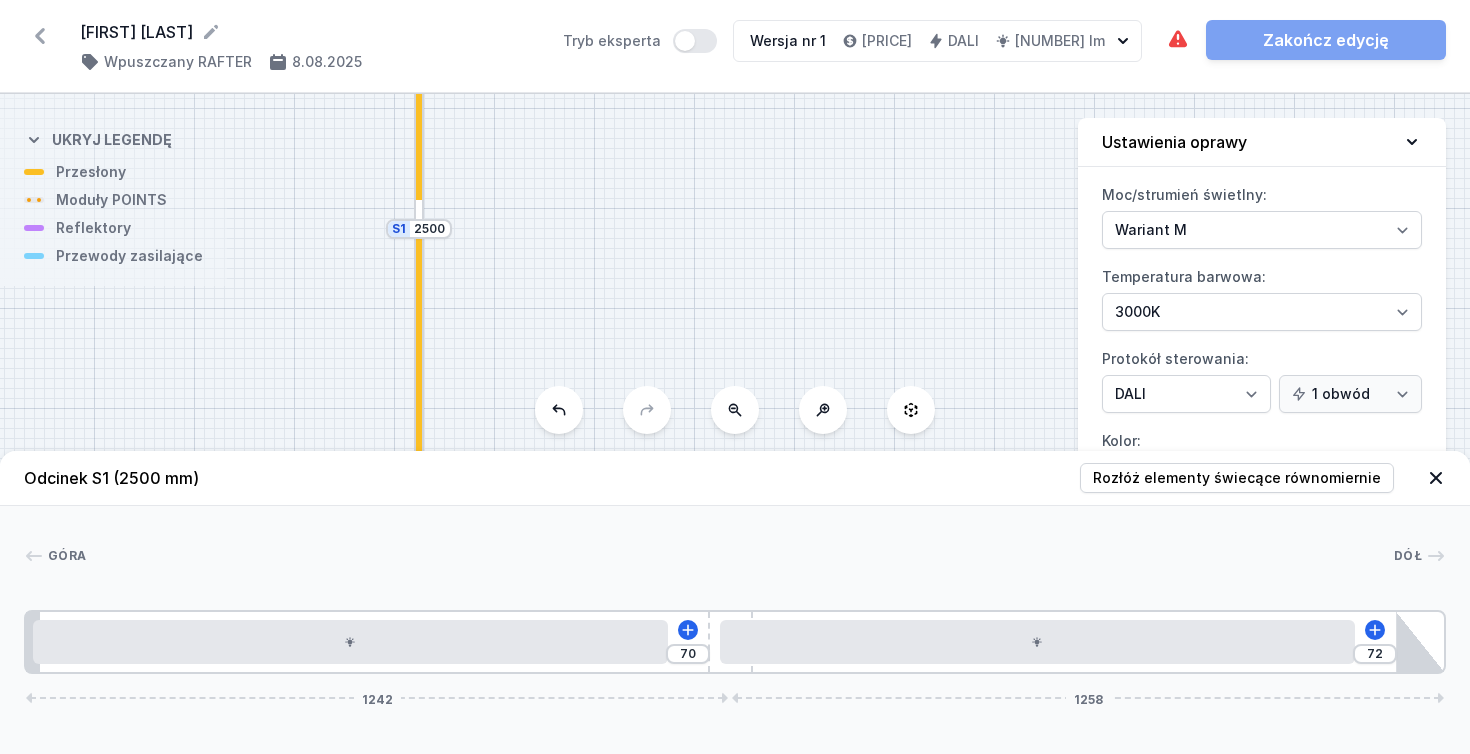 drag, startPoint x: 664, startPoint y: 282, endPoint x: 644, endPoint y: 116, distance: 167.20049 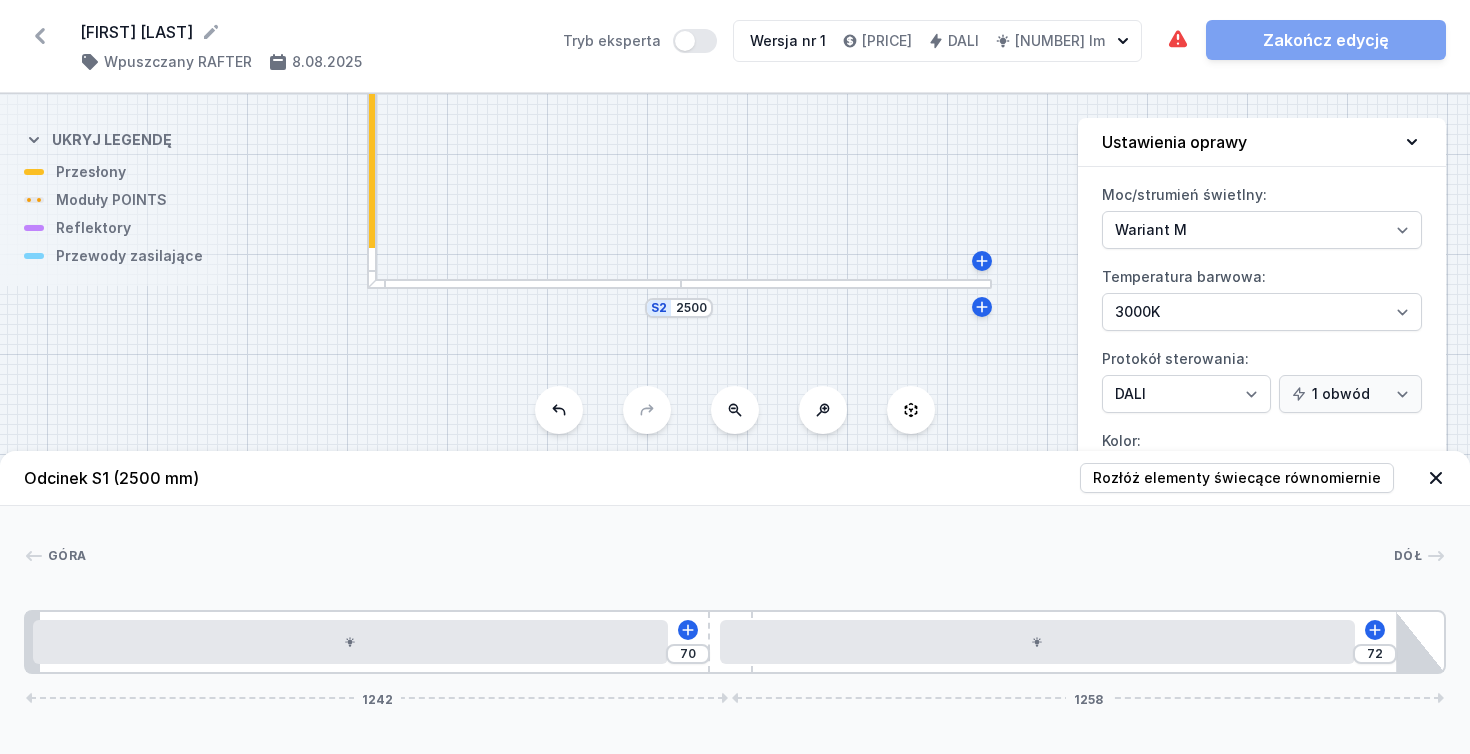 drag, startPoint x: 621, startPoint y: 253, endPoint x: 594, endPoint y: 135, distance: 121.049576 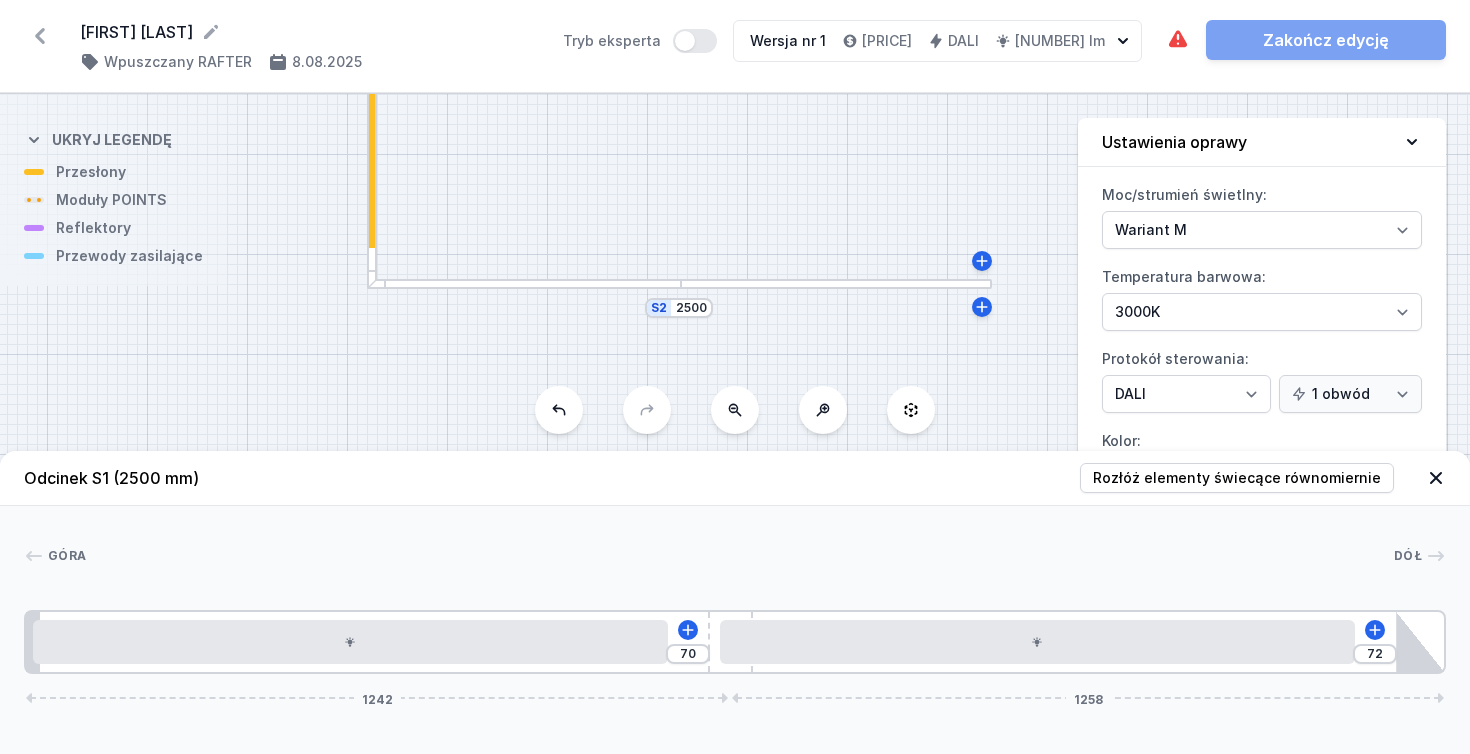 click at bounding box center [524, 284] 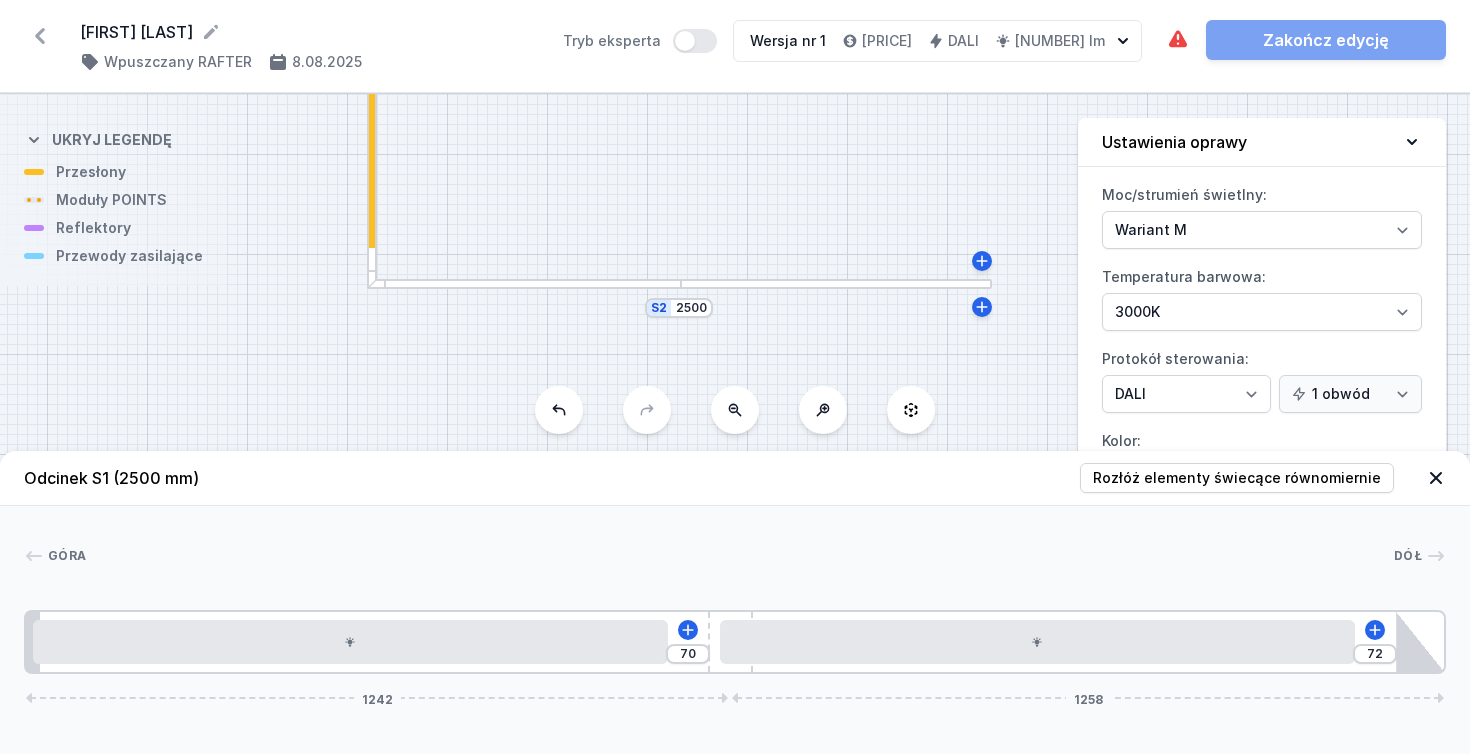 type on "1178" 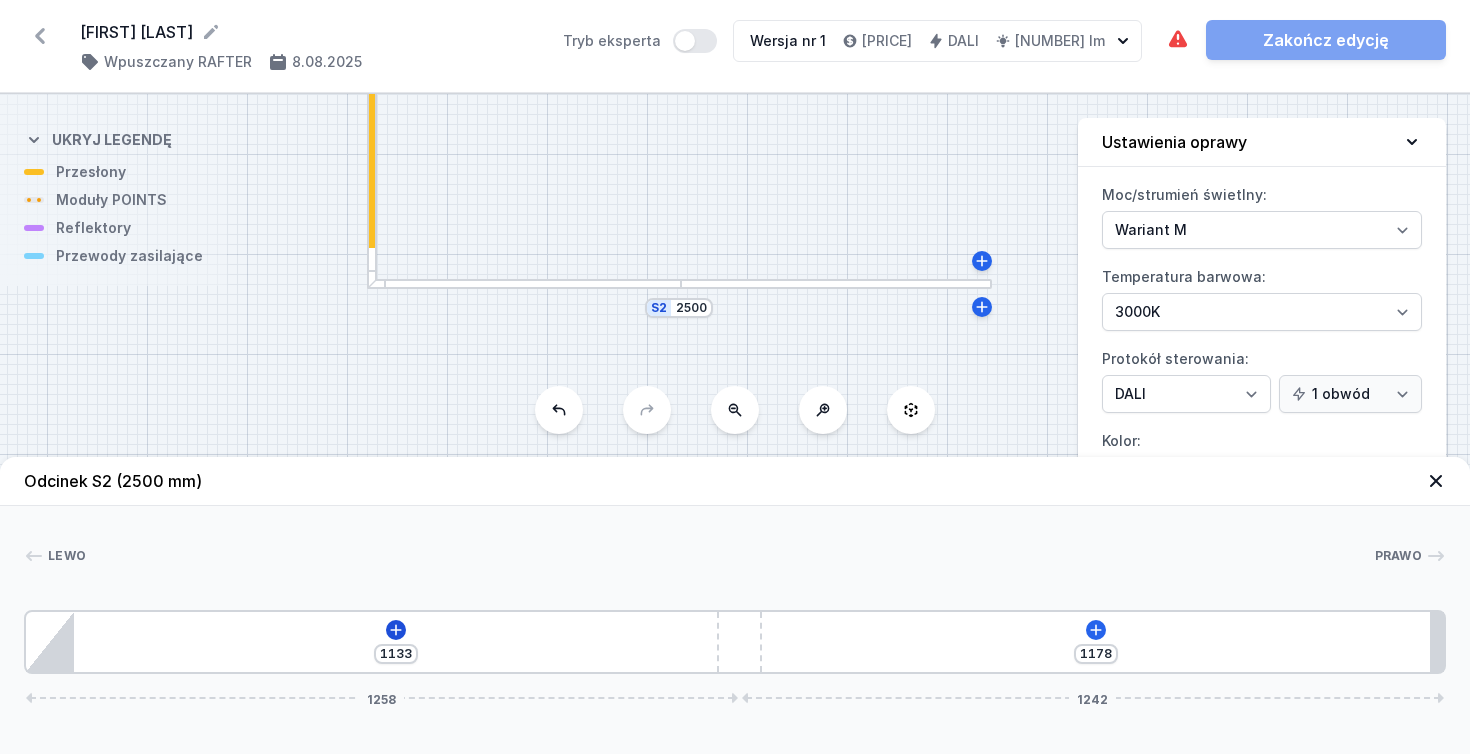 click 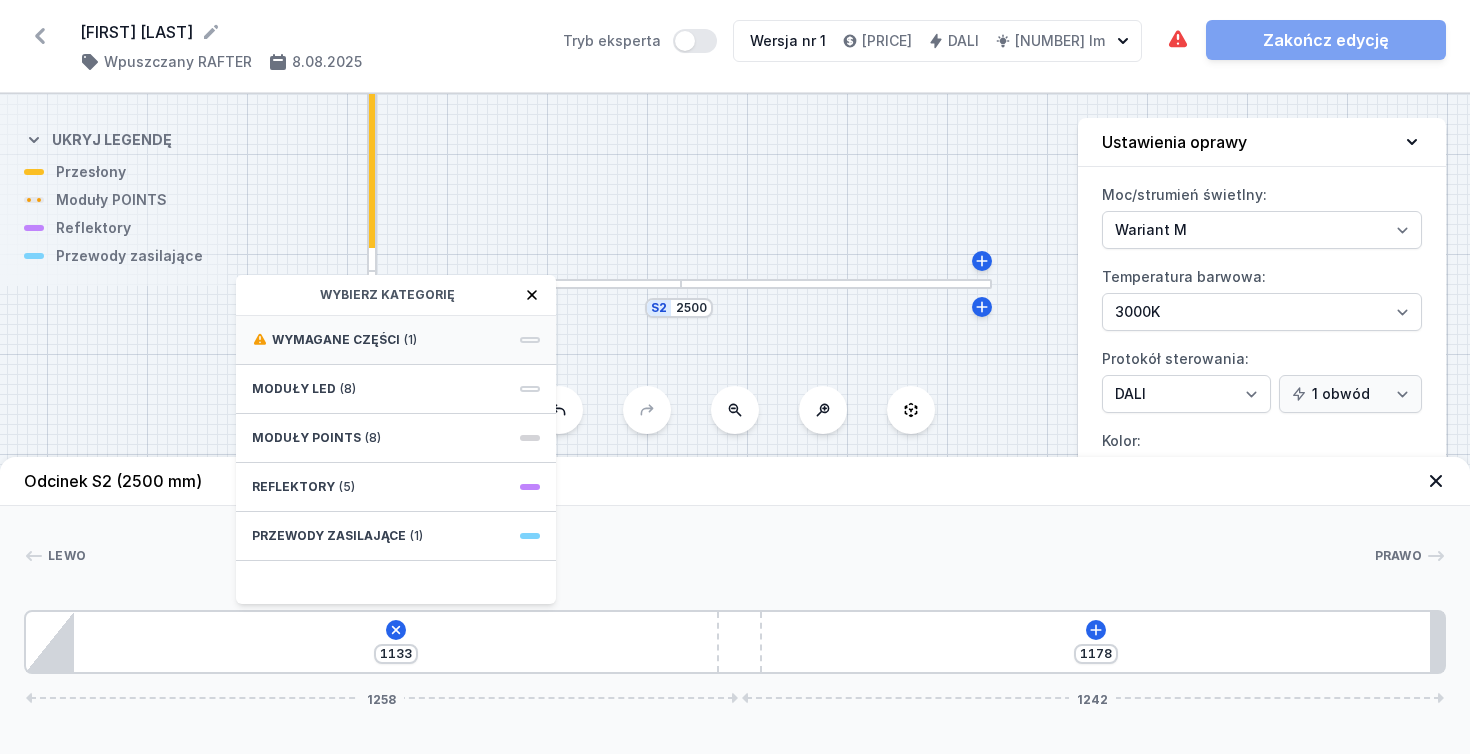 click on "Wymagane części" at bounding box center (336, 340) 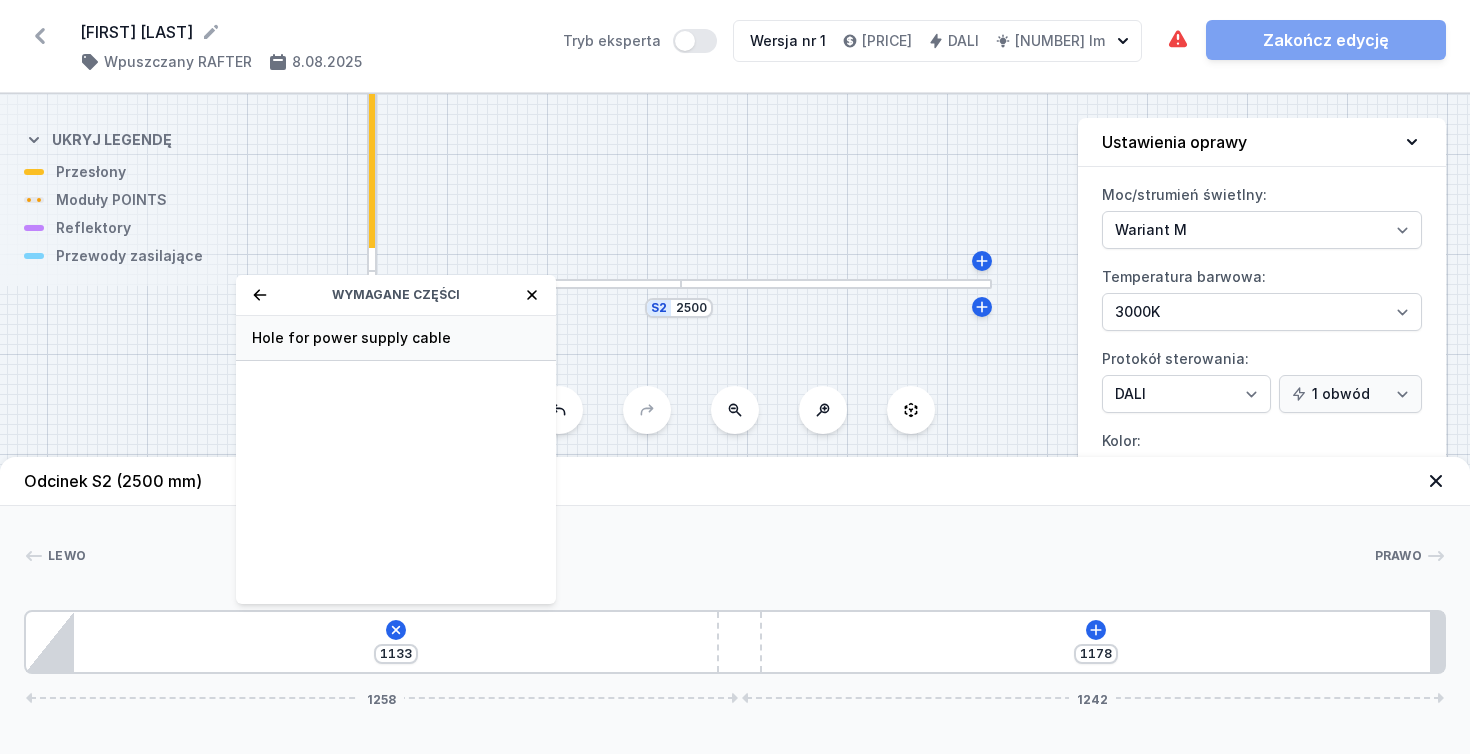 click on "Hole for power supply cable" at bounding box center [396, 338] 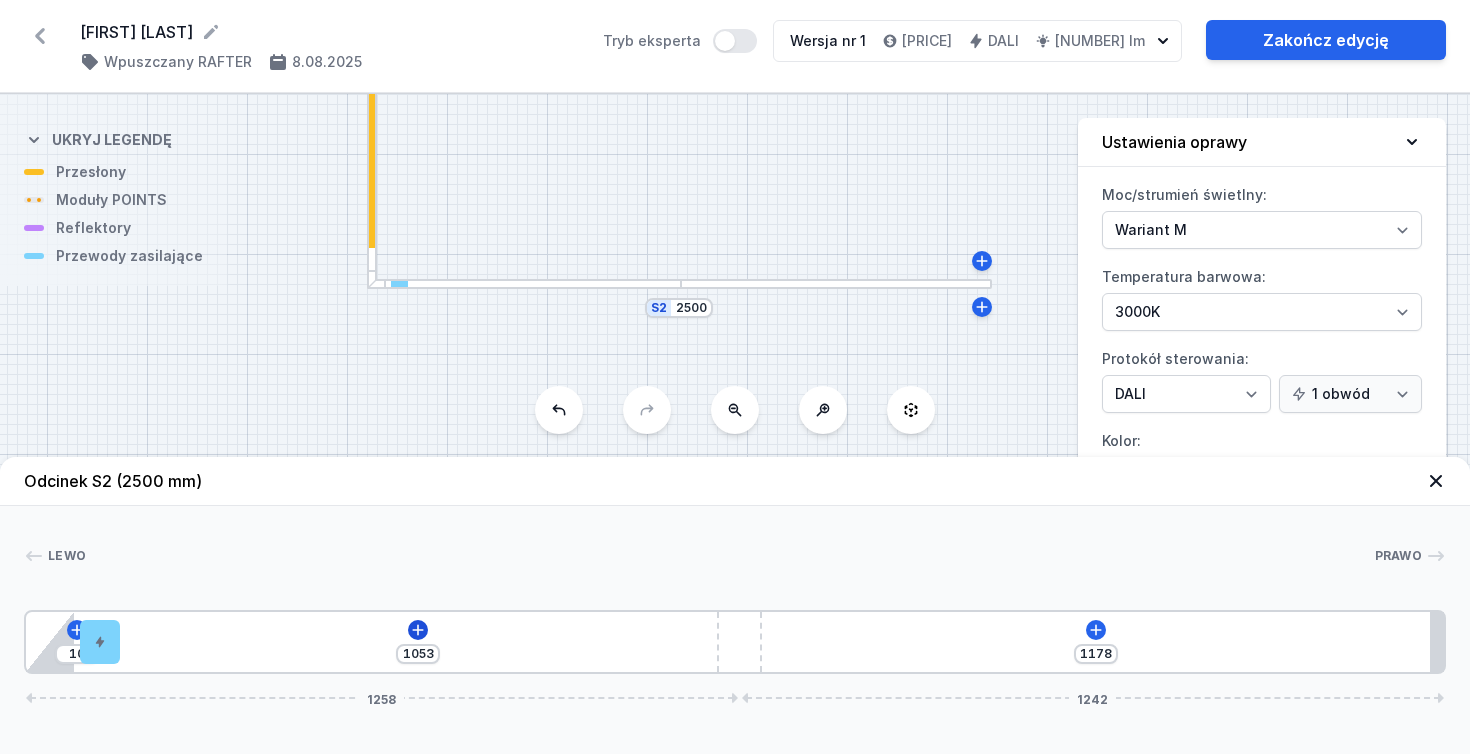 click 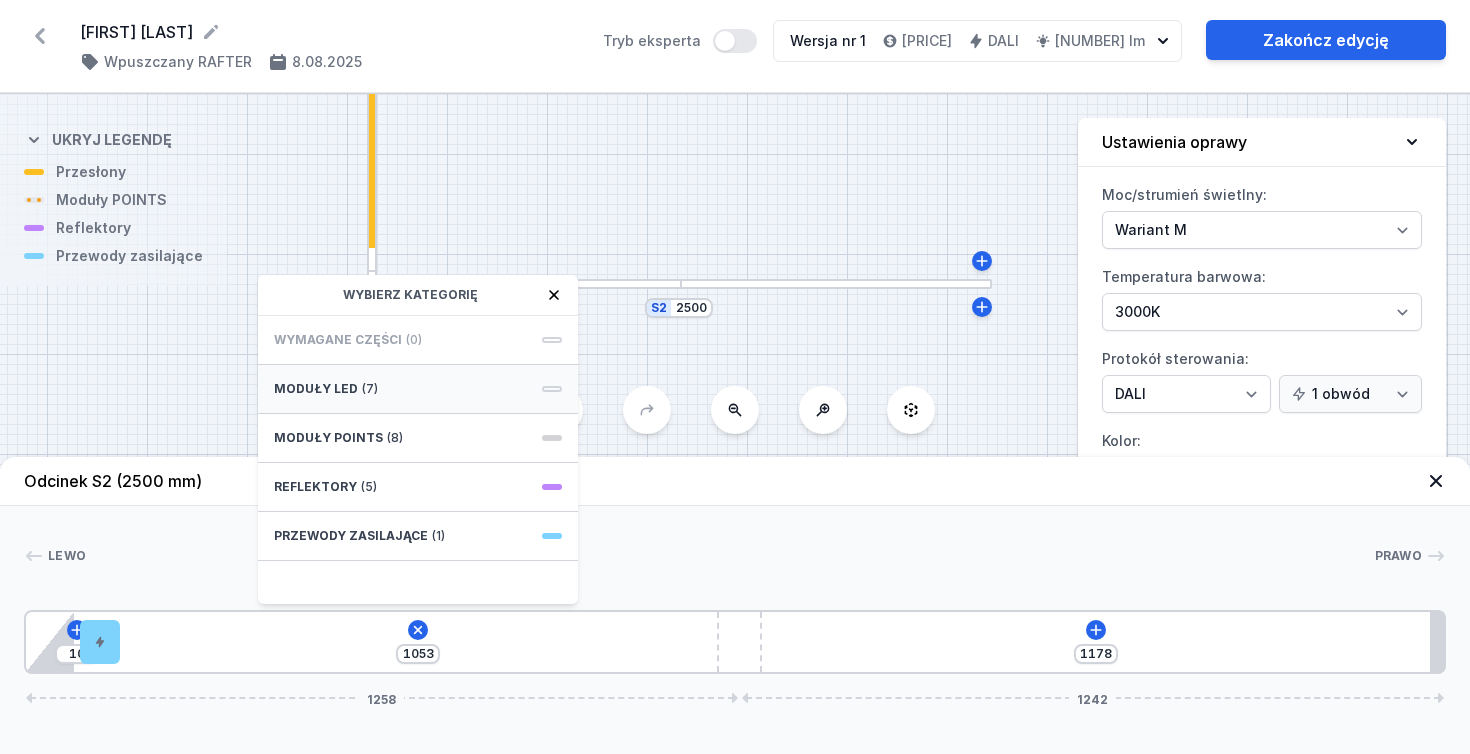 click on "Moduły LED" at bounding box center (316, 389) 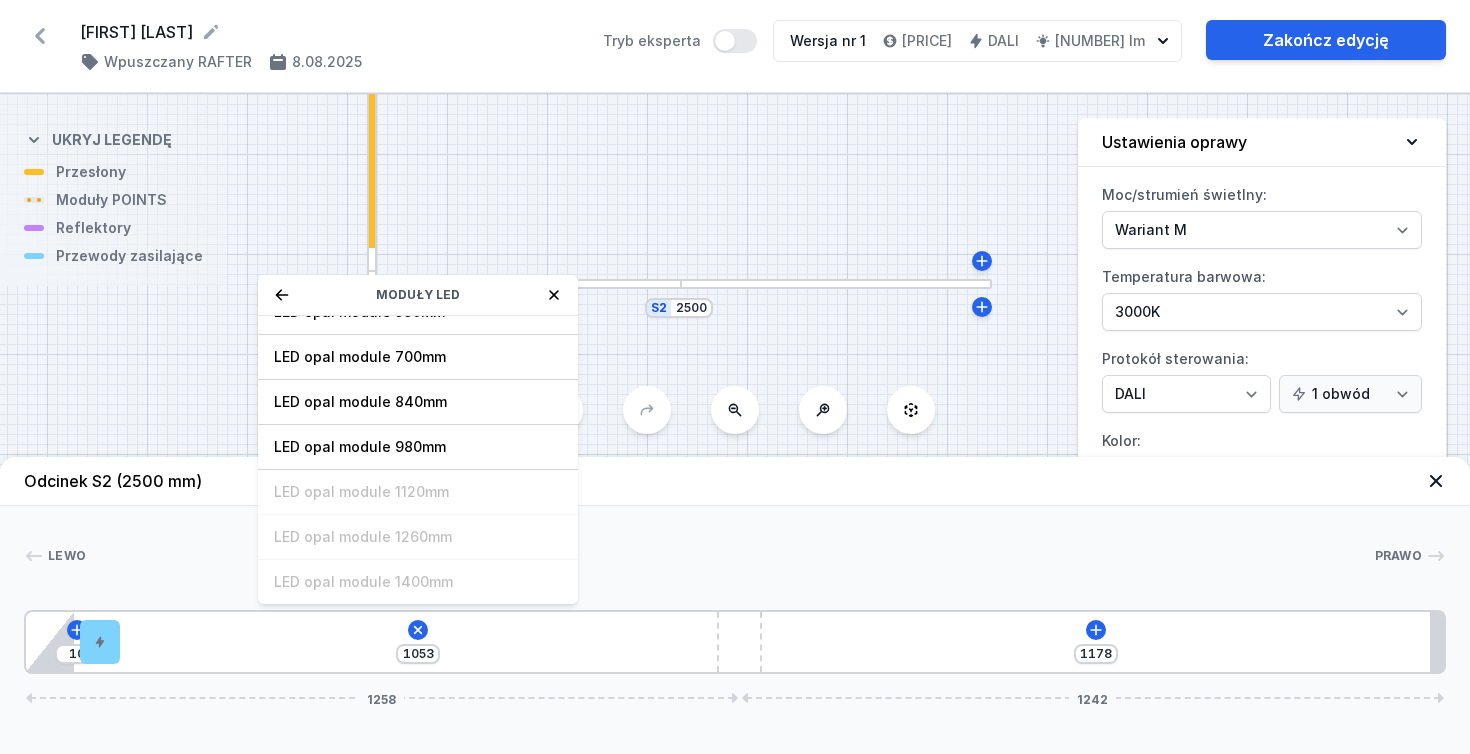scroll, scrollTop: 162, scrollLeft: 0, axis: vertical 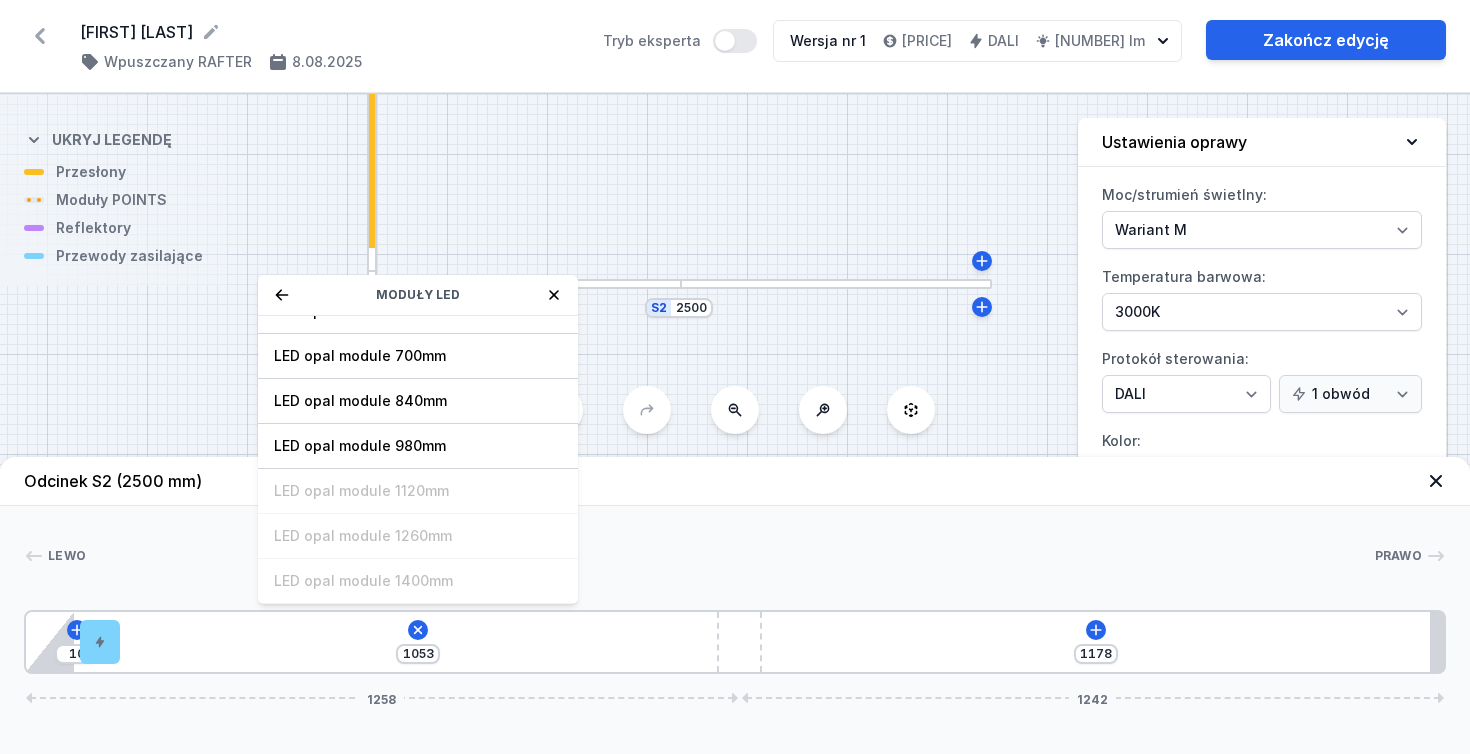 click on "S2 [NUMBER] S1 [NUMBER]" at bounding box center [735, 424] 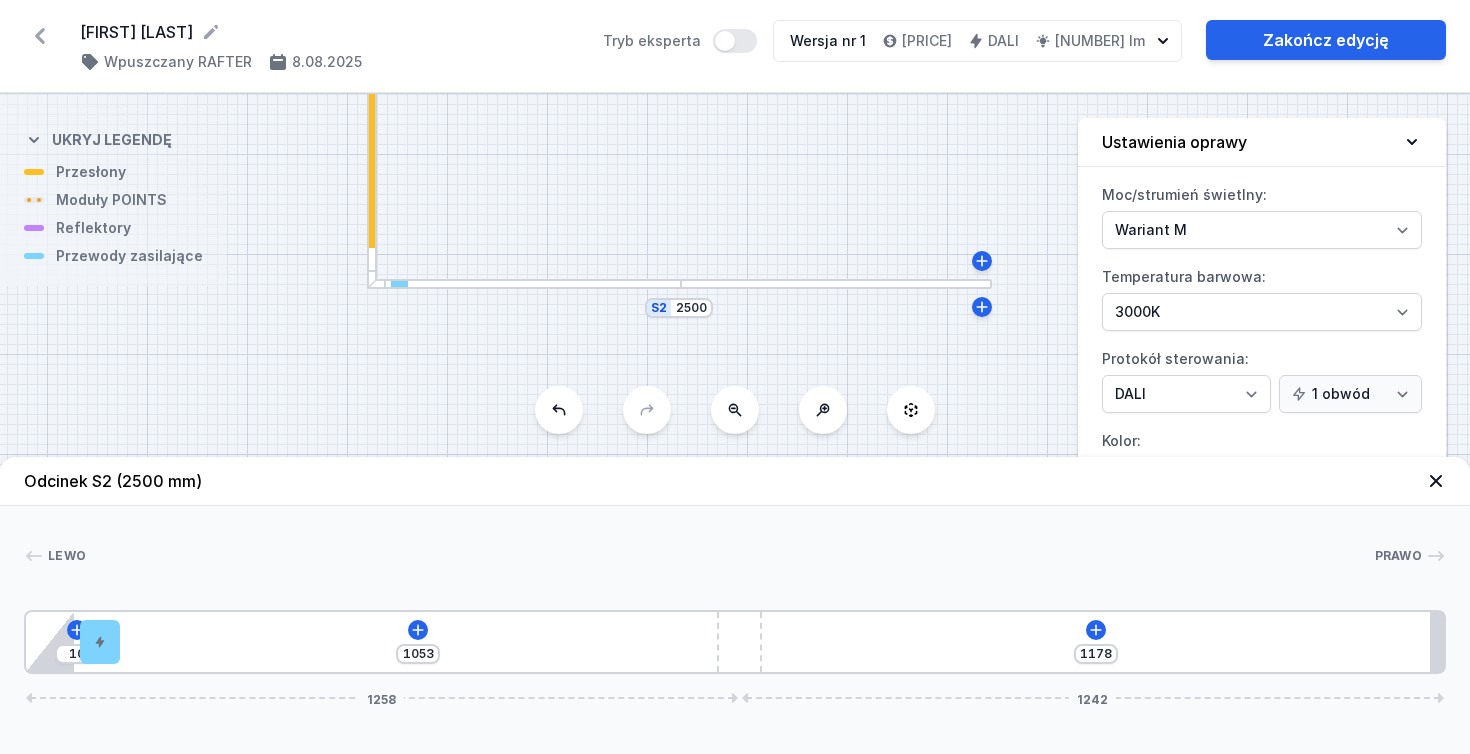 scroll, scrollTop: 0, scrollLeft: 0, axis: both 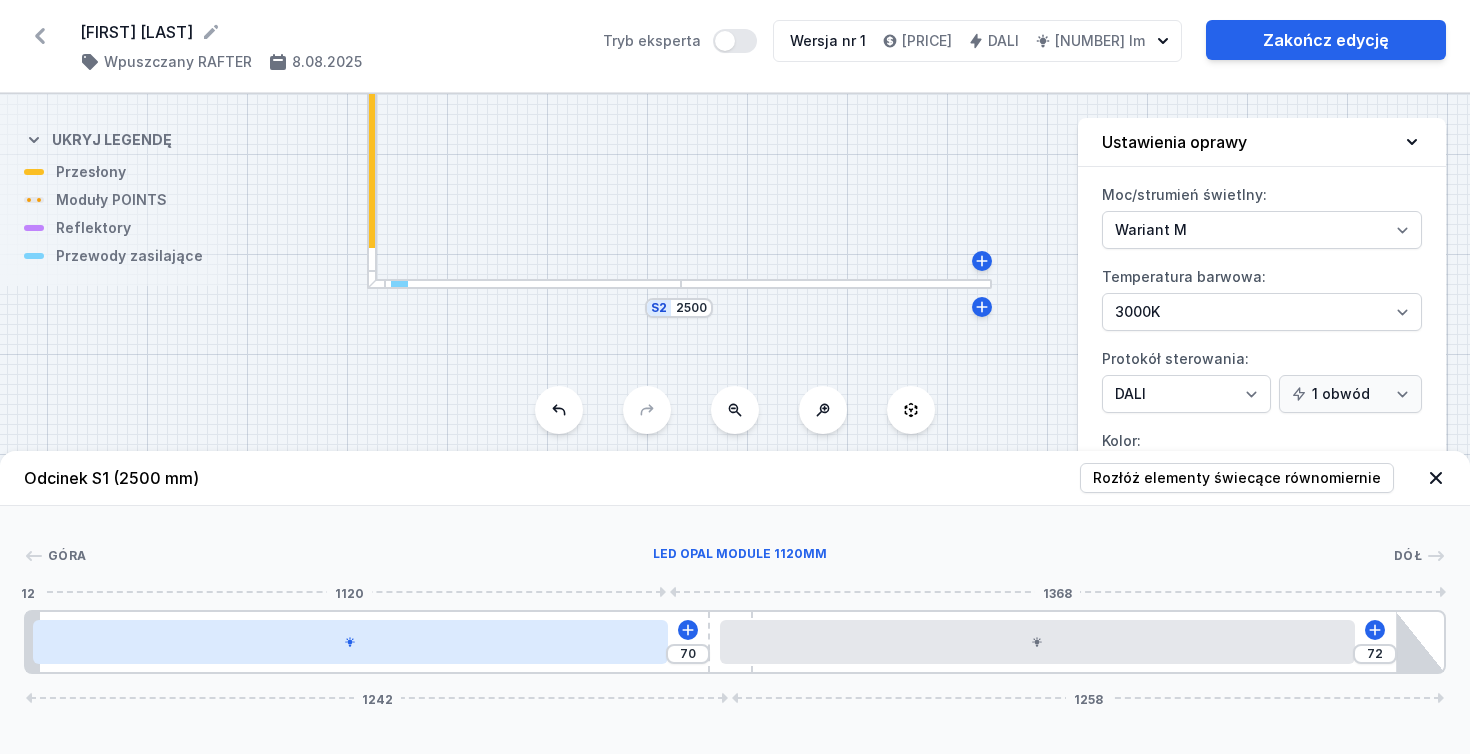click at bounding box center (350, 642) 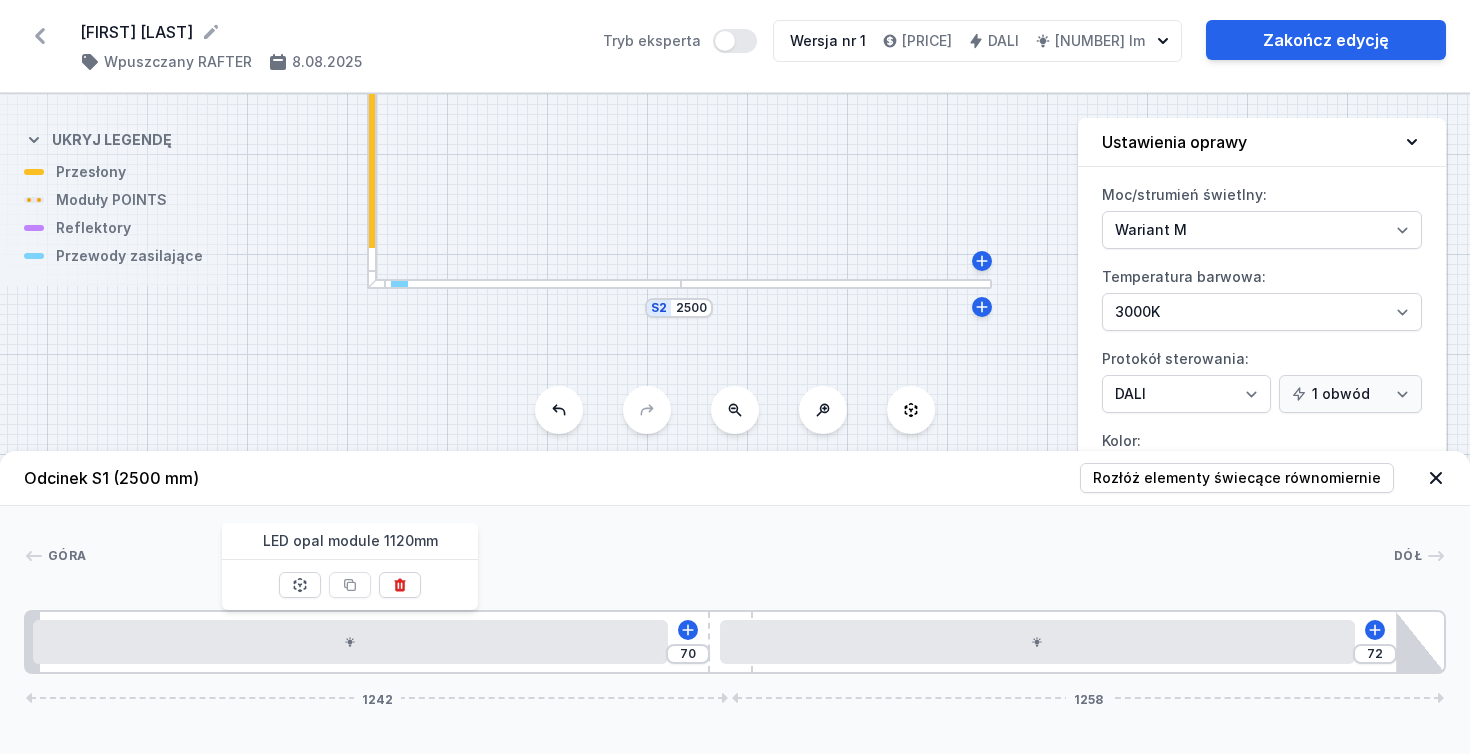 click on "S2 [NUMBER] S1 [NUMBER]" at bounding box center (735, 424) 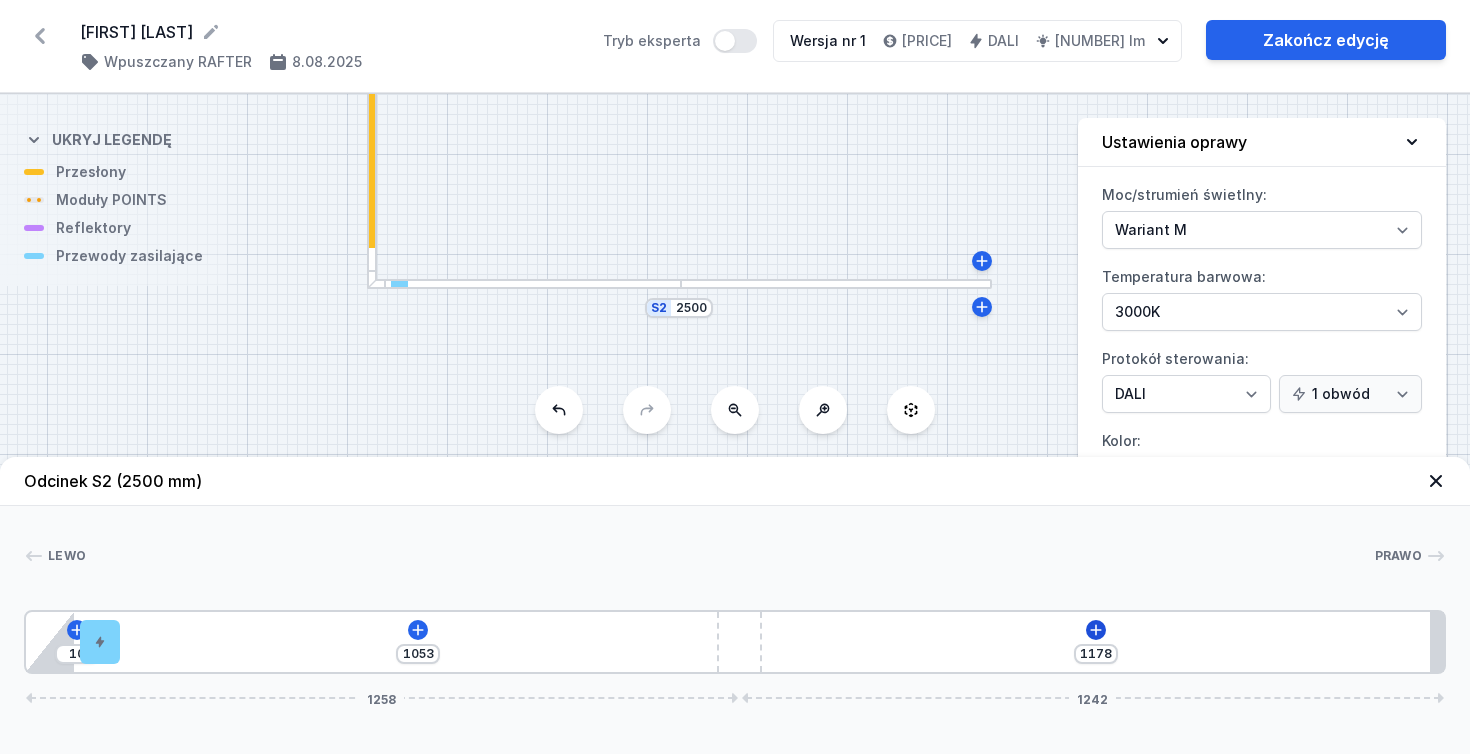 click 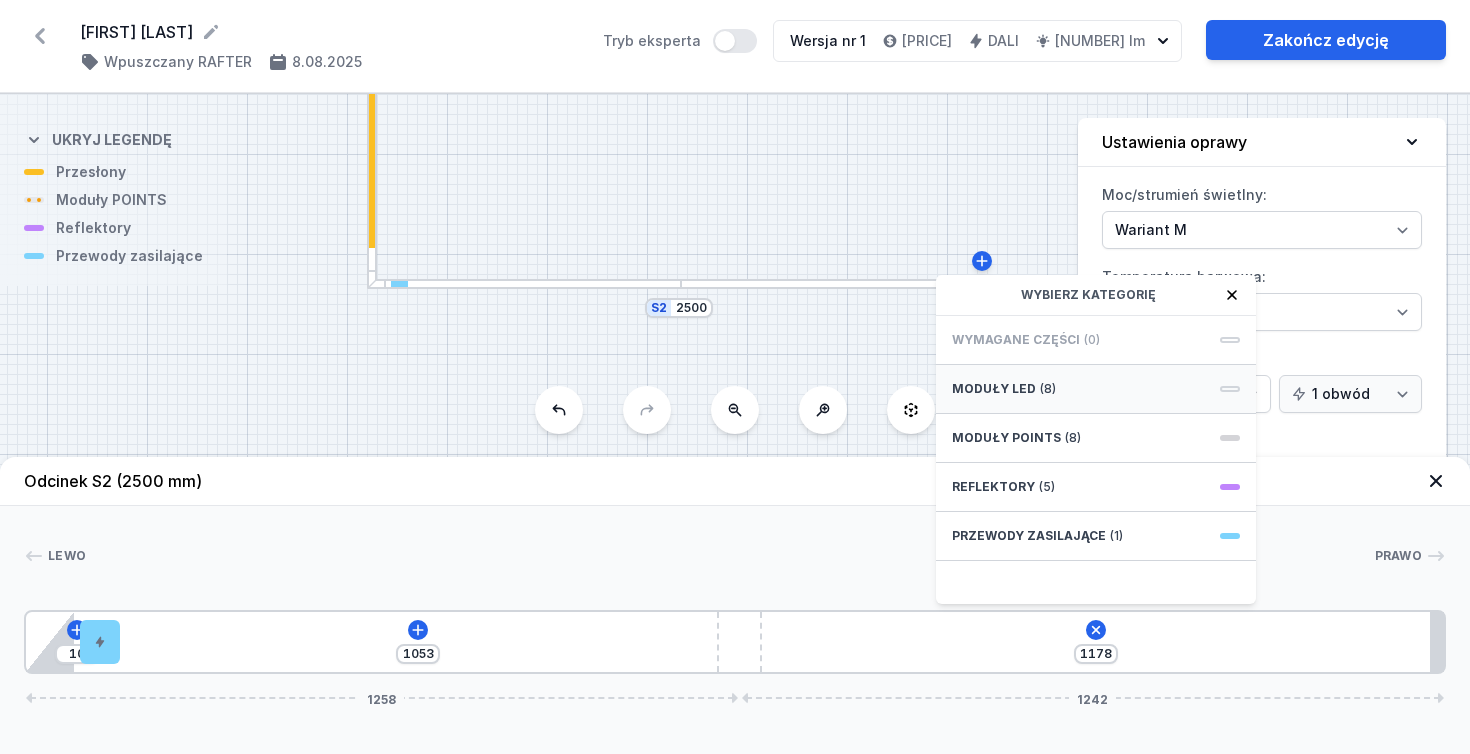 click on "Moduły LED" at bounding box center (994, 389) 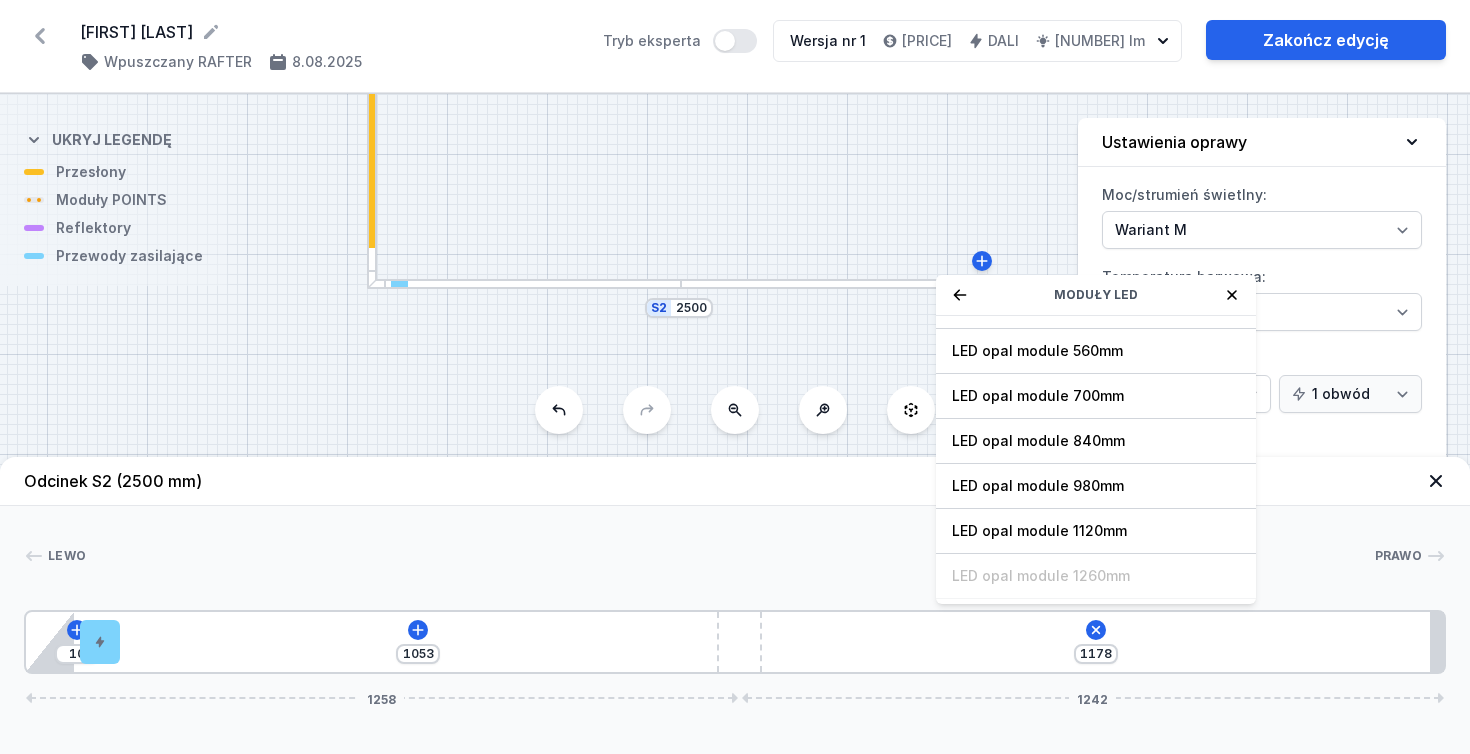 scroll, scrollTop: 127, scrollLeft: 0, axis: vertical 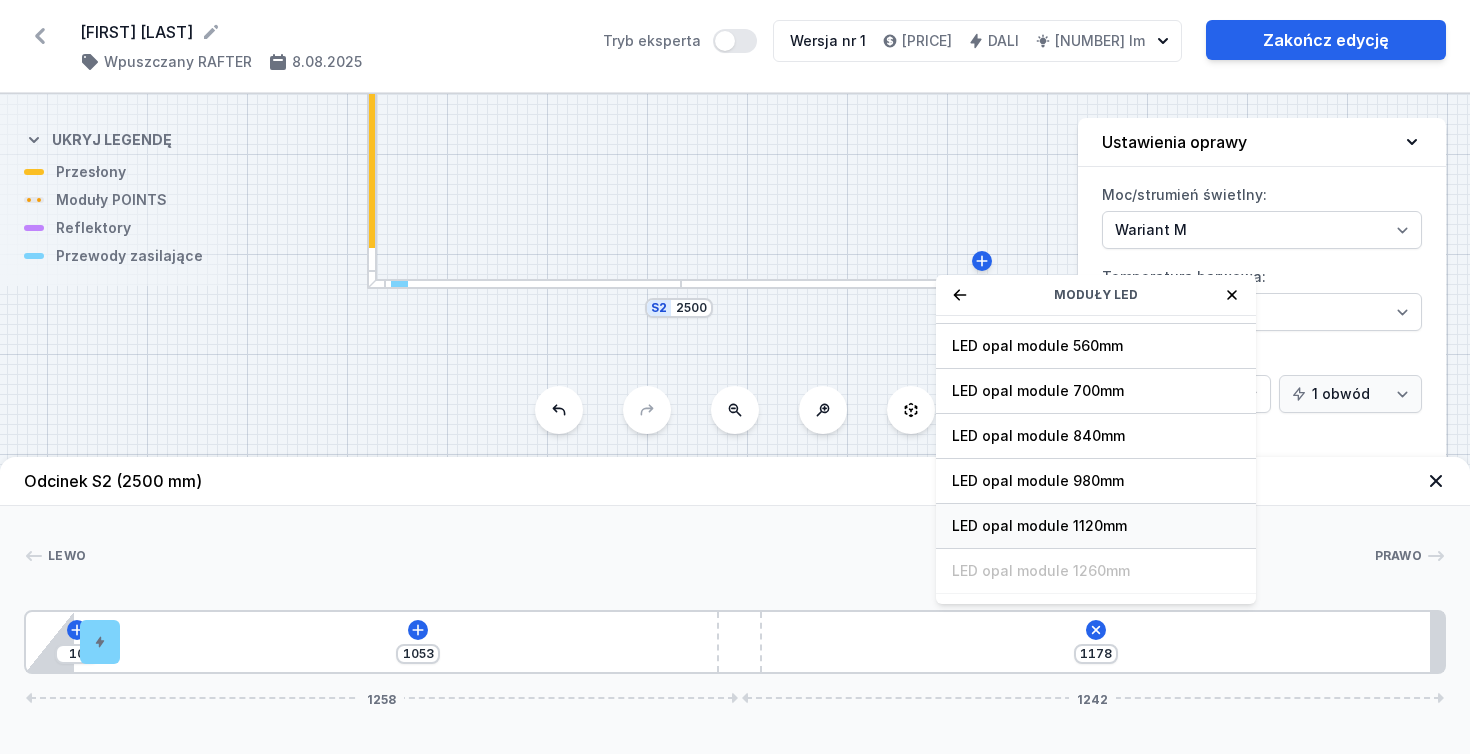 click on "LED opal module 1120mm" at bounding box center (1096, 526) 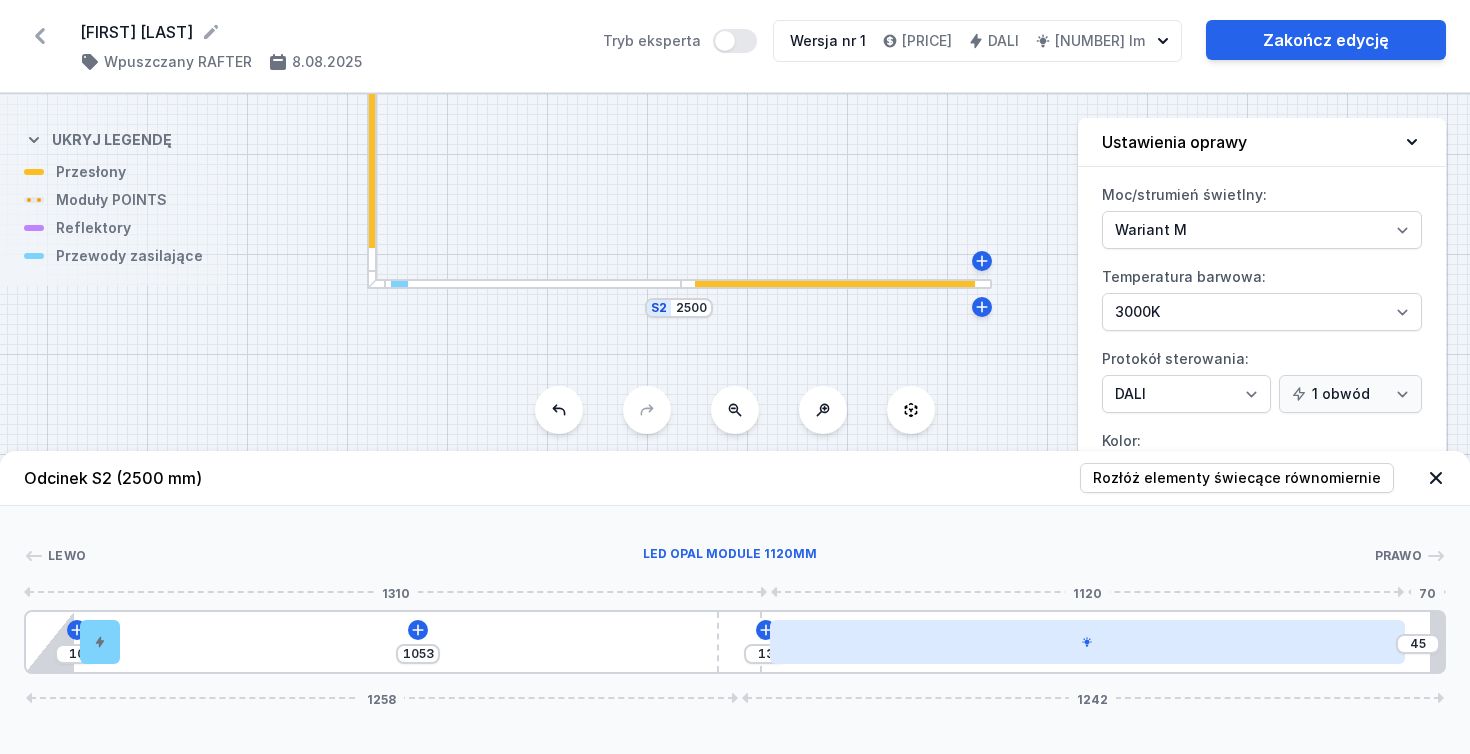 type on "43" 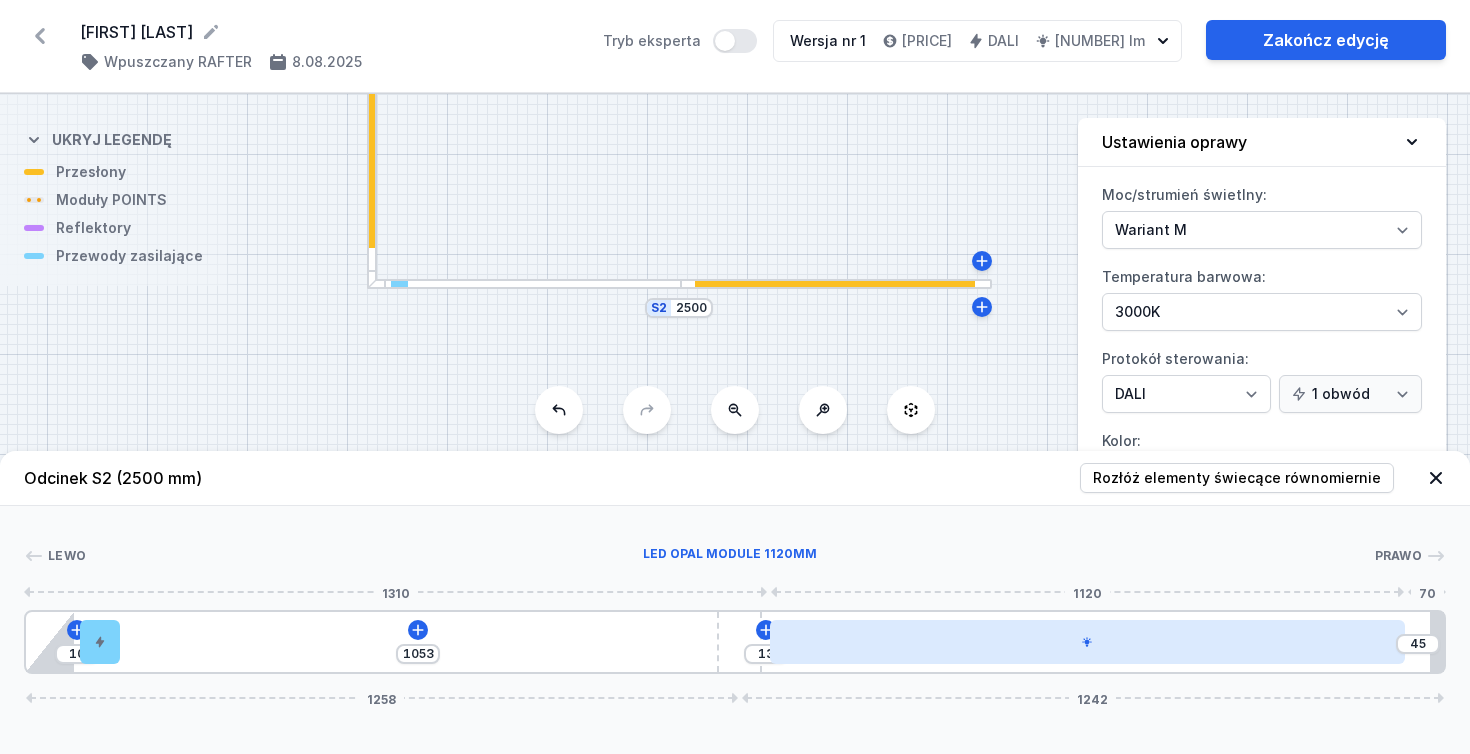 type on "15" 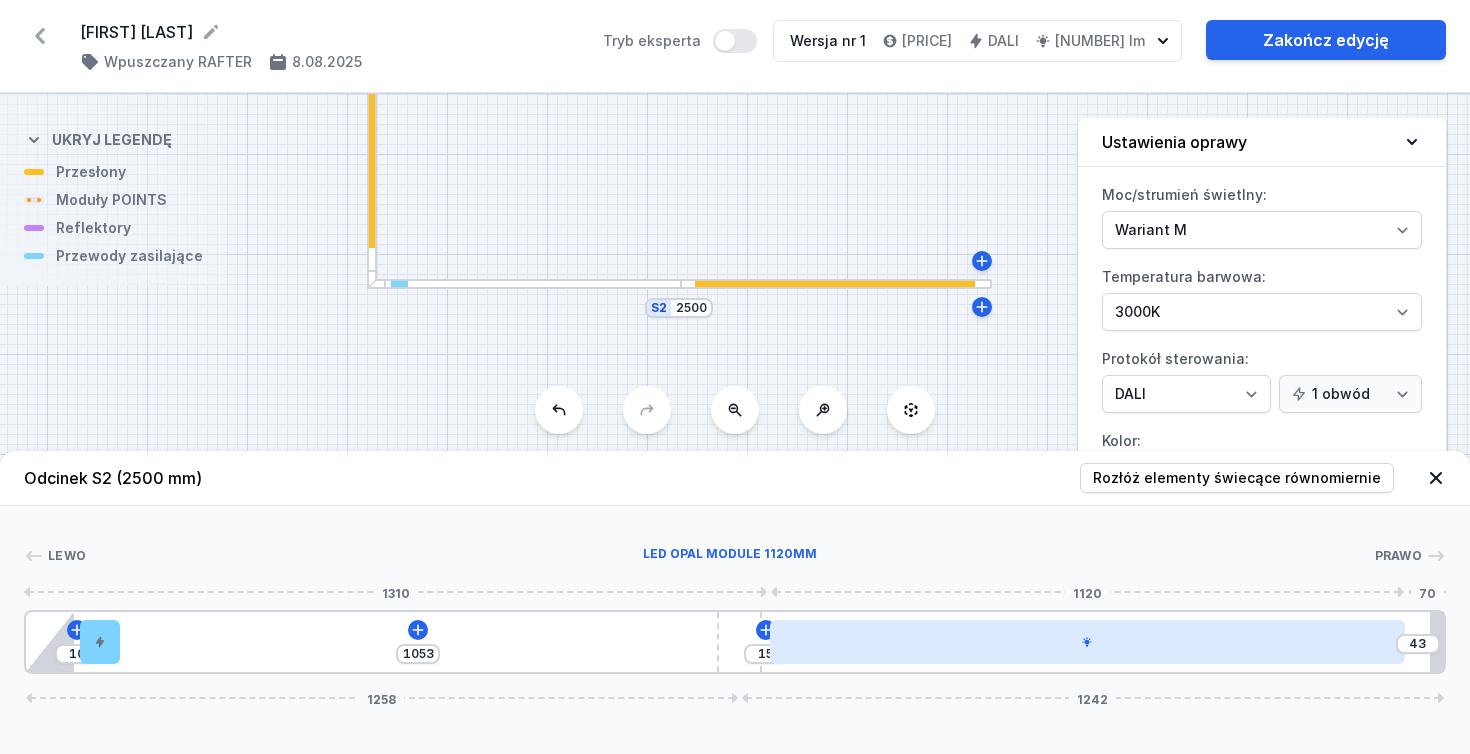 type on "41" 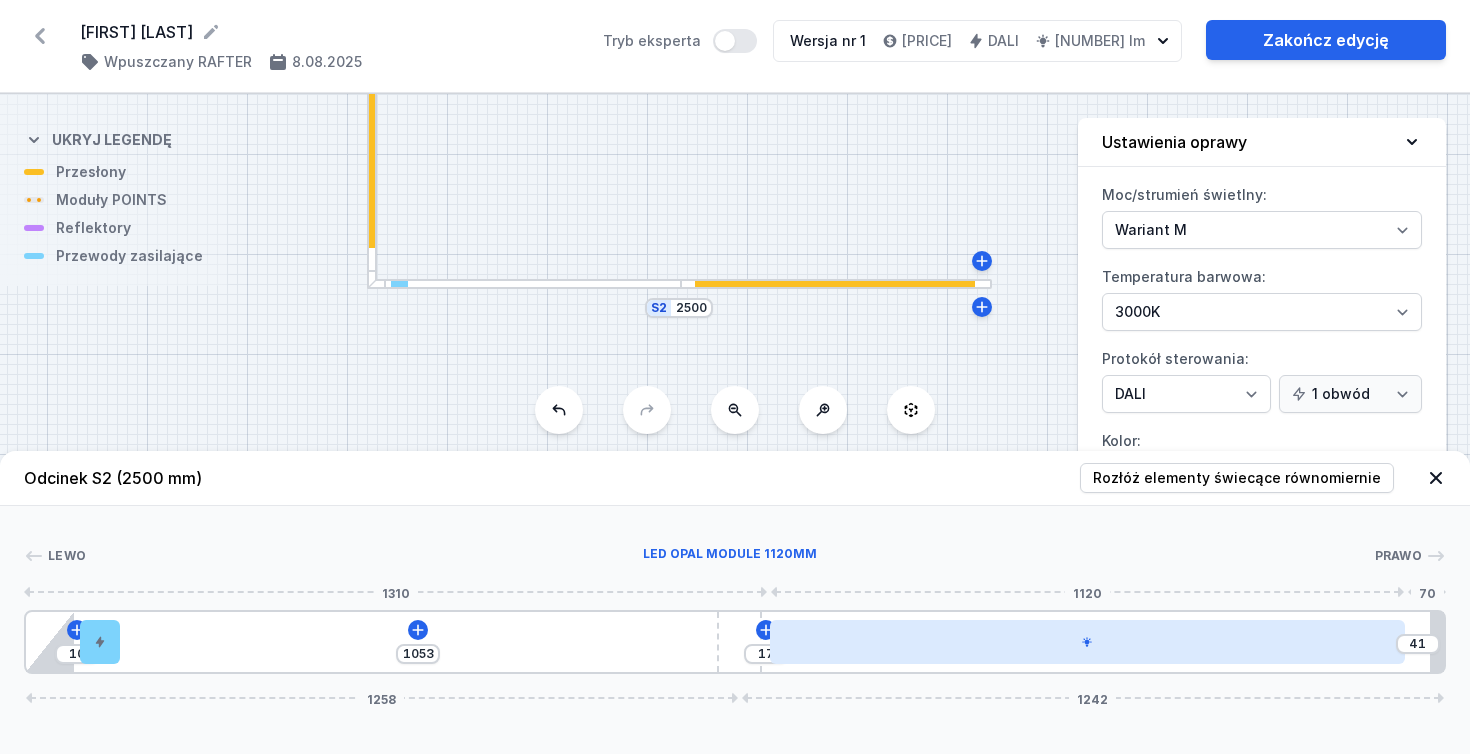type on "39" 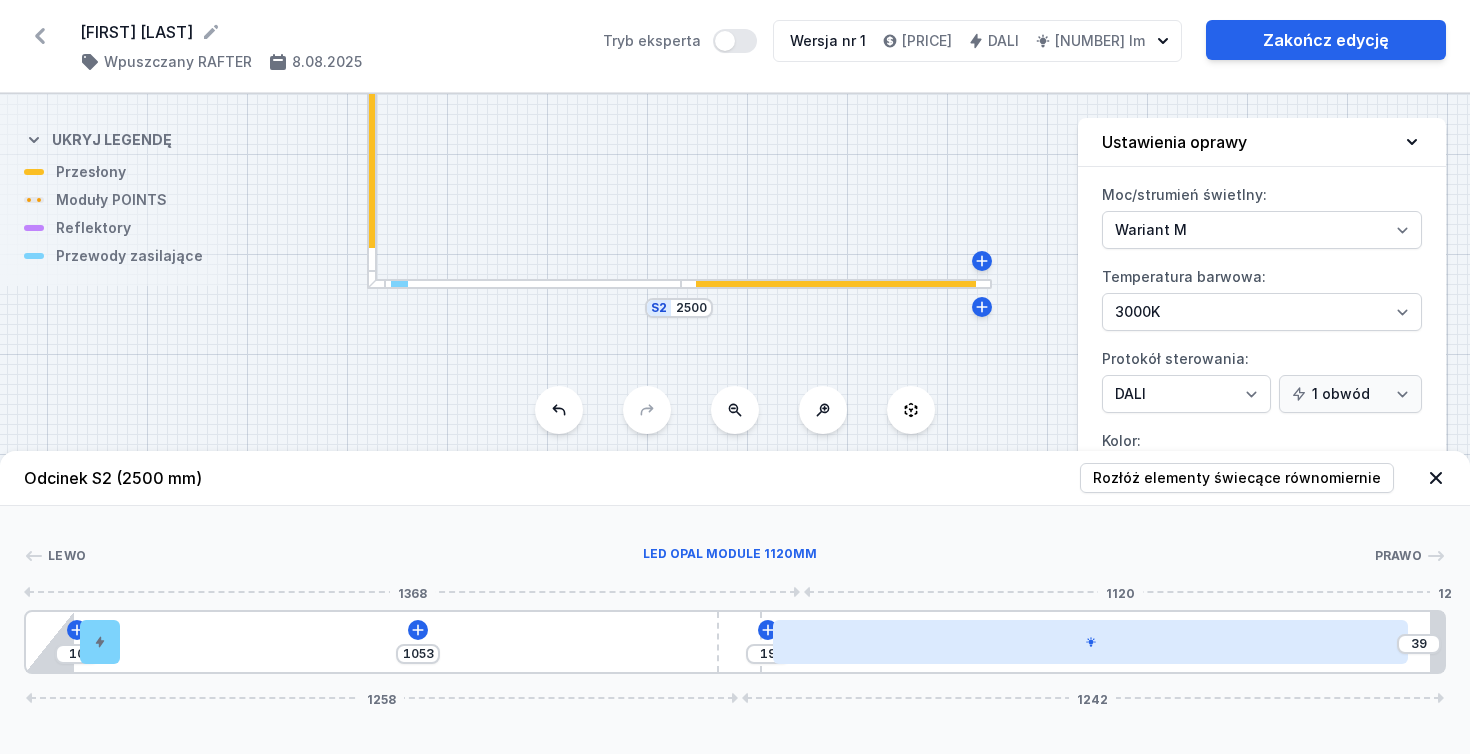 type on "17" 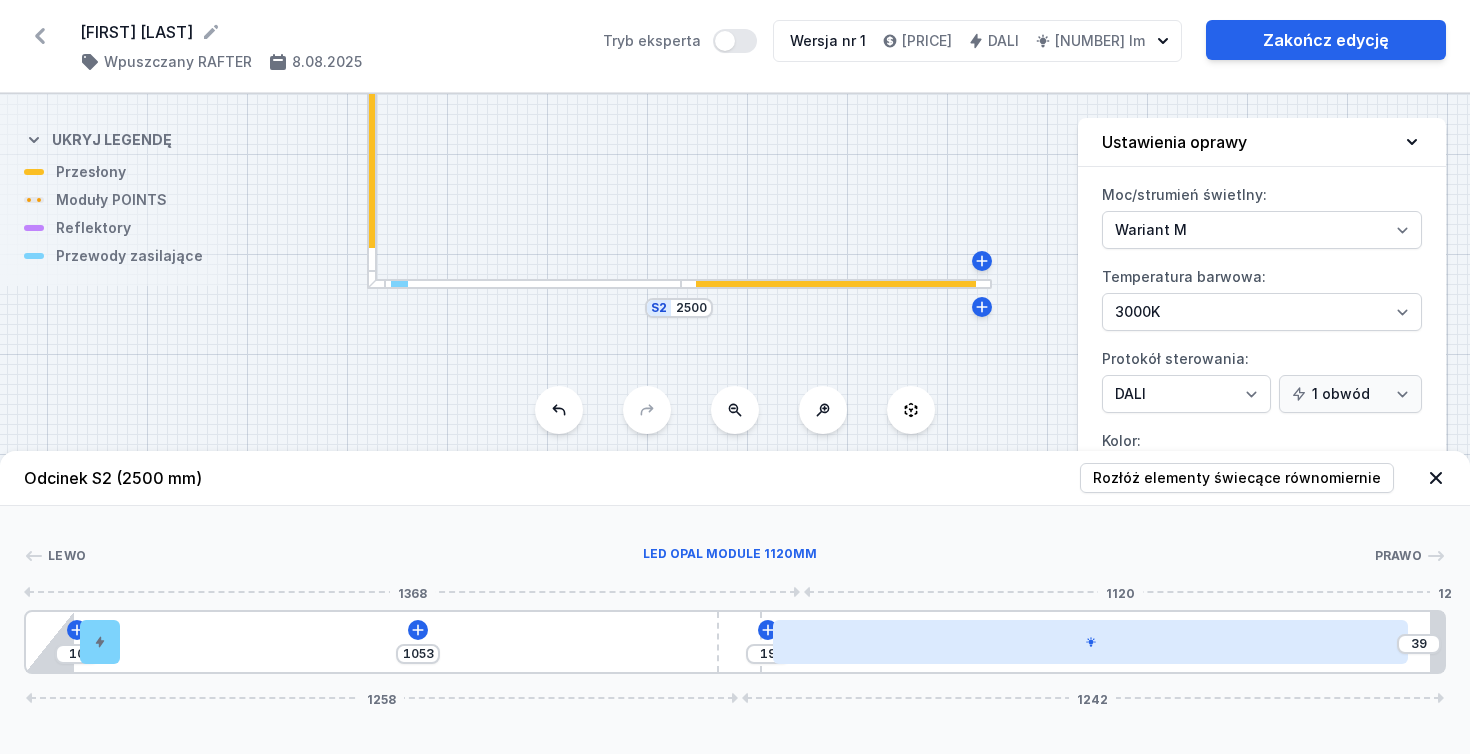 type on "41" 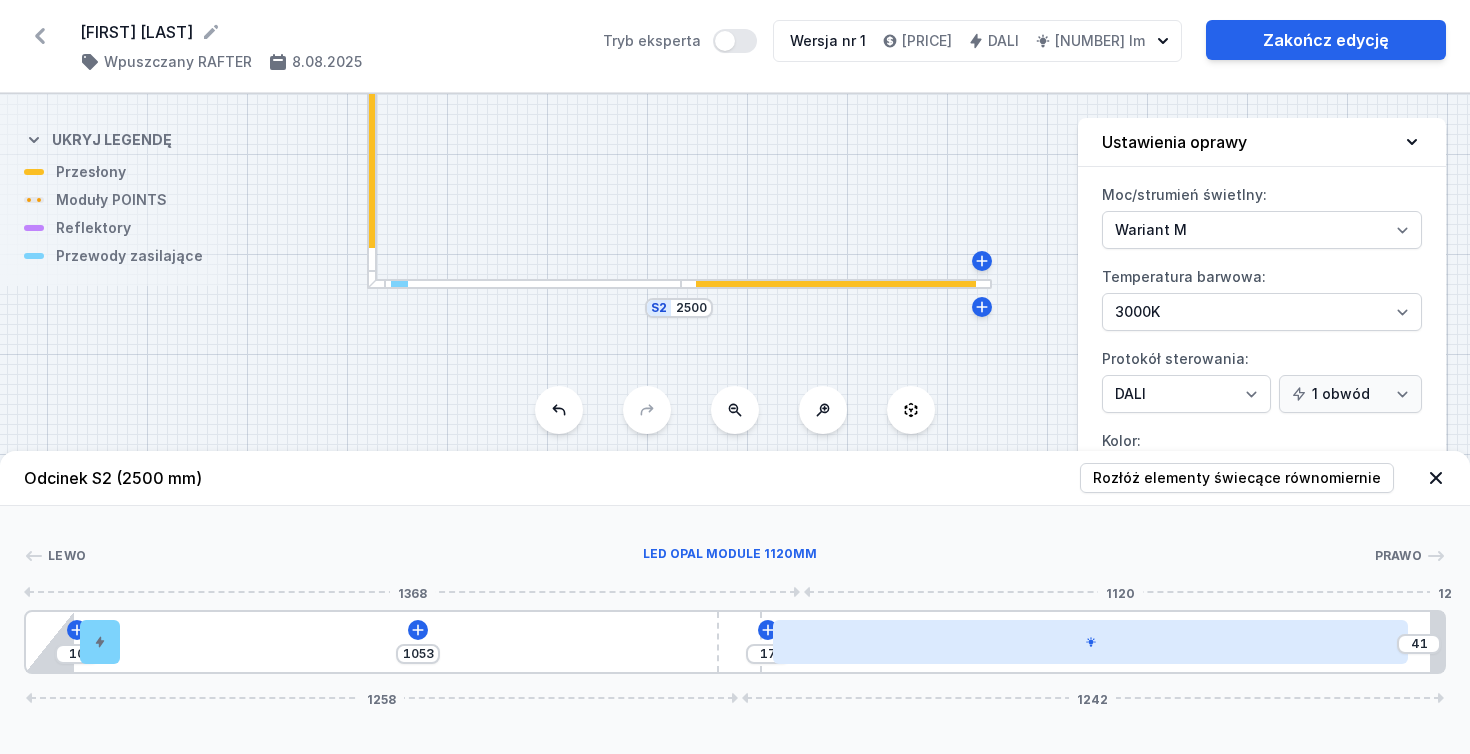 type on "15" 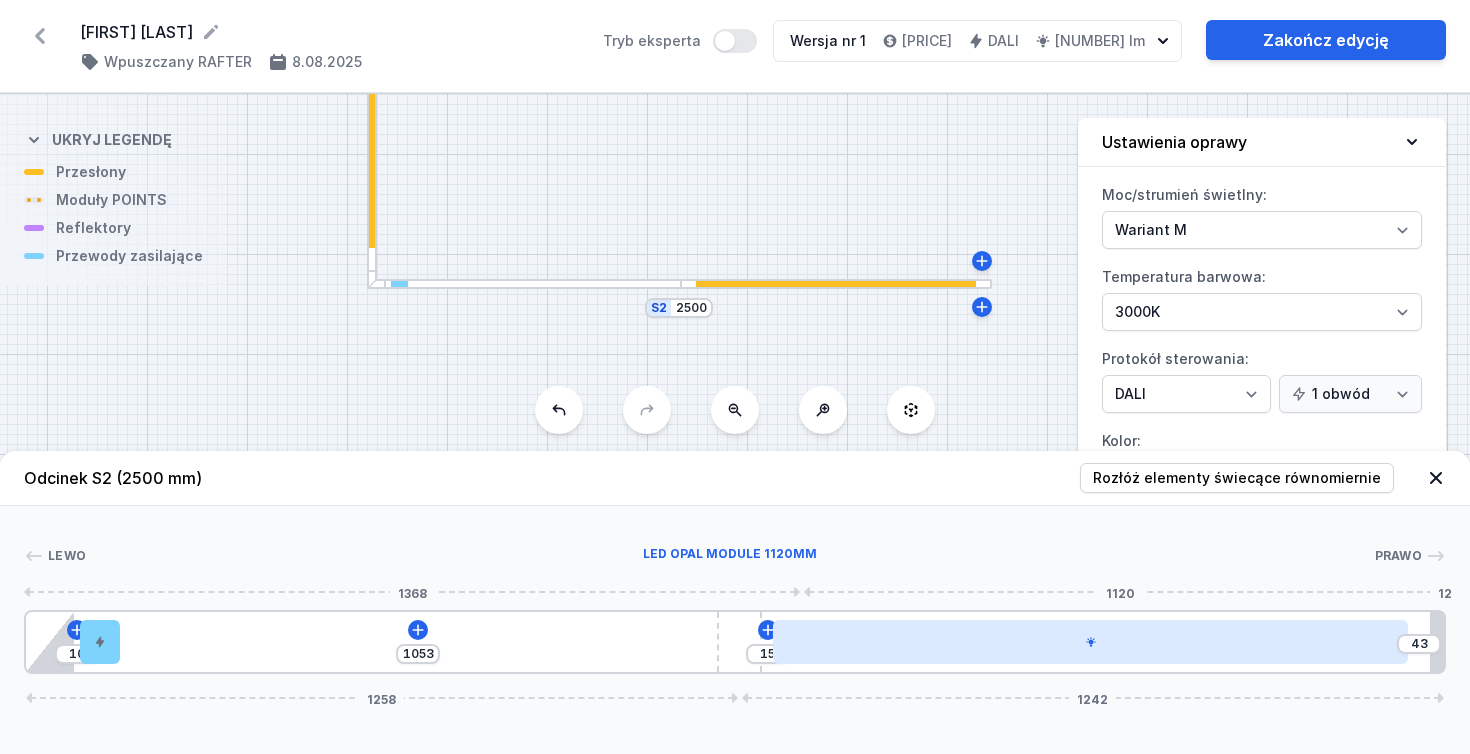 type on "13" 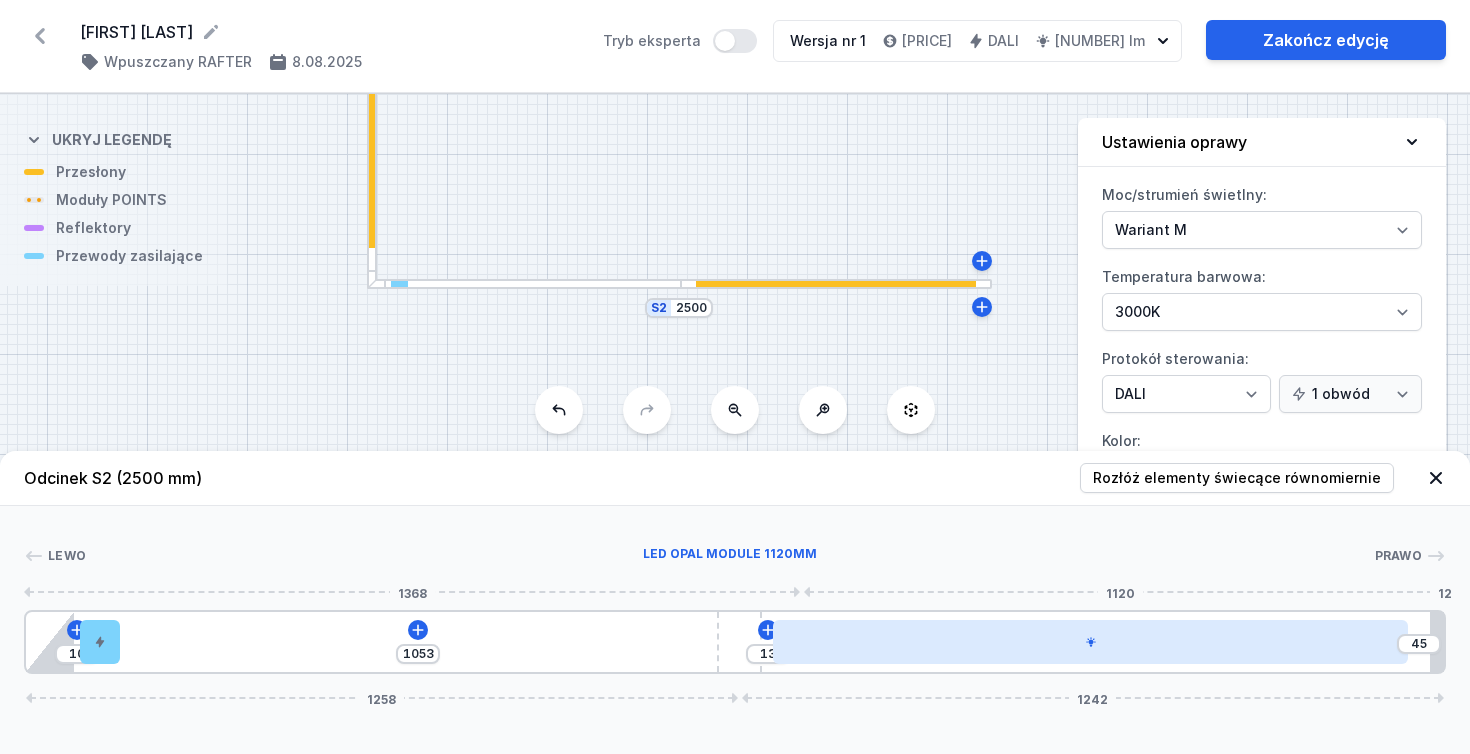 type on "12" 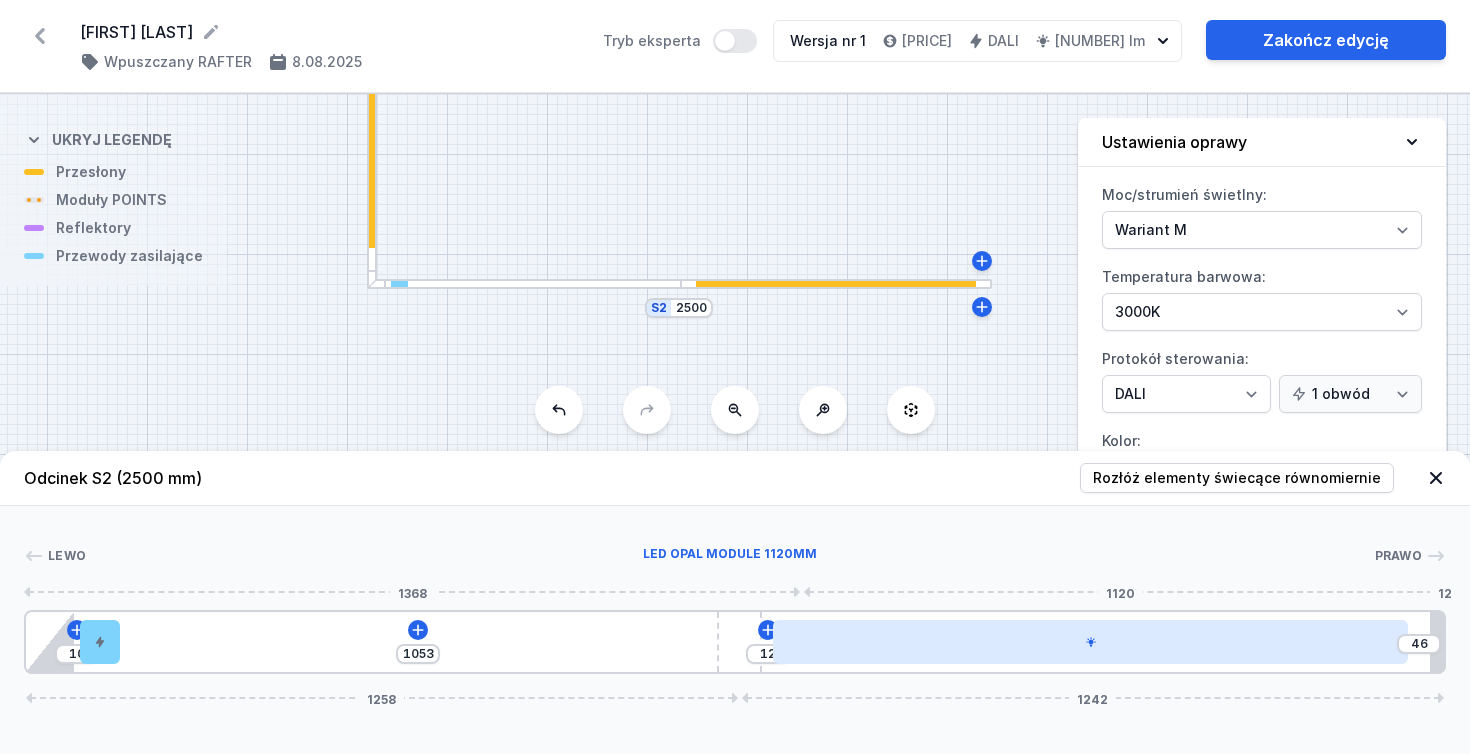 type on "10" 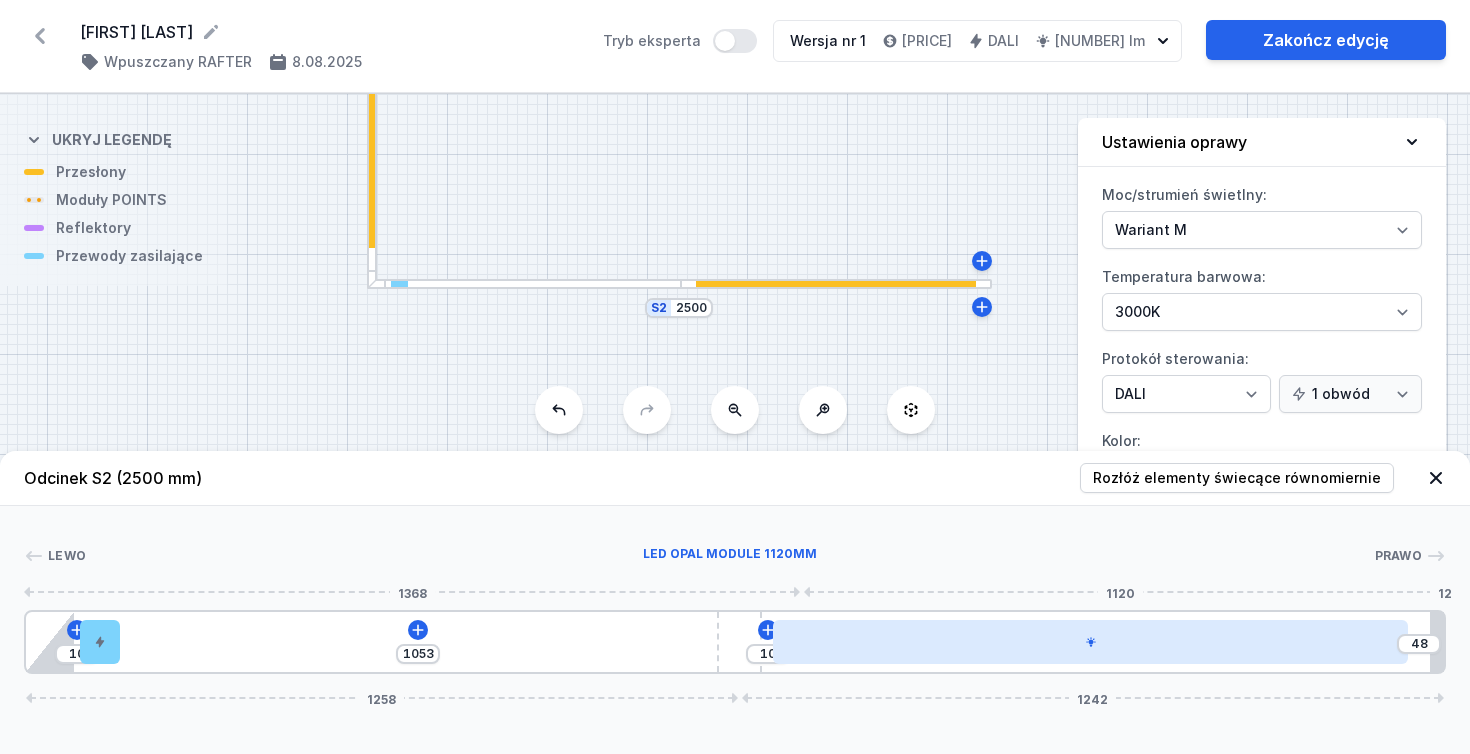 type on "8" 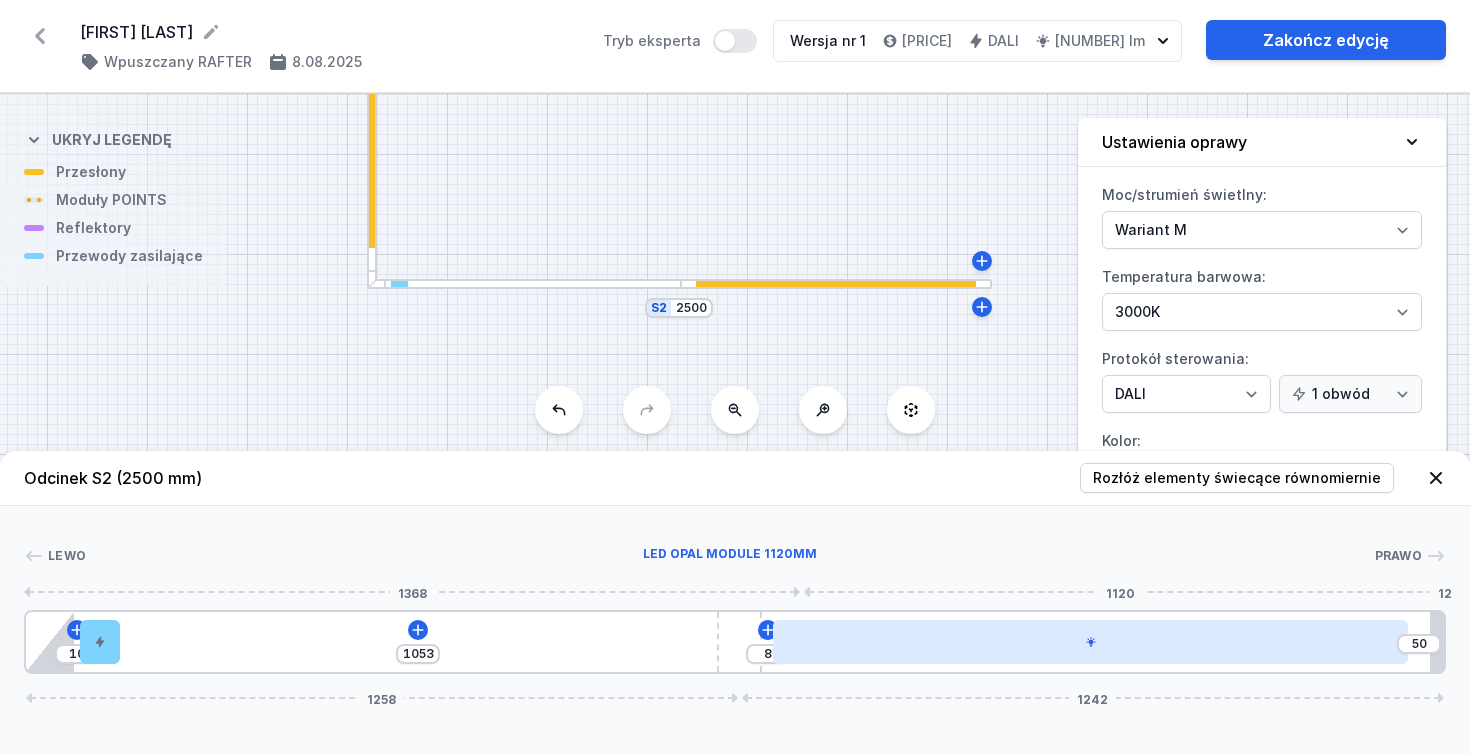 type on "7" 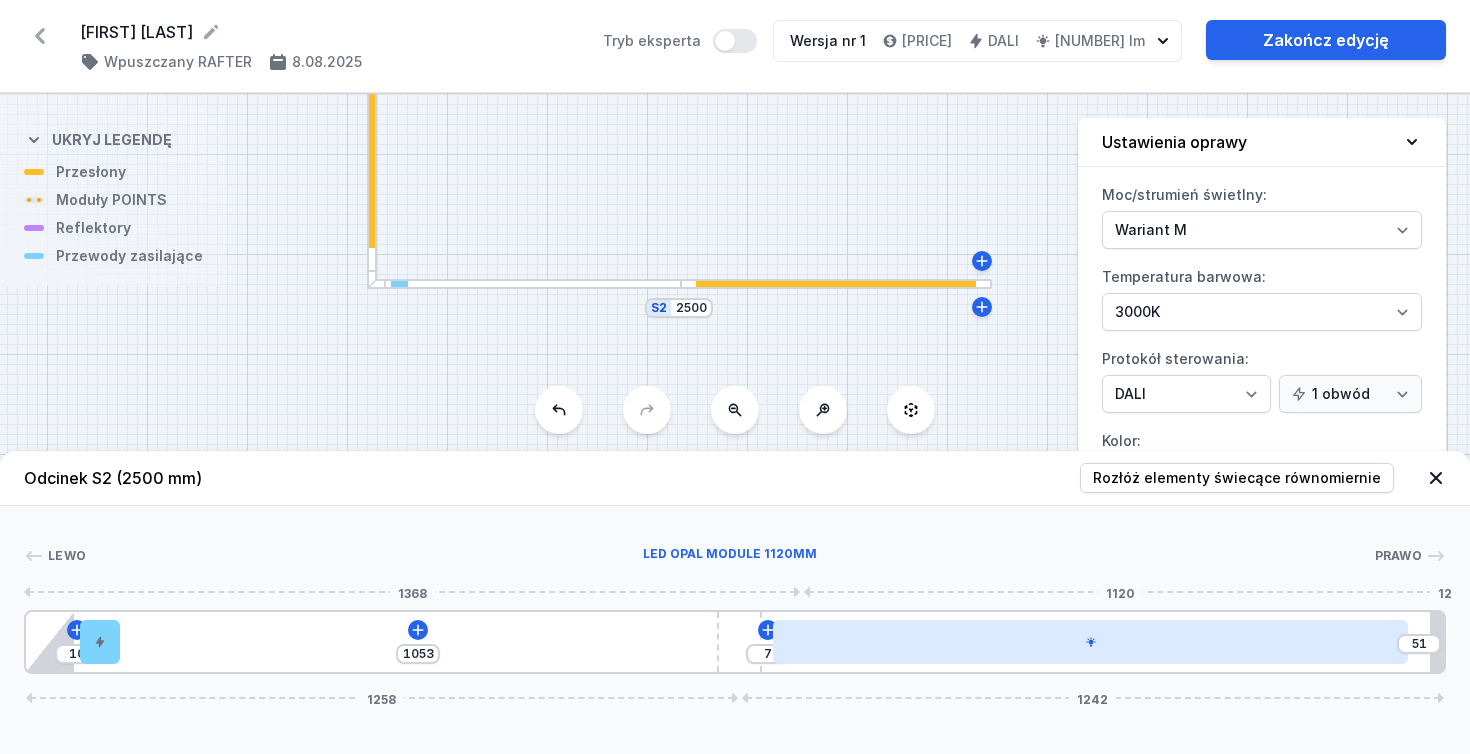 type on "5" 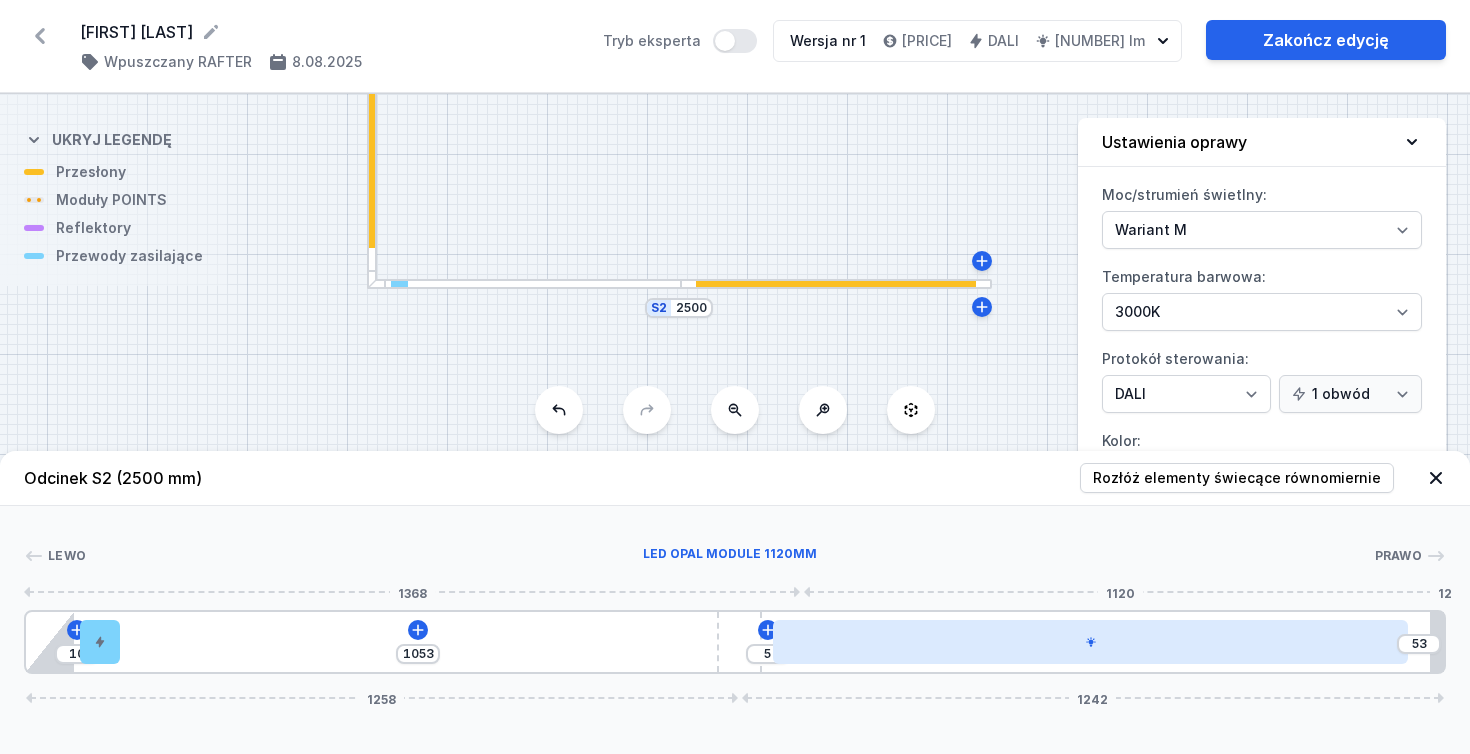 type on "3" 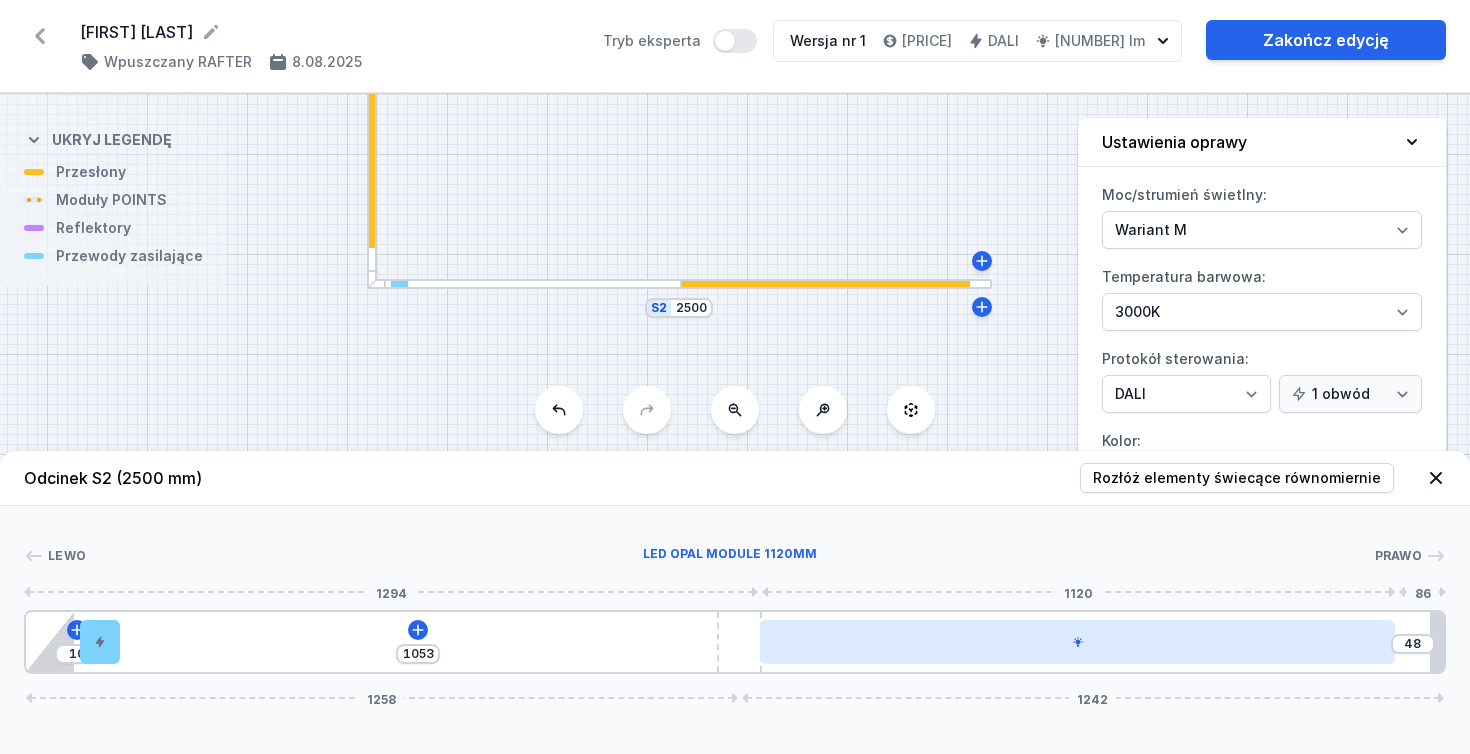 type on "46" 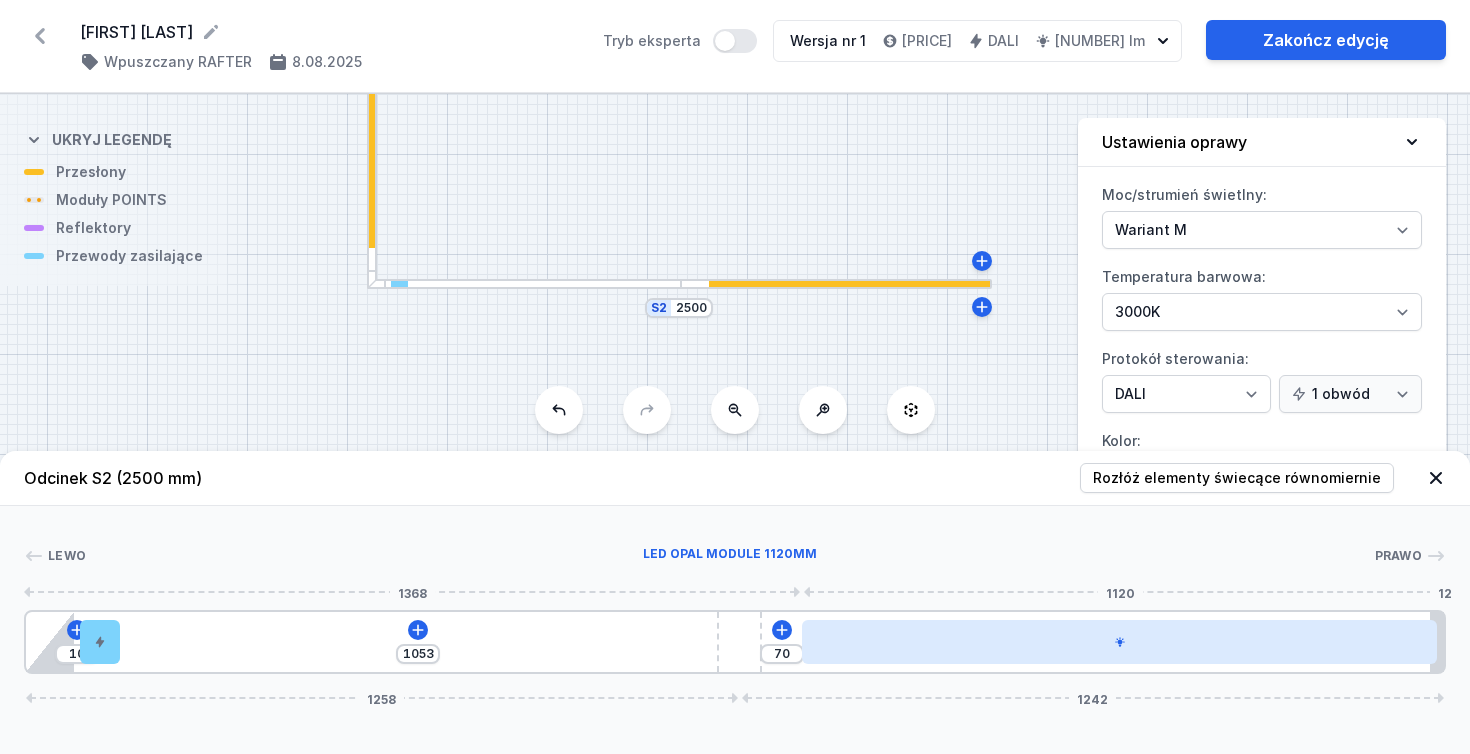 drag, startPoint x: 1093, startPoint y: 638, endPoint x: 1163, endPoint y: 641, distance: 70.064255 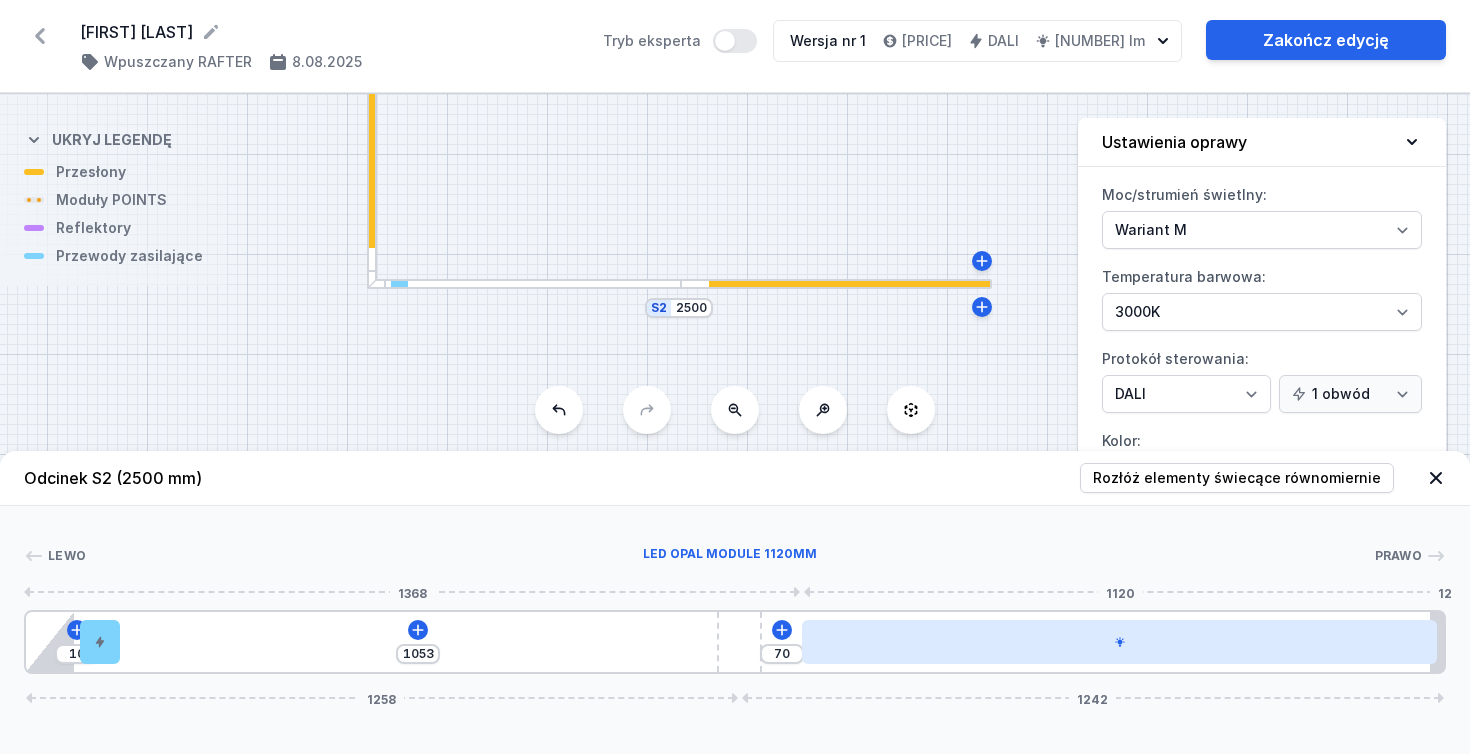 click at bounding box center [1119, 642] 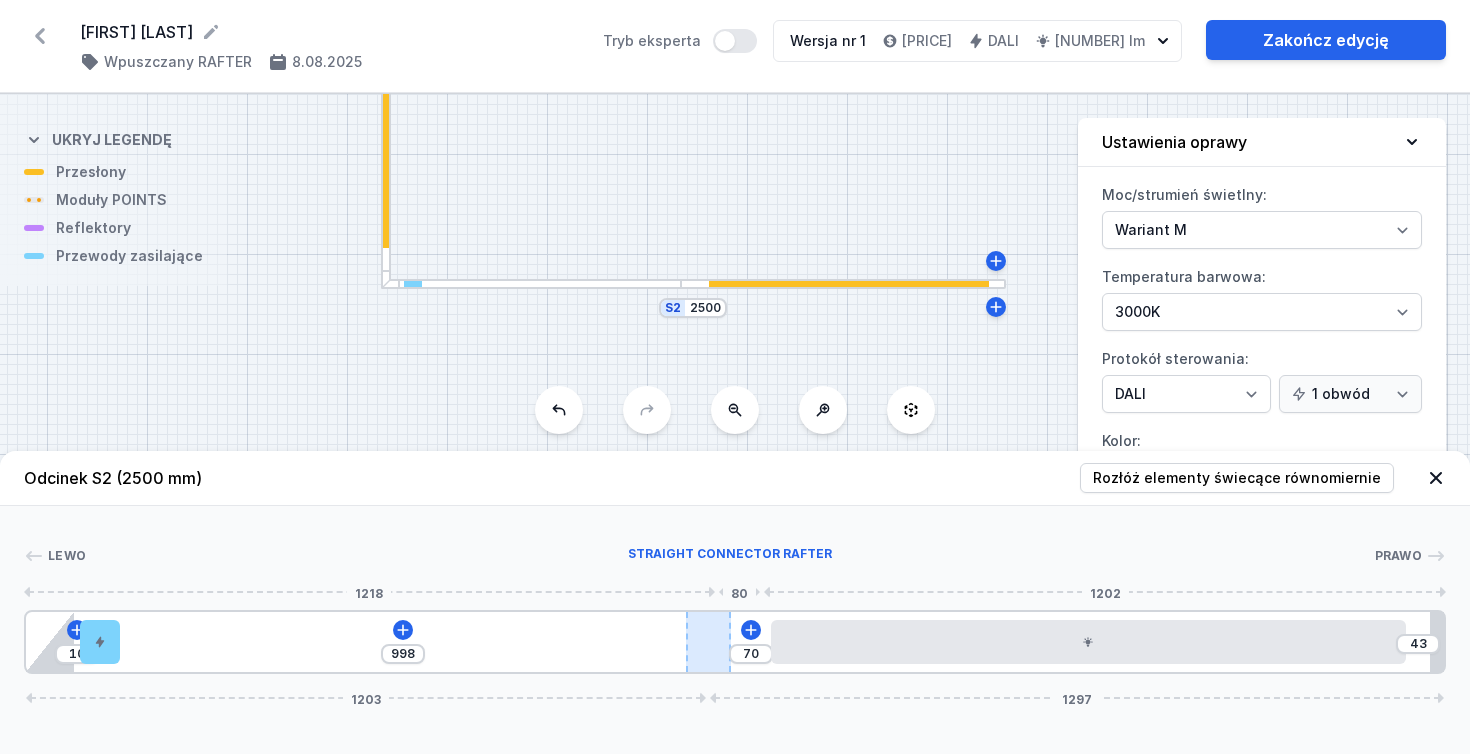 type on "1000" 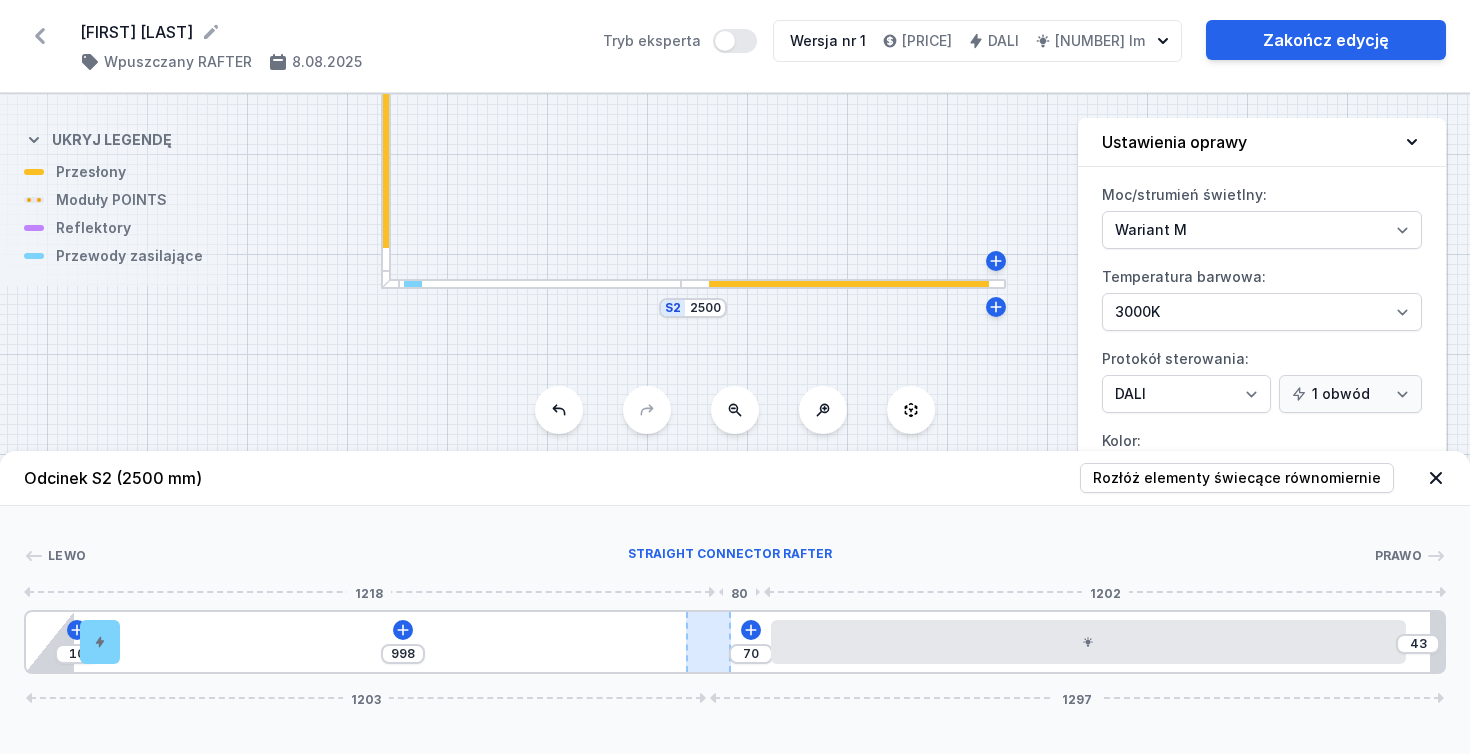 type on "41" 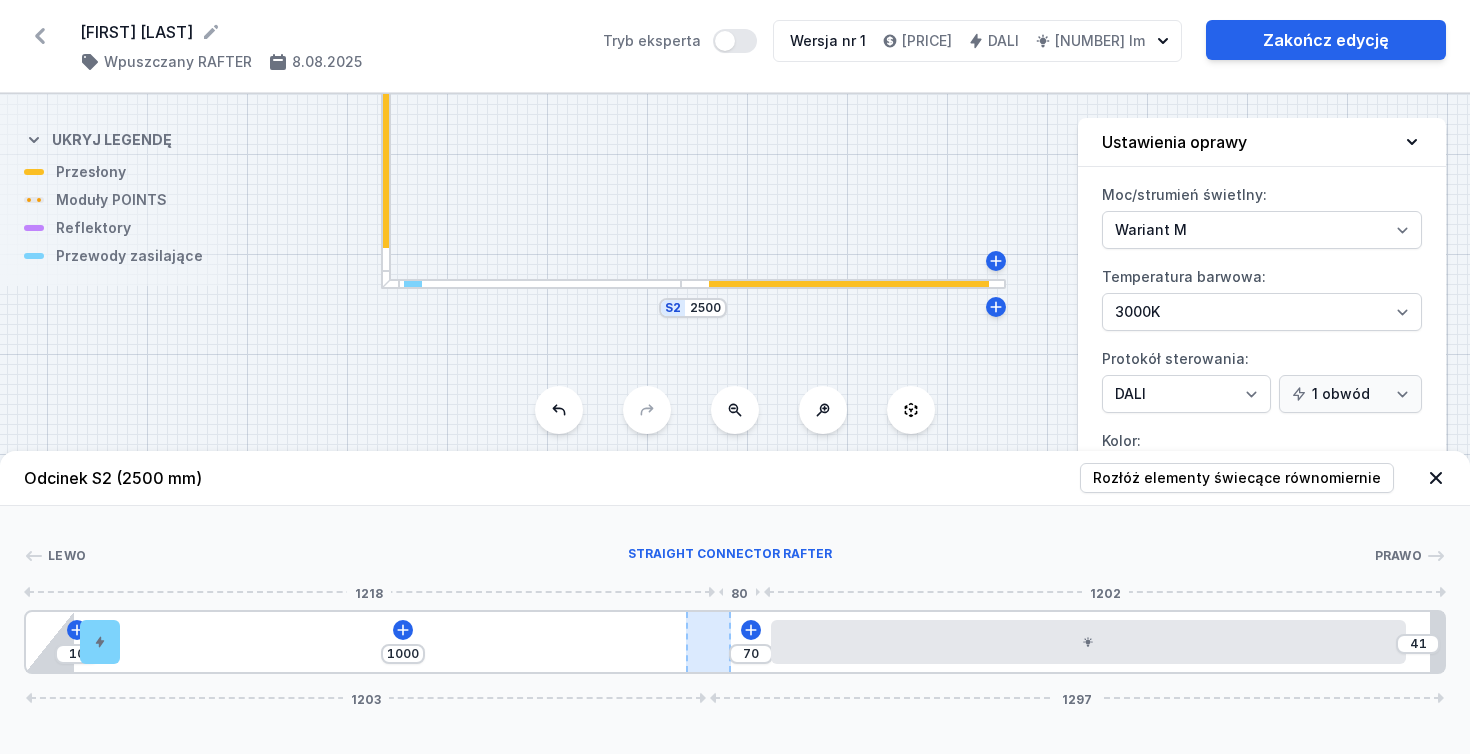 type on "1002" 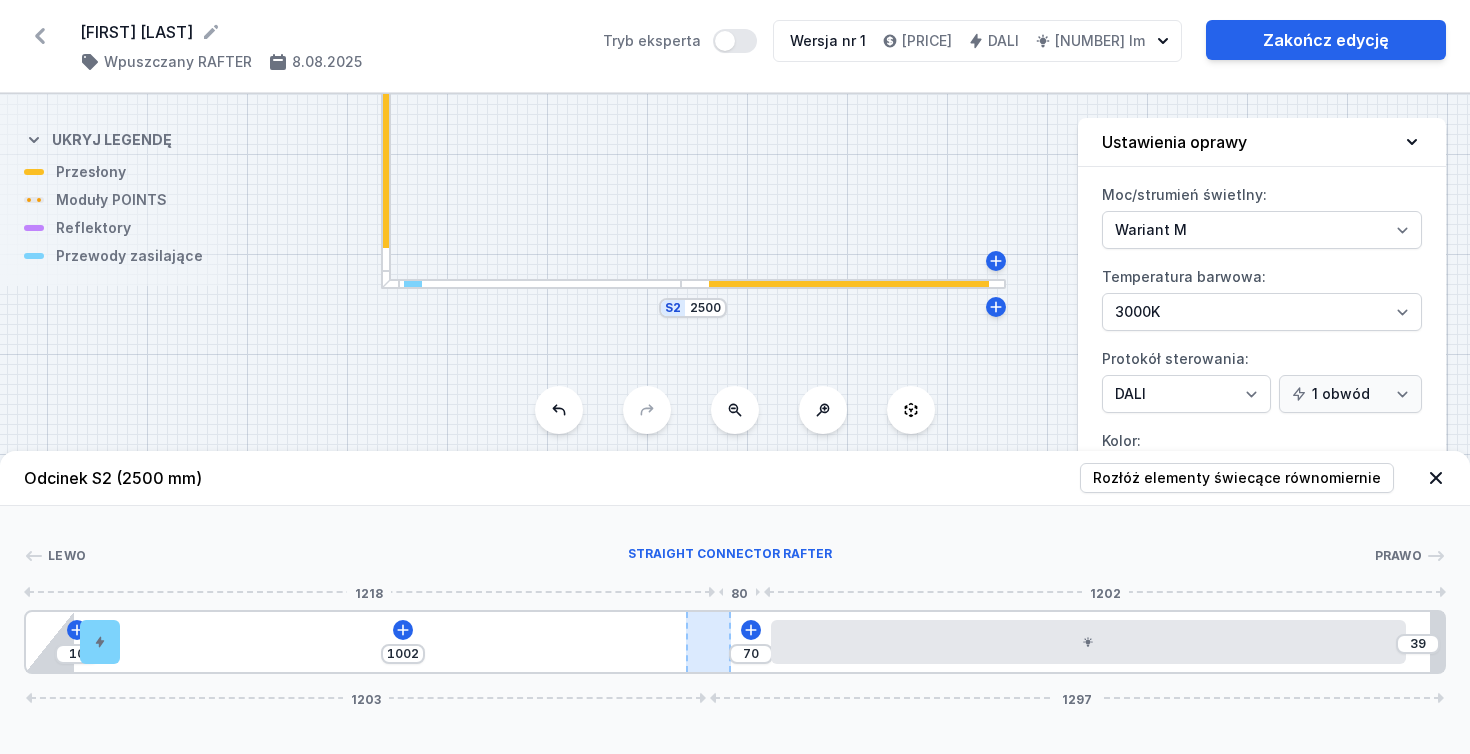 type on "1003" 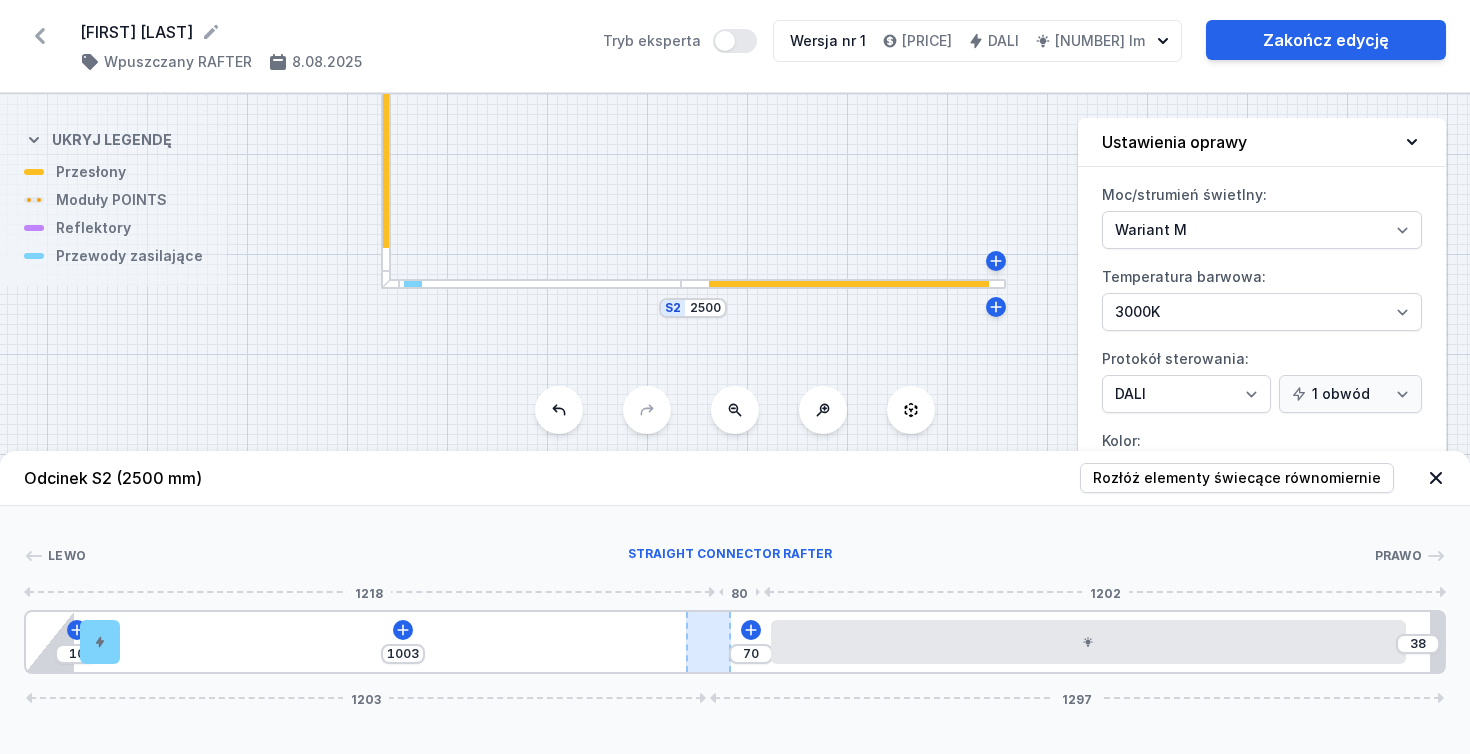 type on "1005" 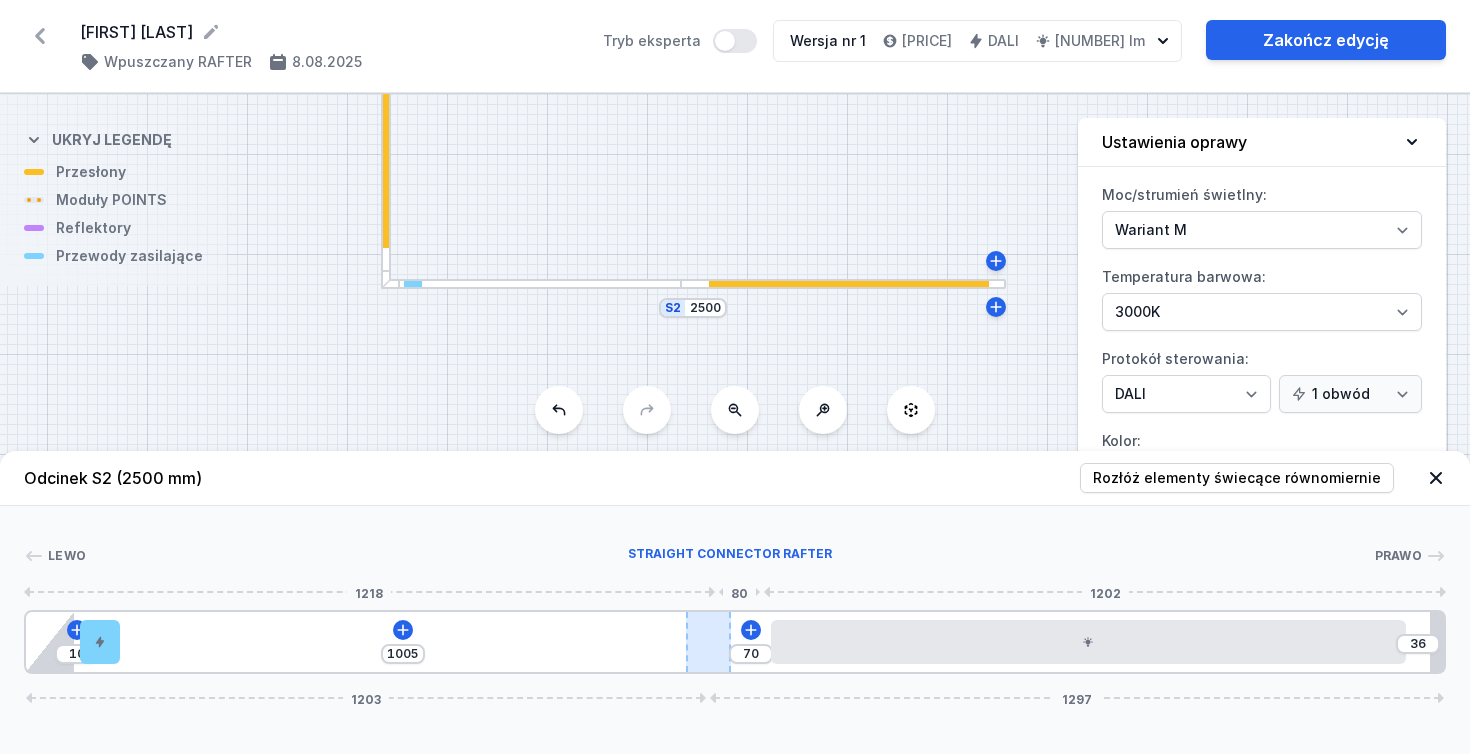 type on "1007" 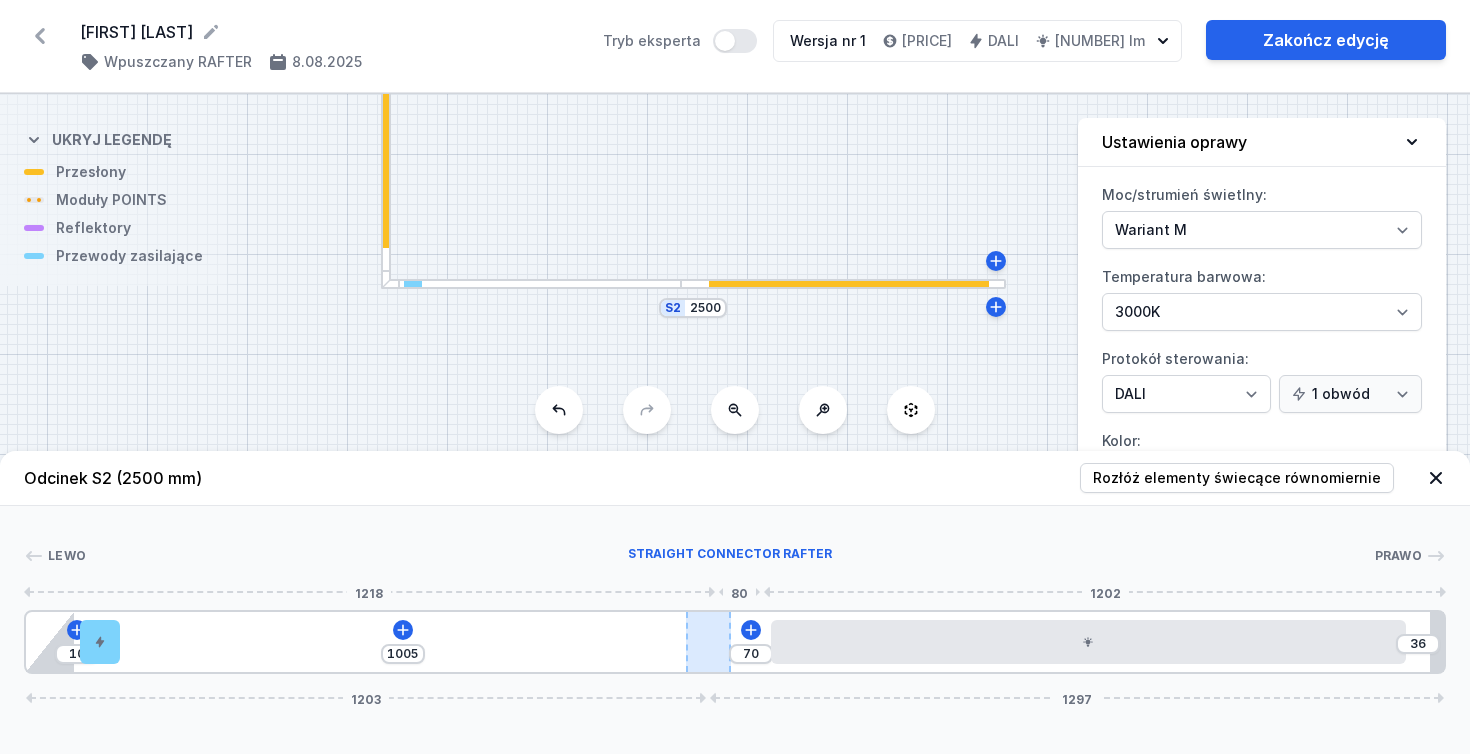 type on "34" 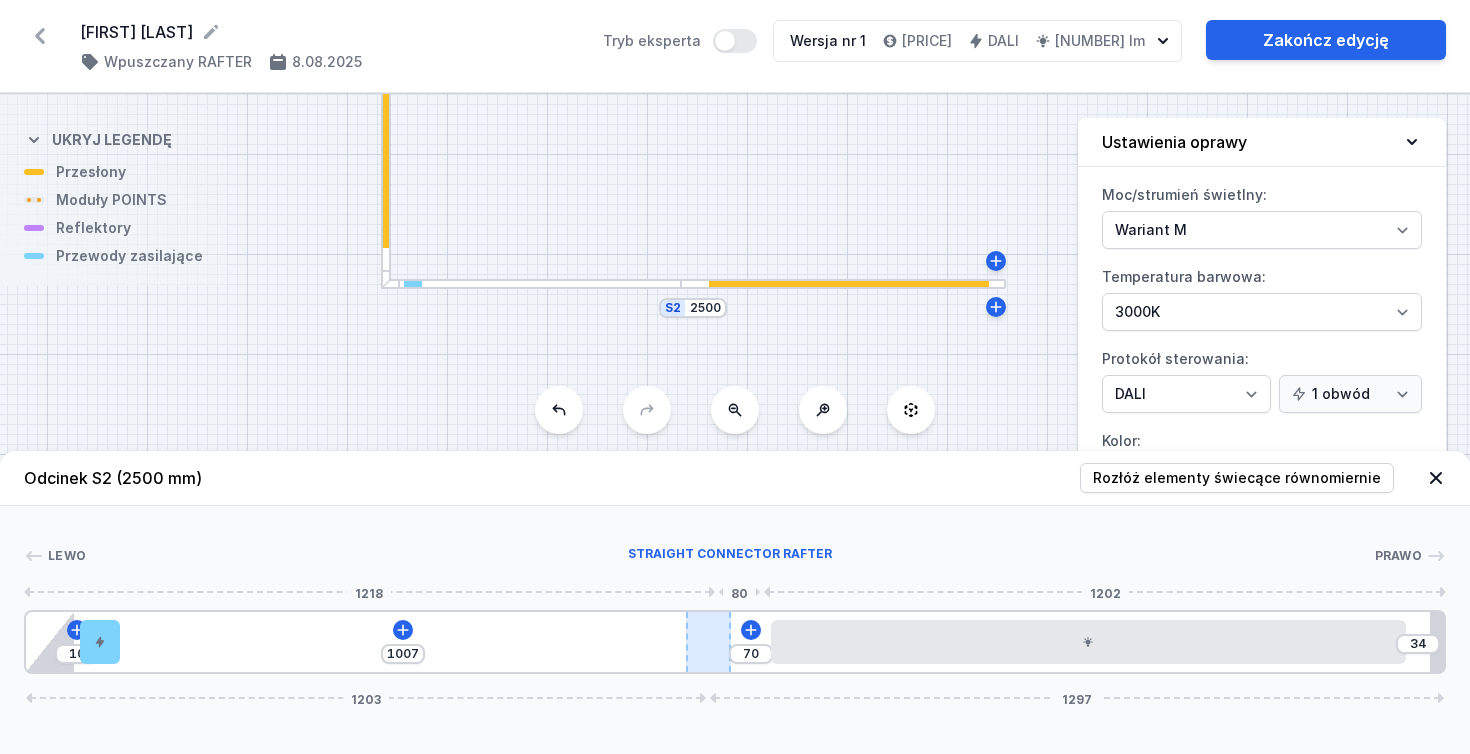 type on "1009" 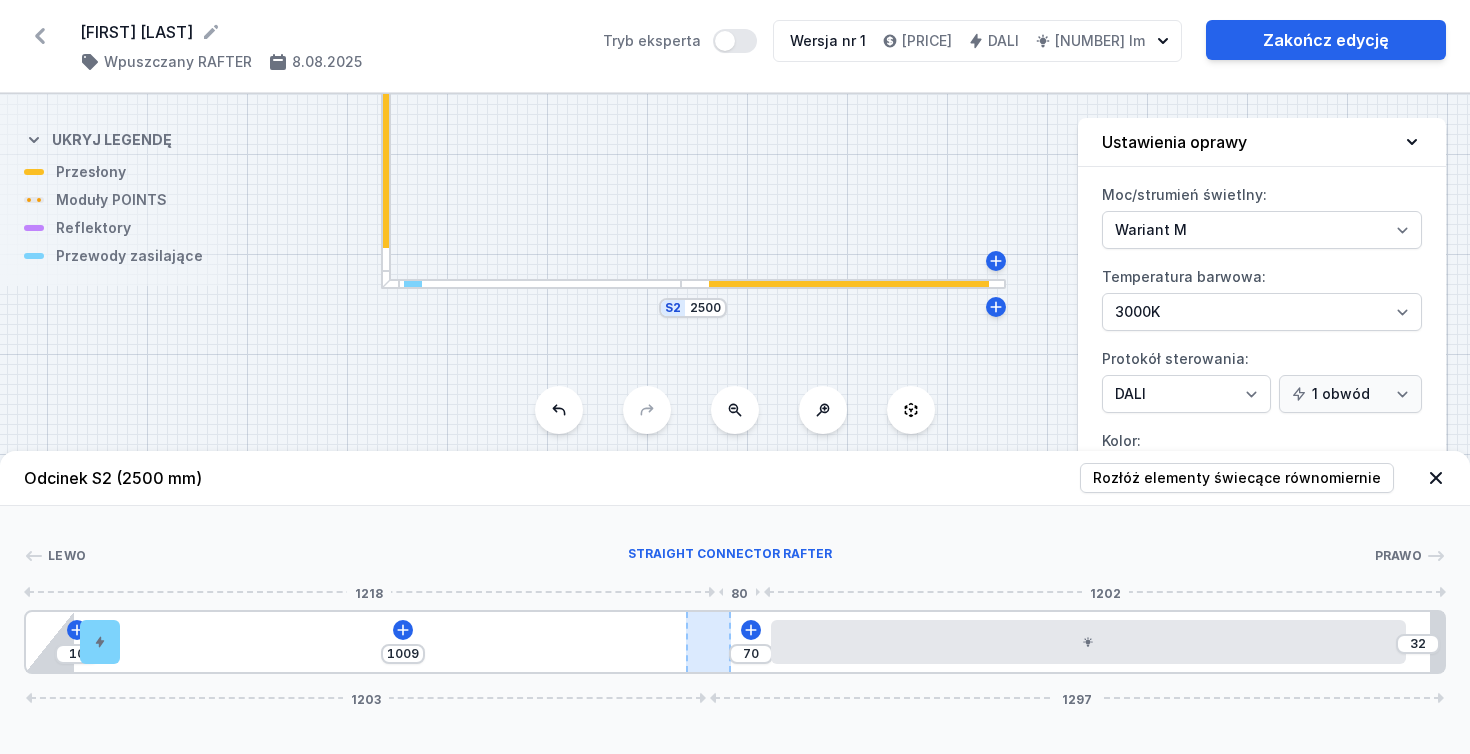 type on "1010" 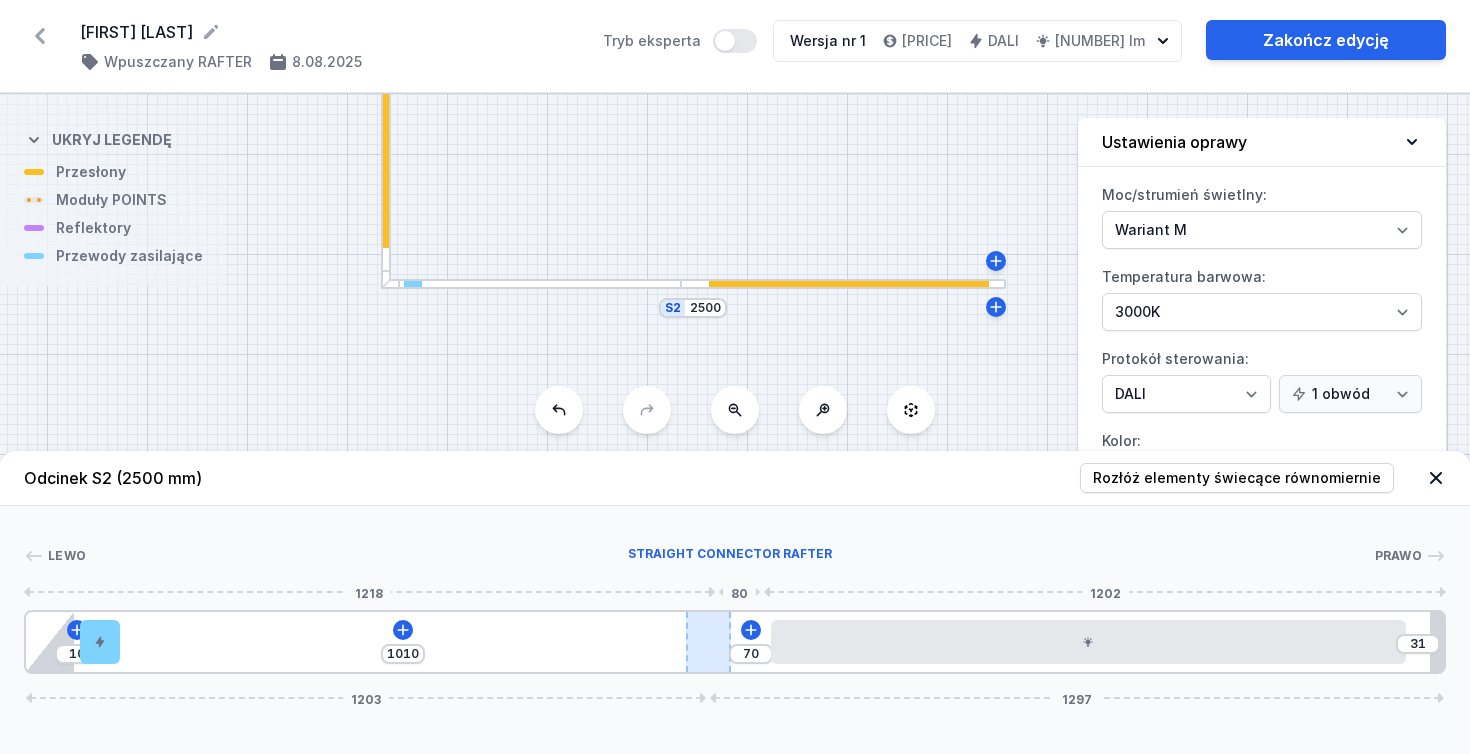 type on "1012" 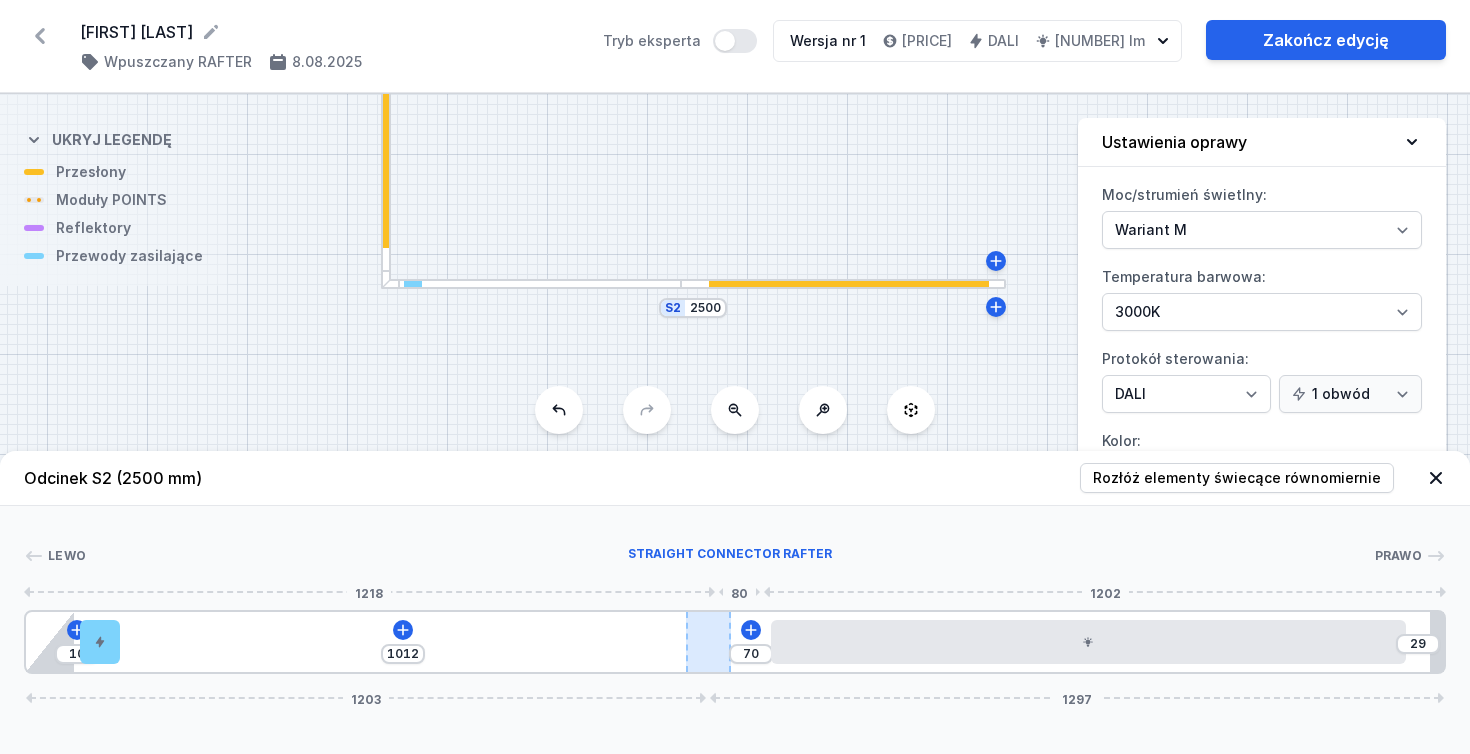 type on "1014" 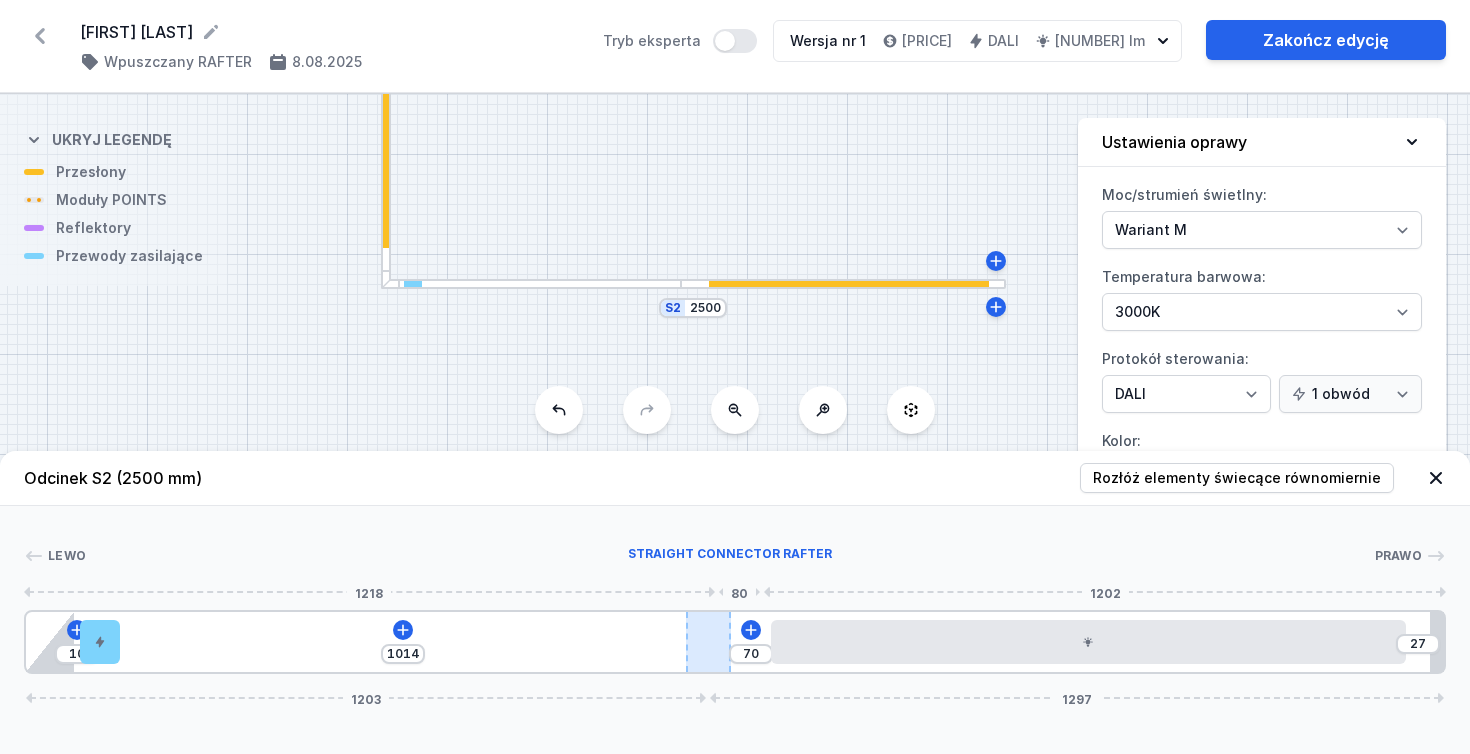 type on "1016" 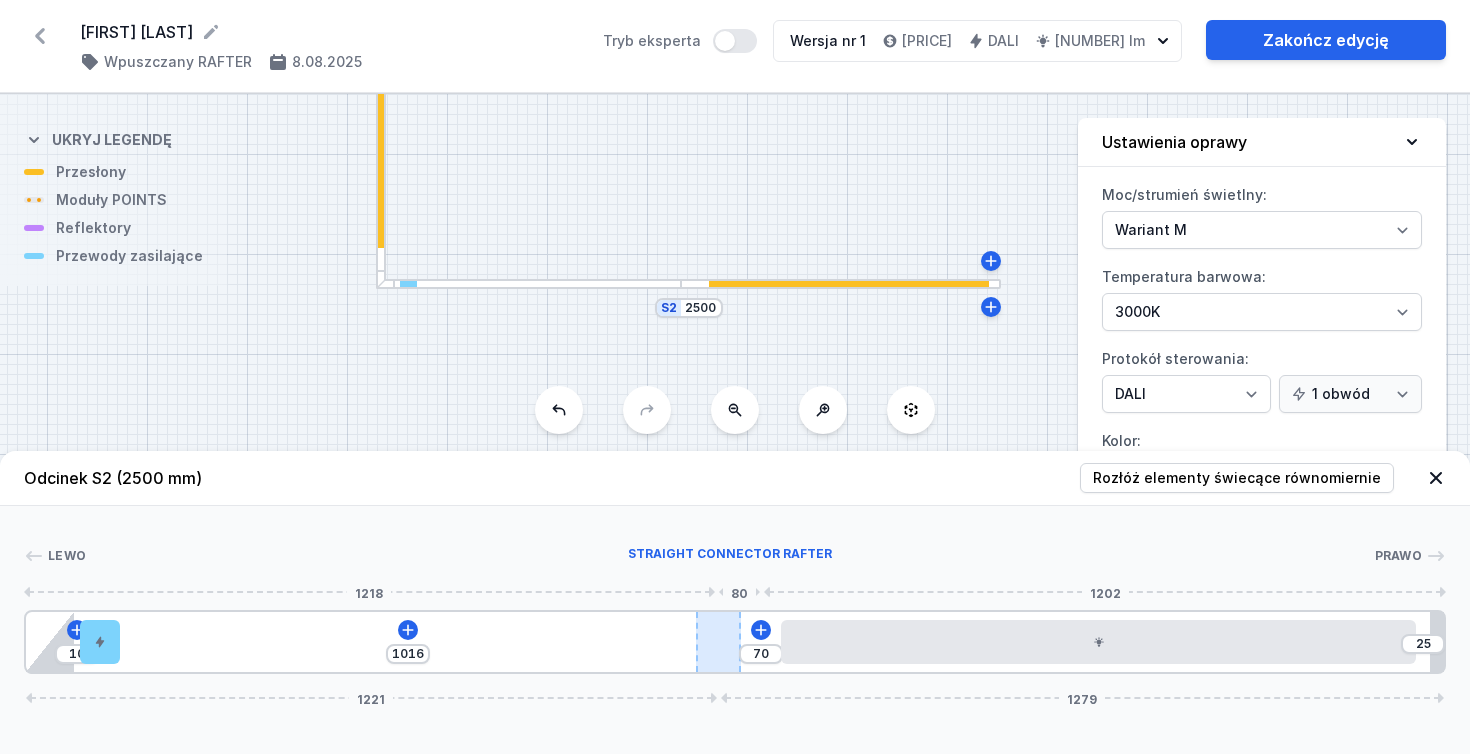 type on "1017" 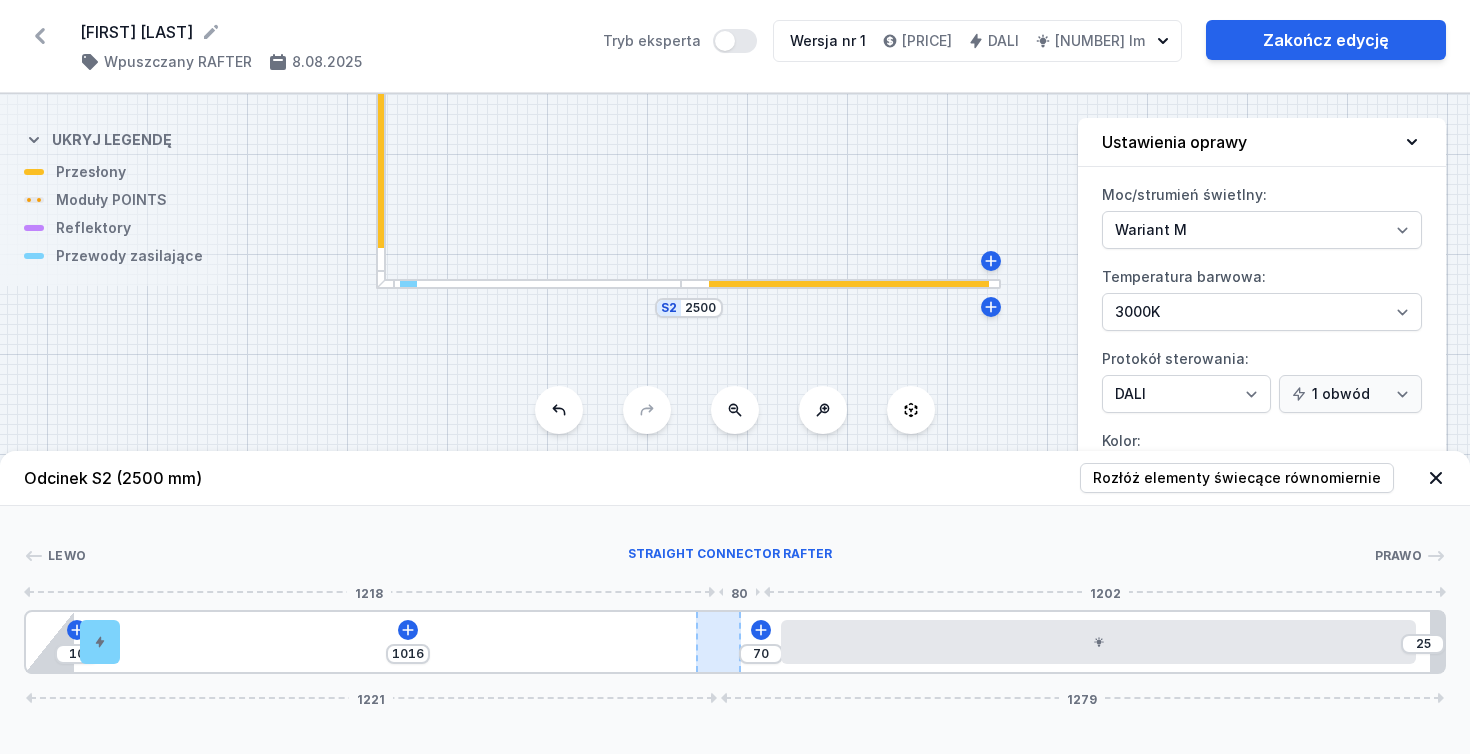type on "24" 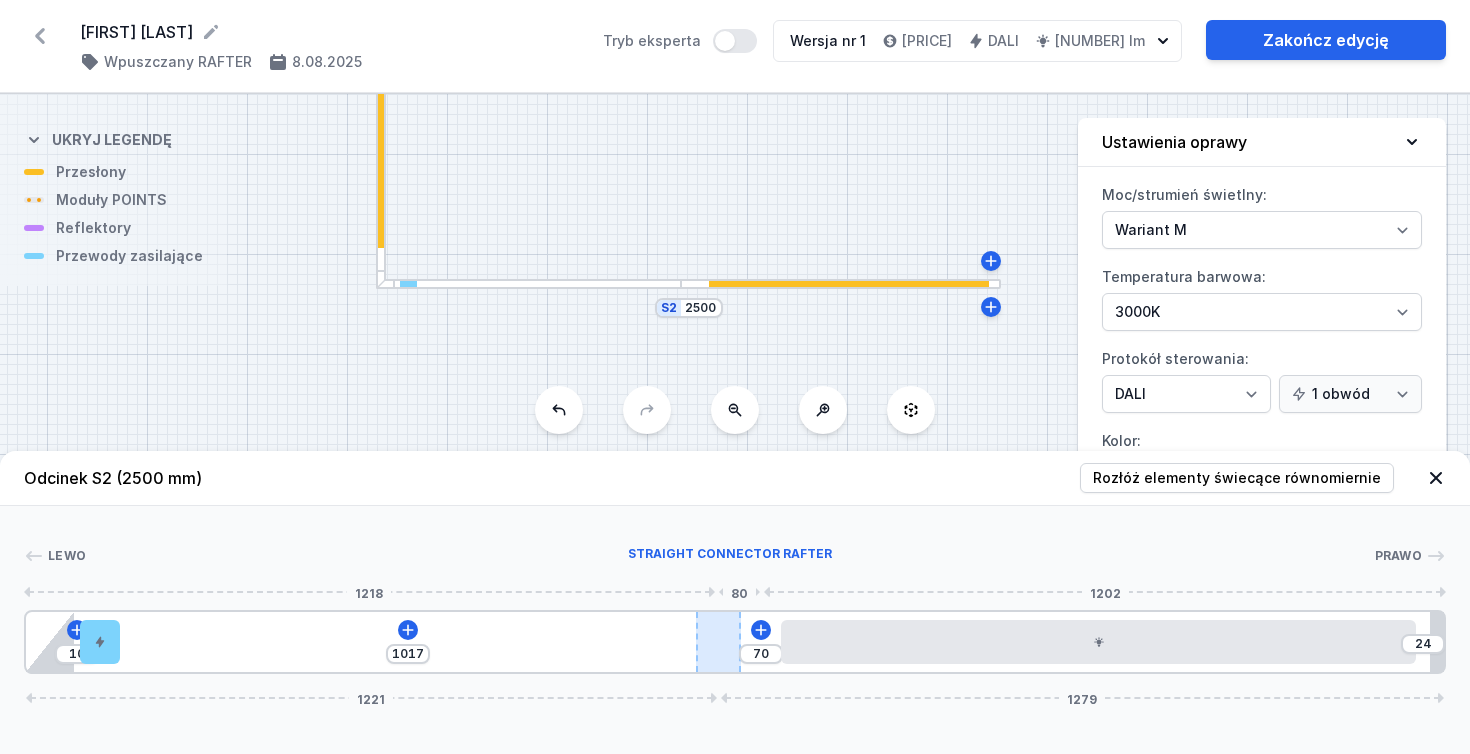 type on "1019" 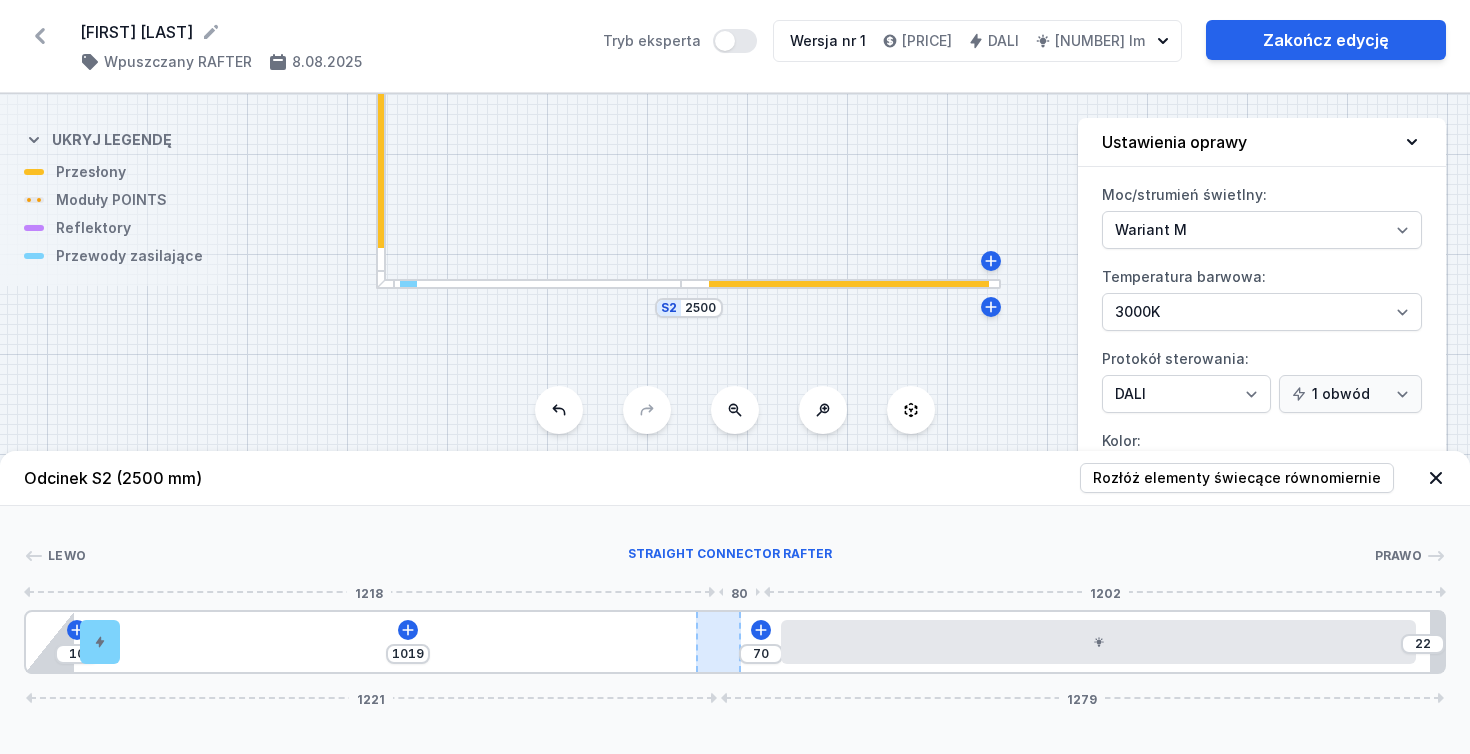 type on "1021" 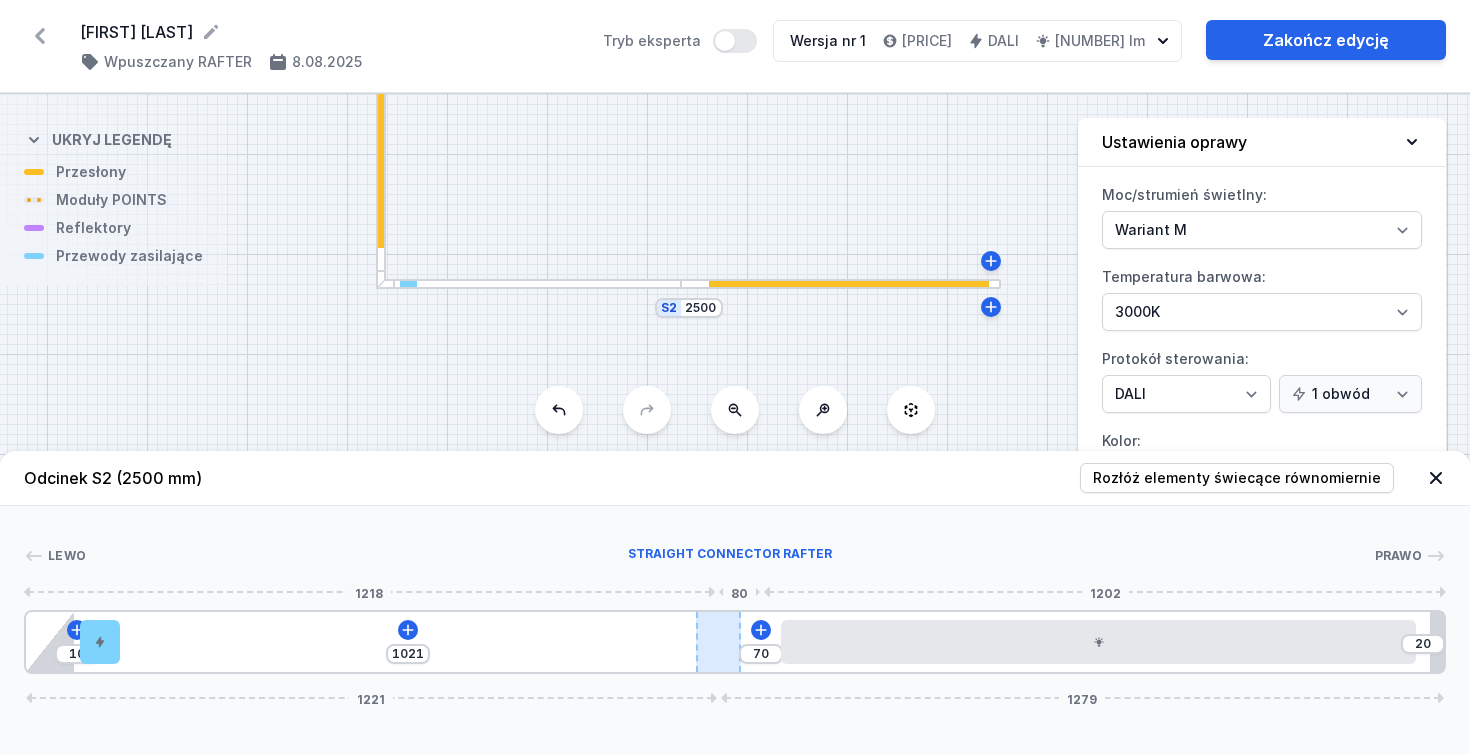 type on "1022" 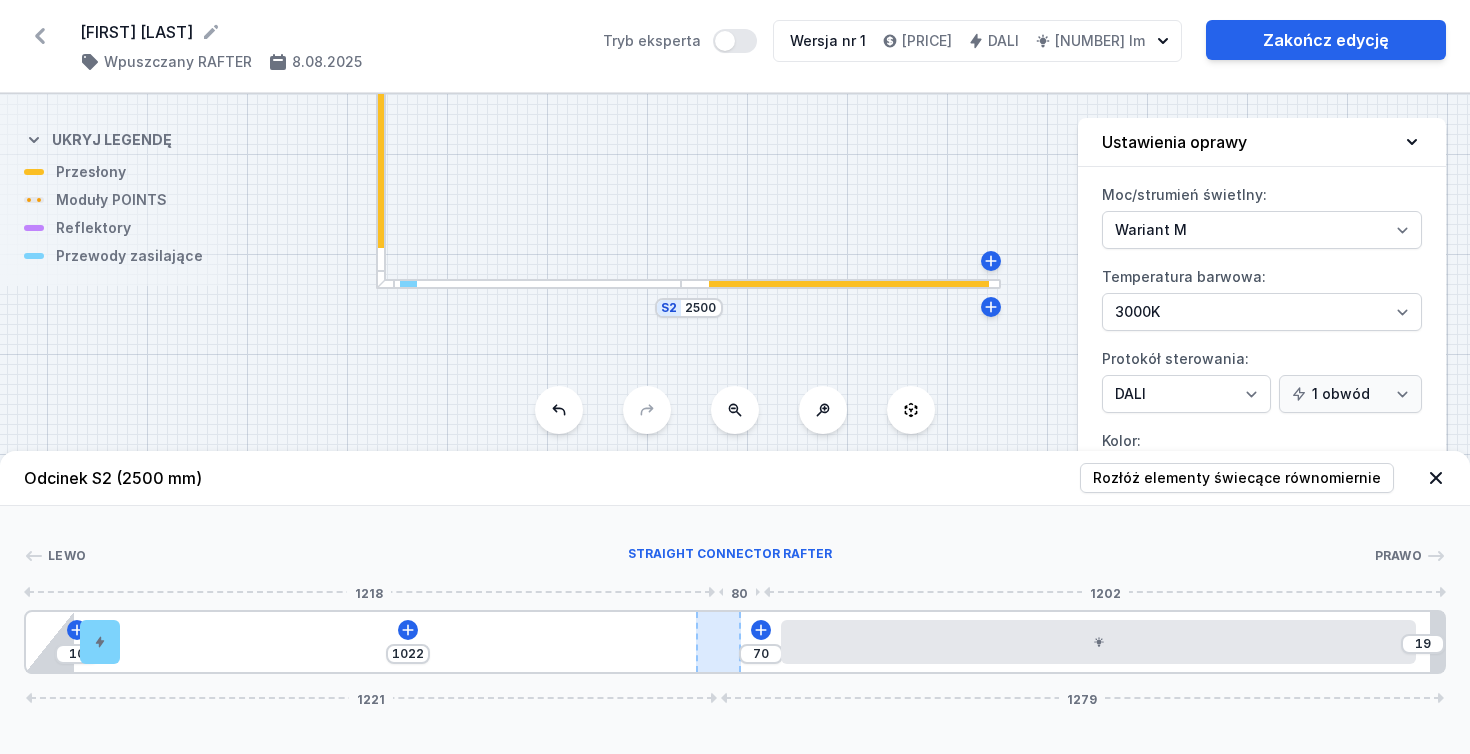 type on "1026" 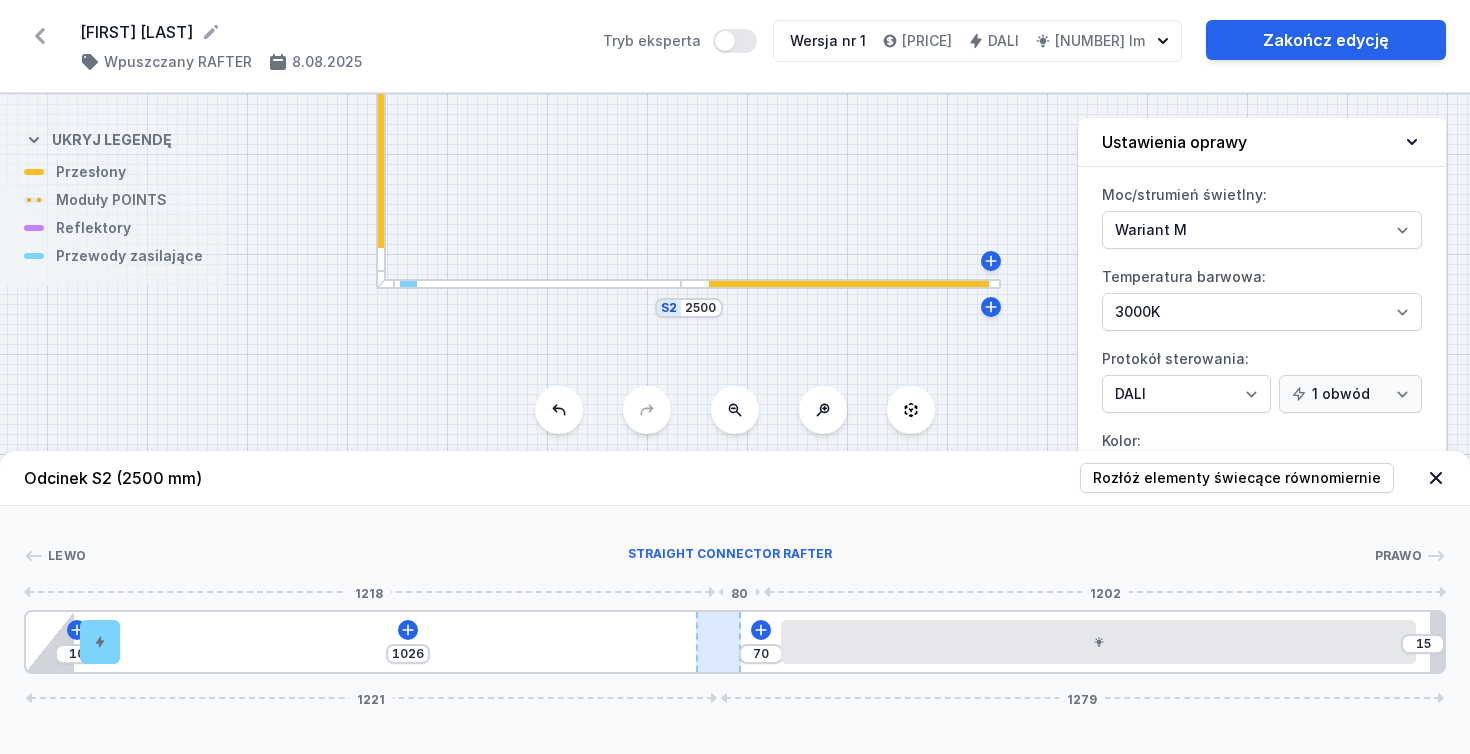 type on "1028" 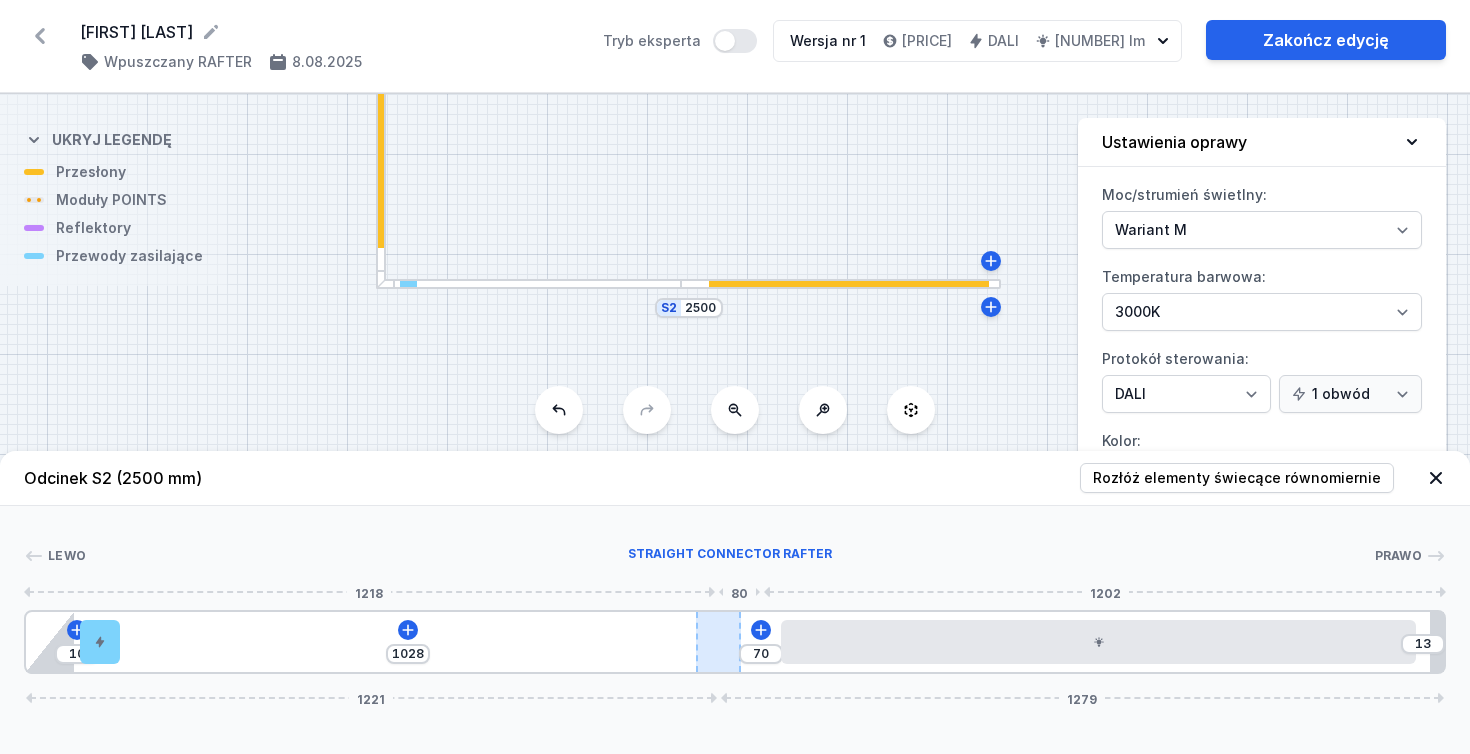 type on "1031" 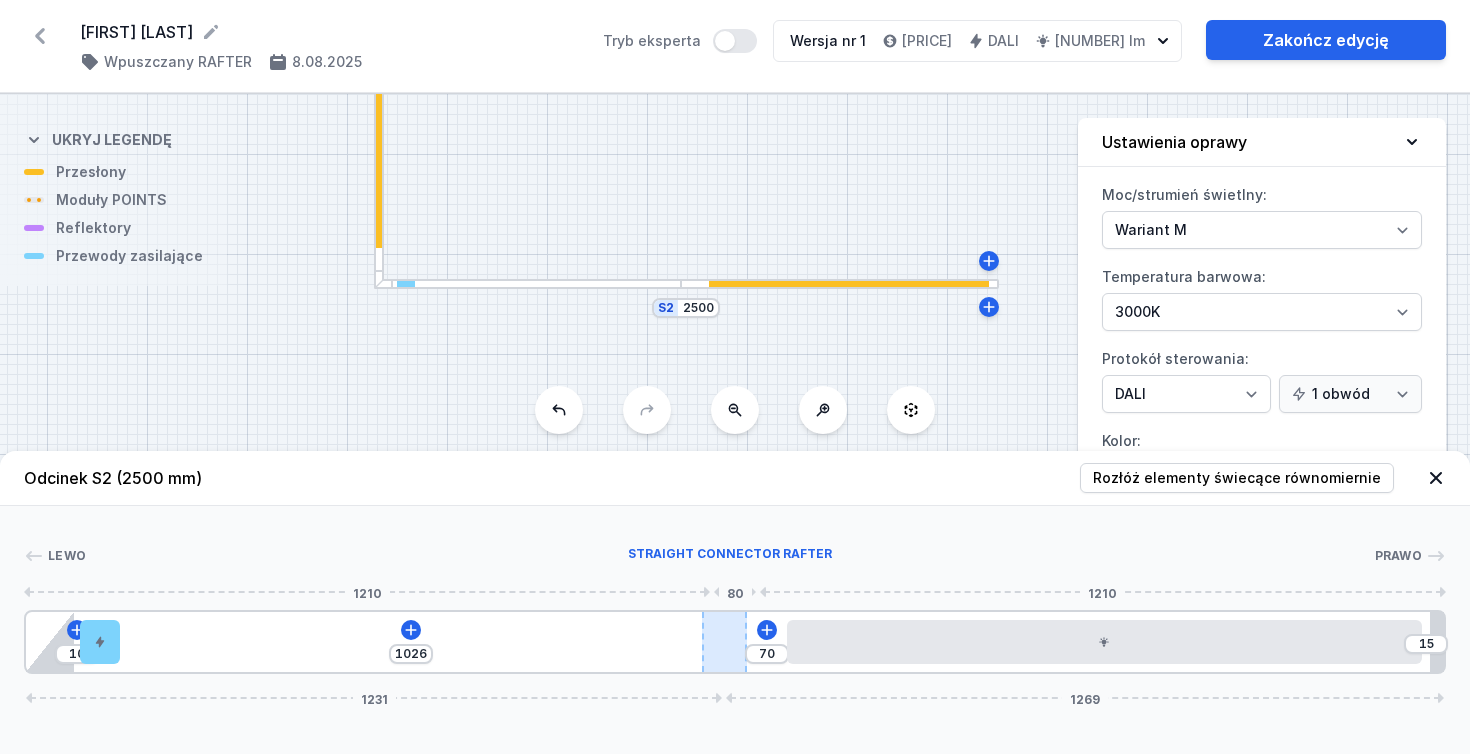 type on "1024" 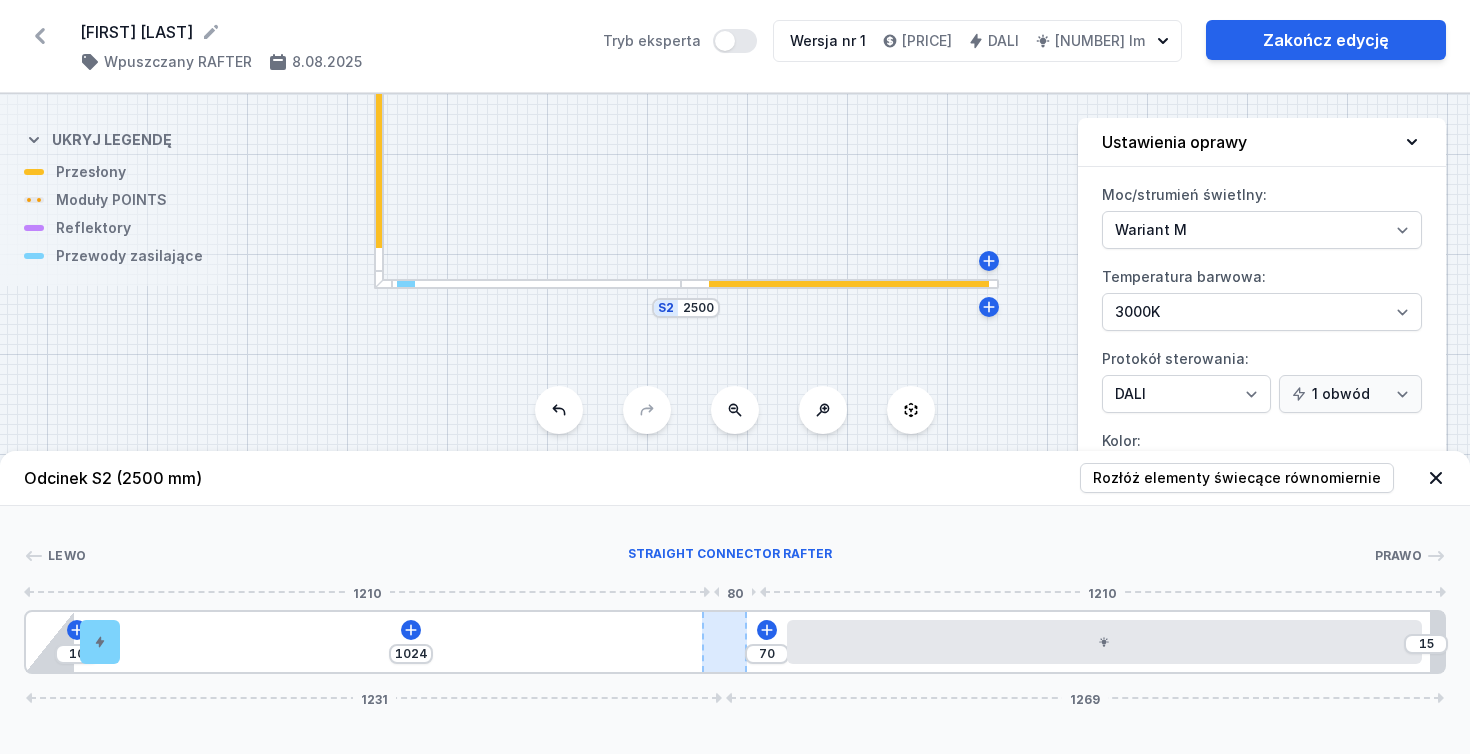 type on "17" 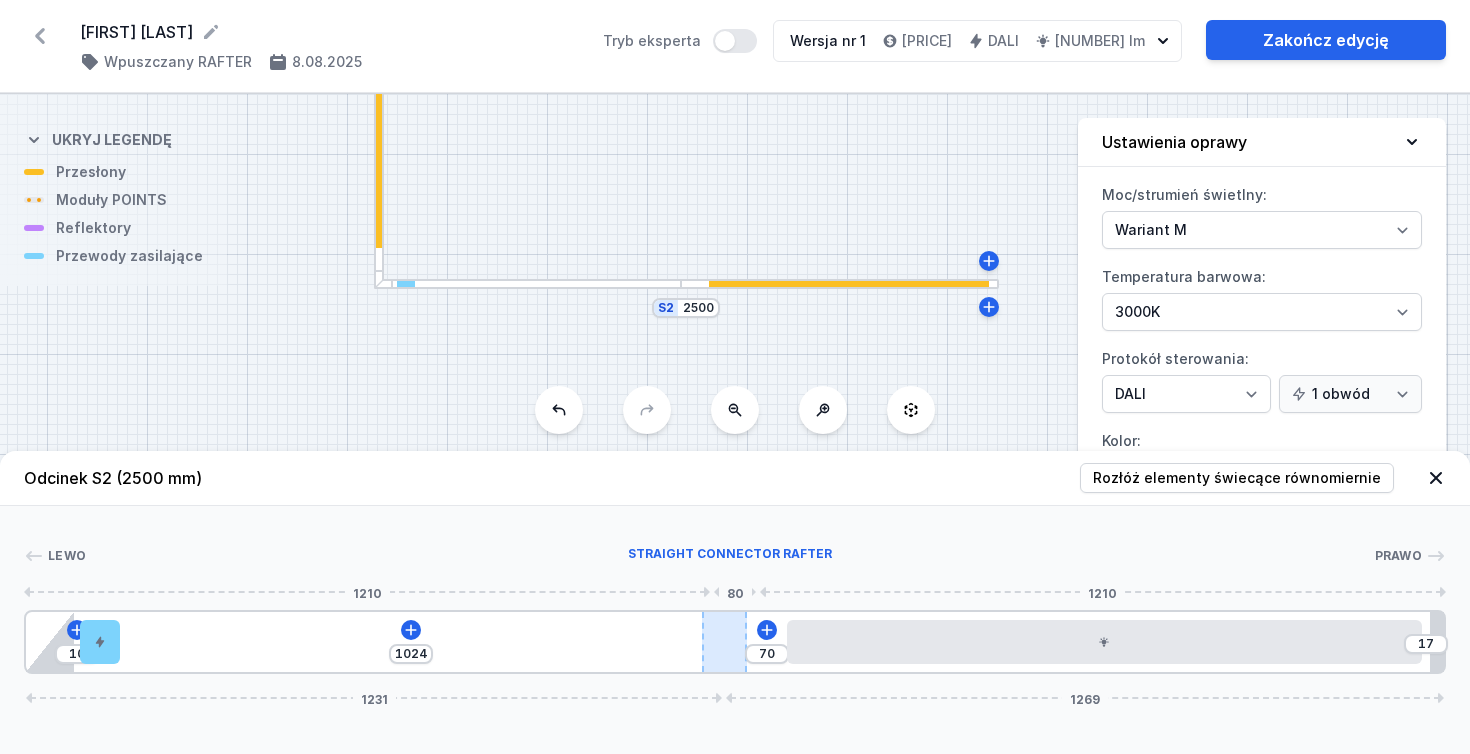 type on "1022" 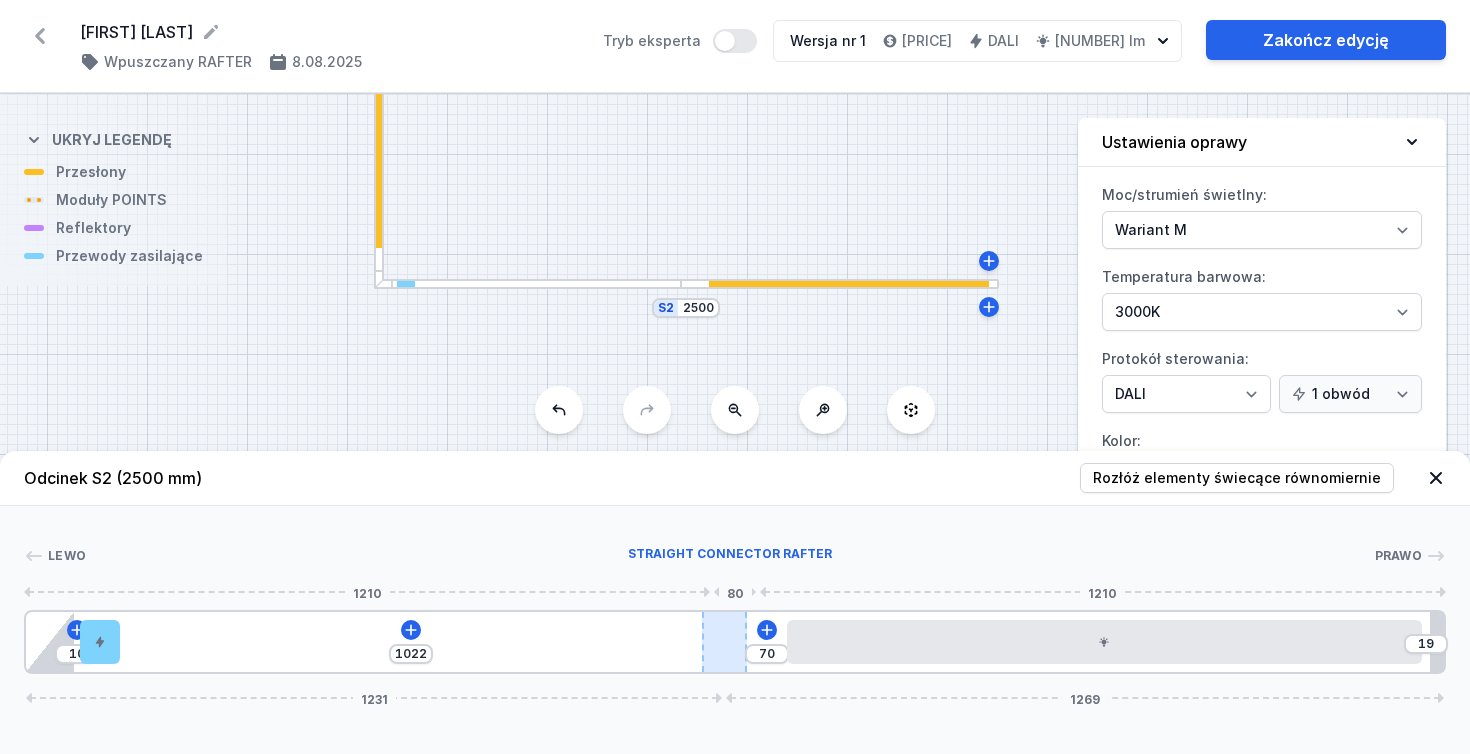 type on "1021" 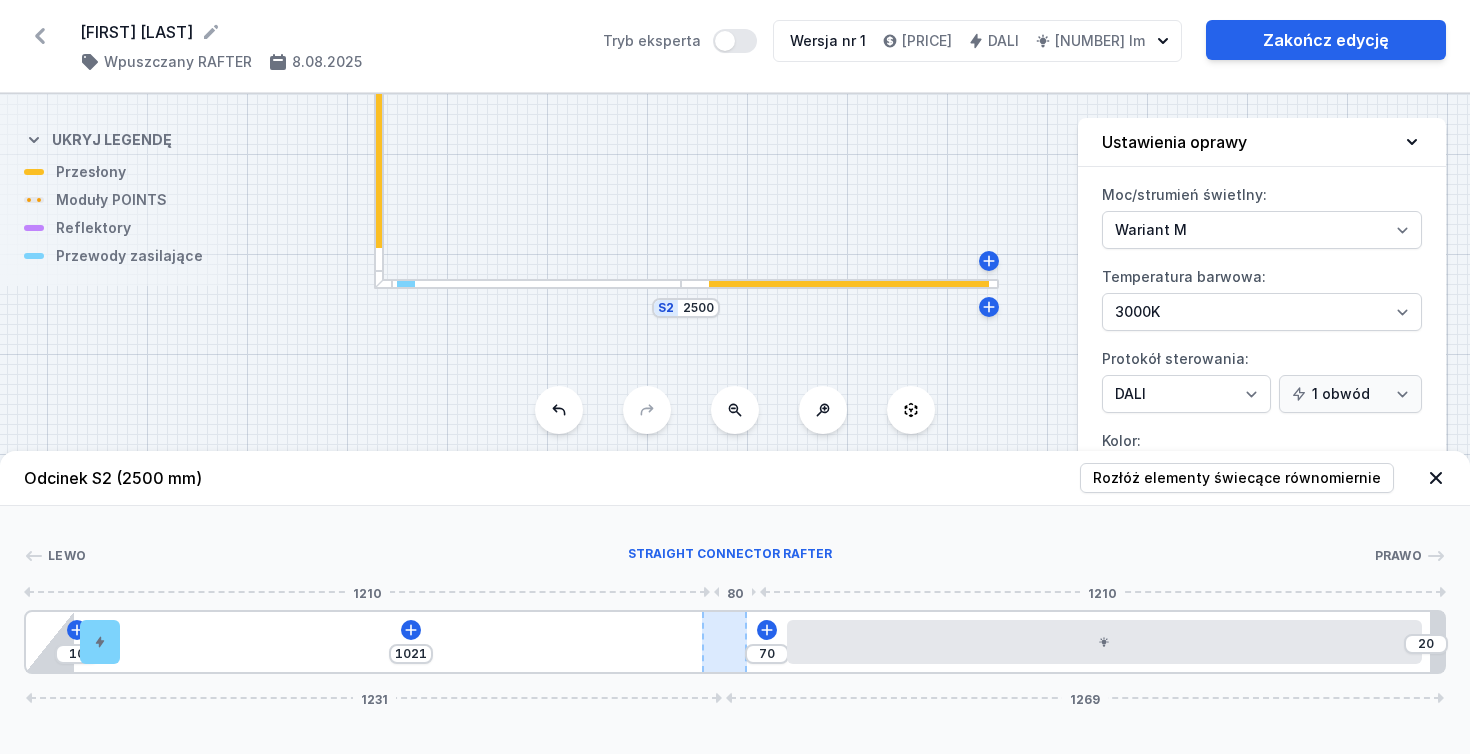 type on "1019" 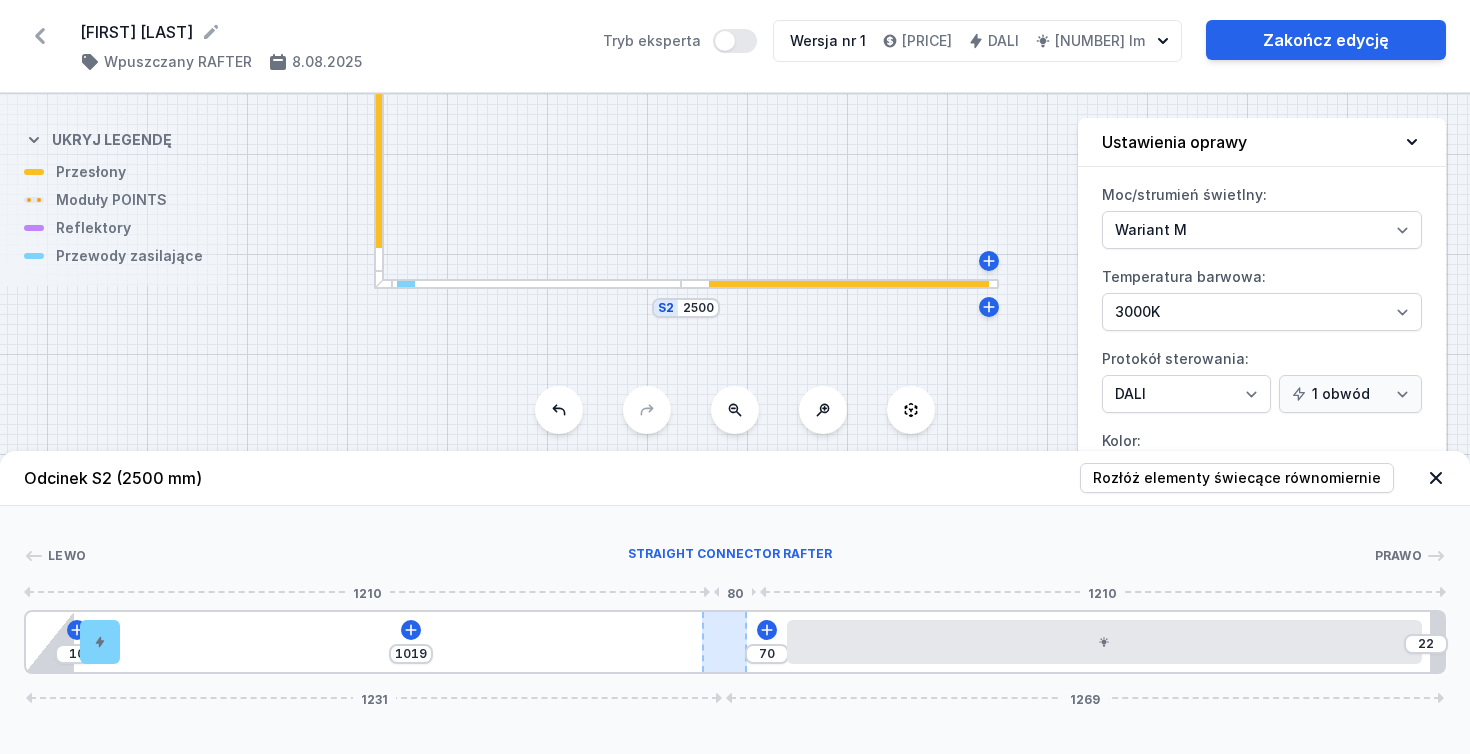 type on "1017" 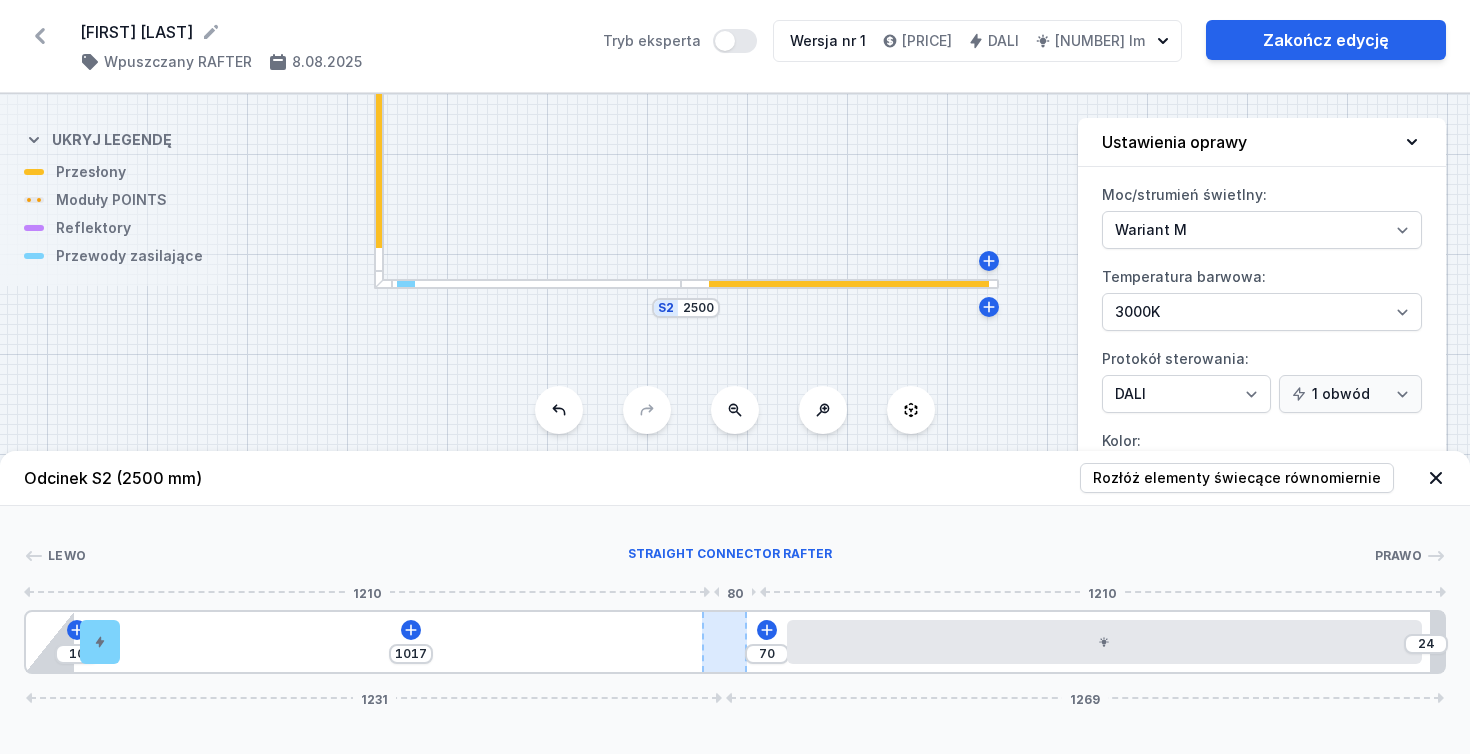 type on "1016" 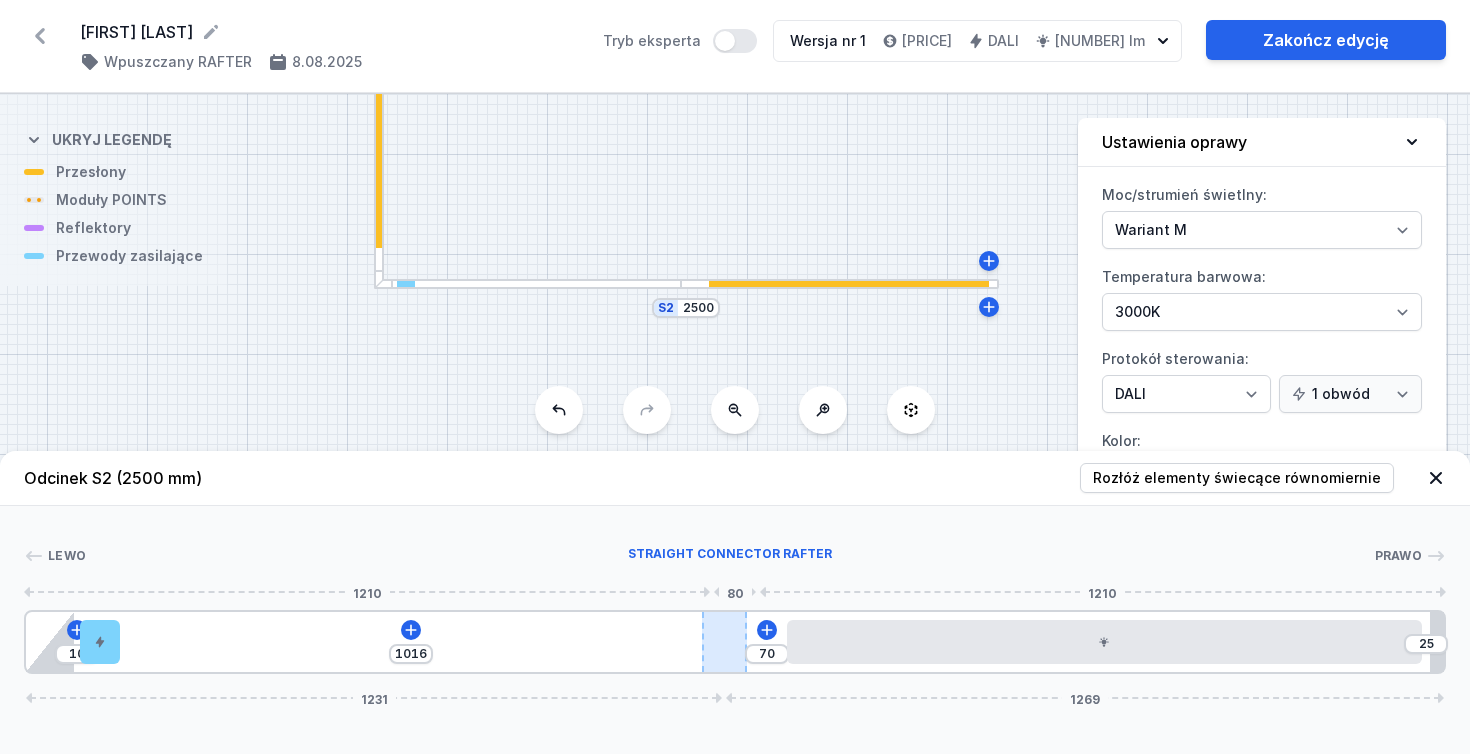 type on "1014" 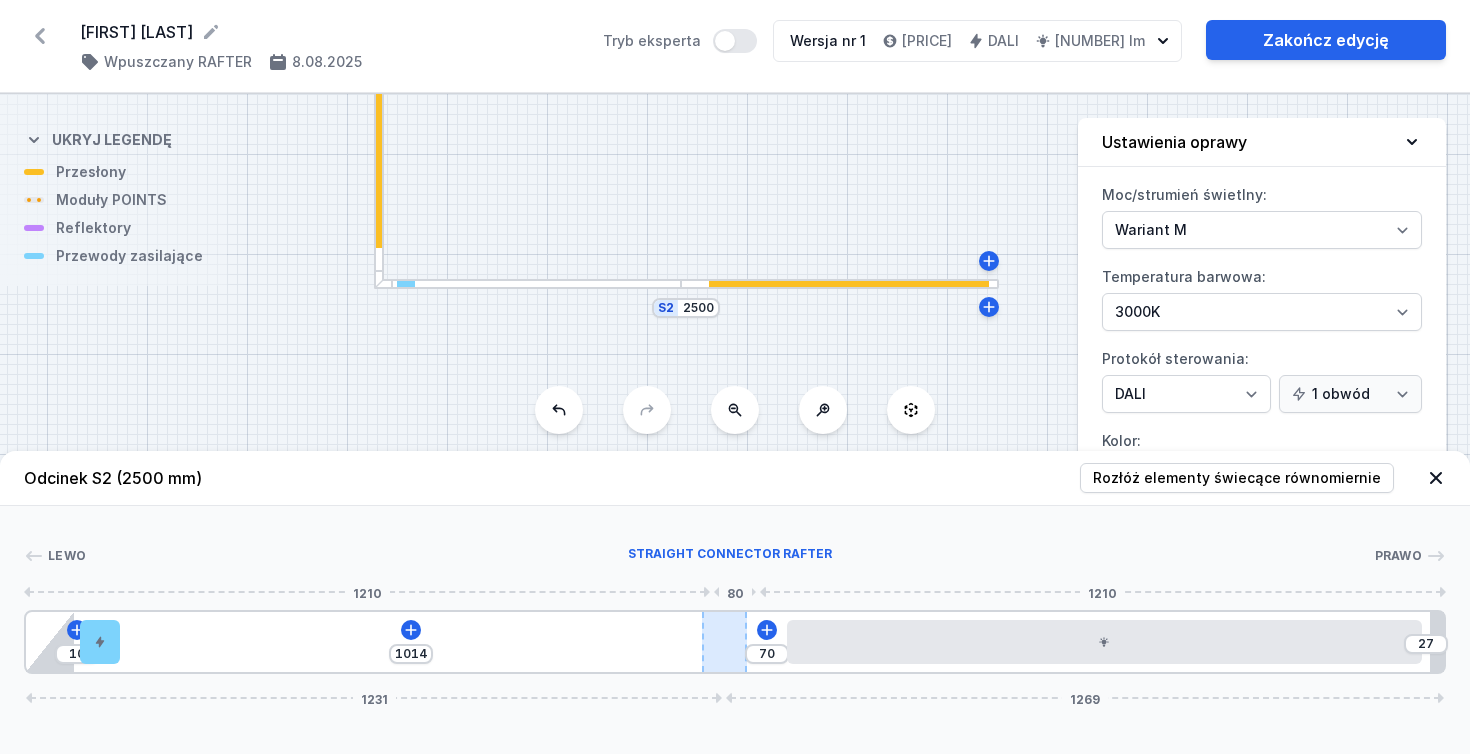 type on "1016" 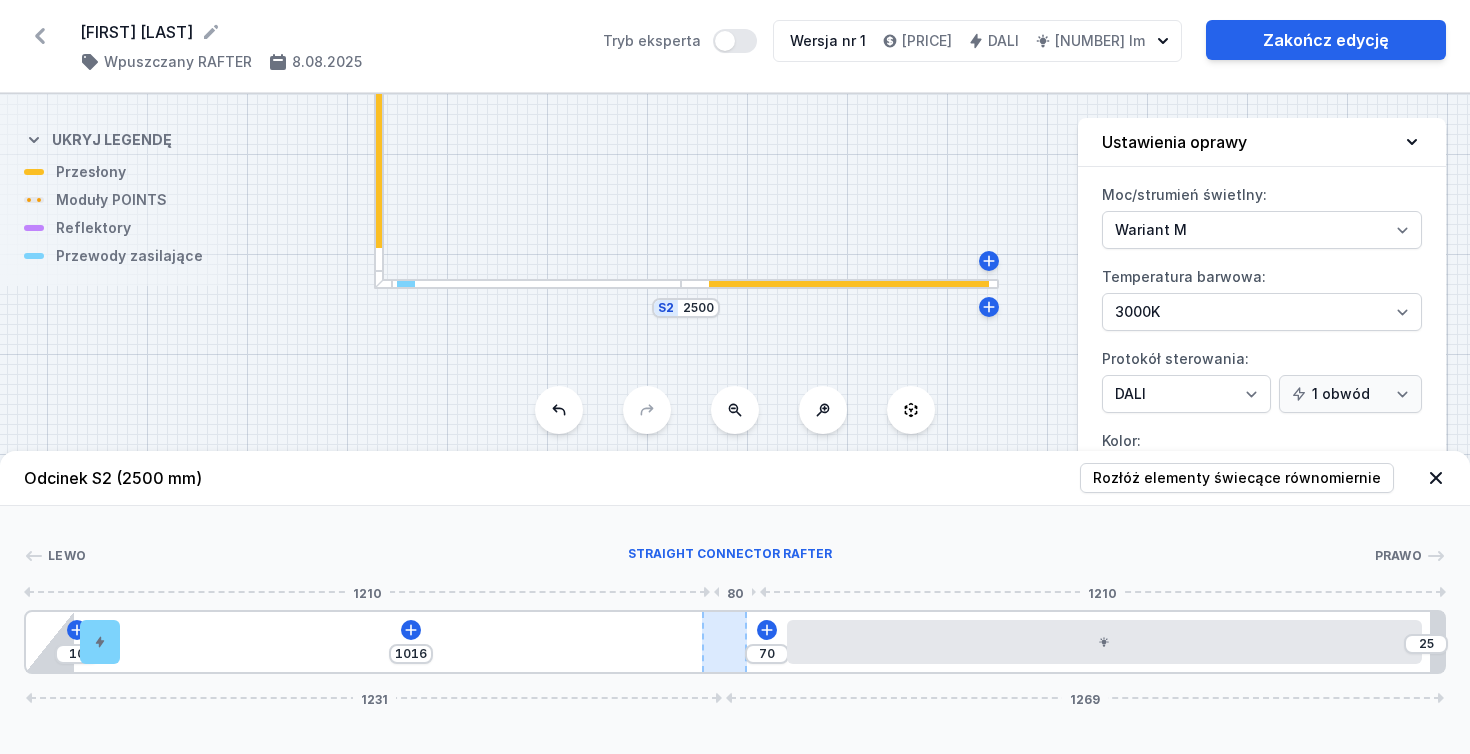 type on "1017" 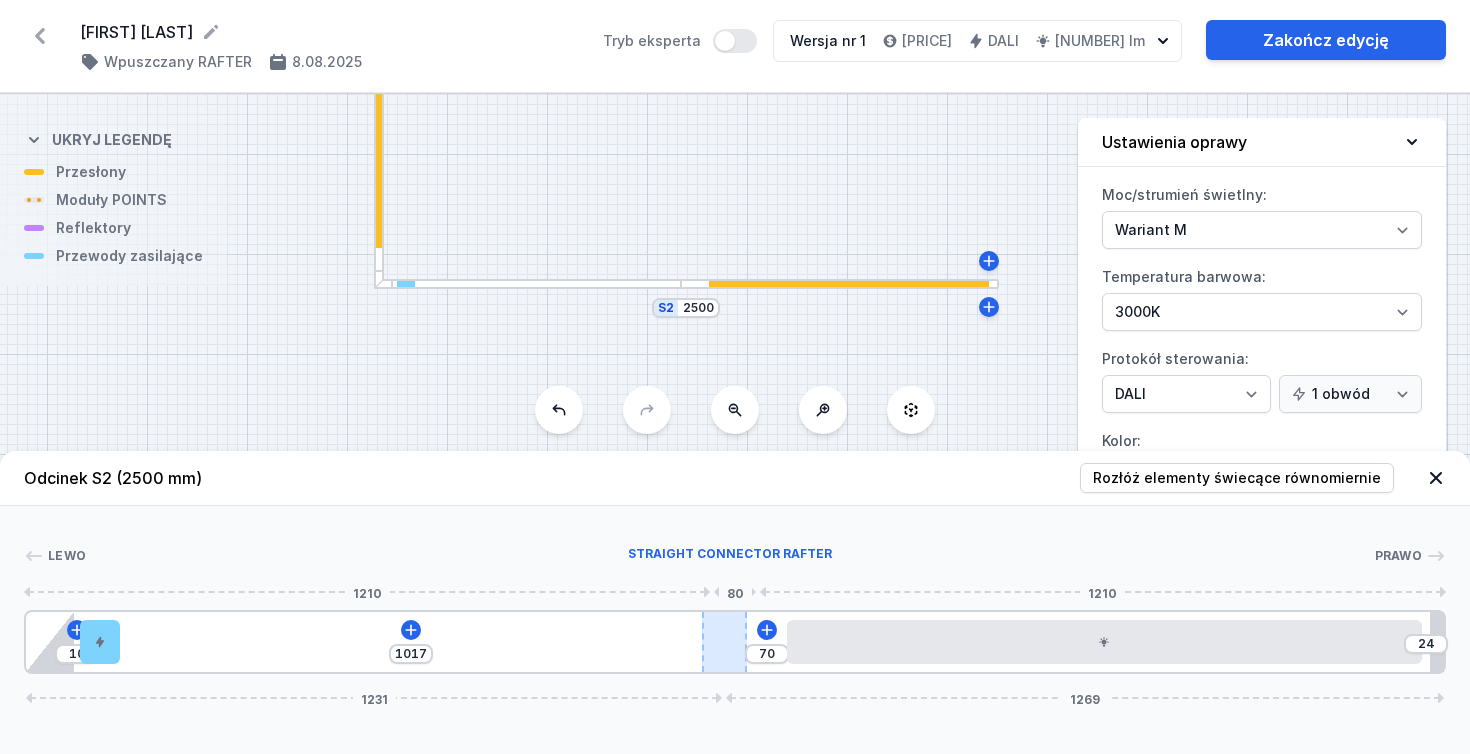 type on "1019" 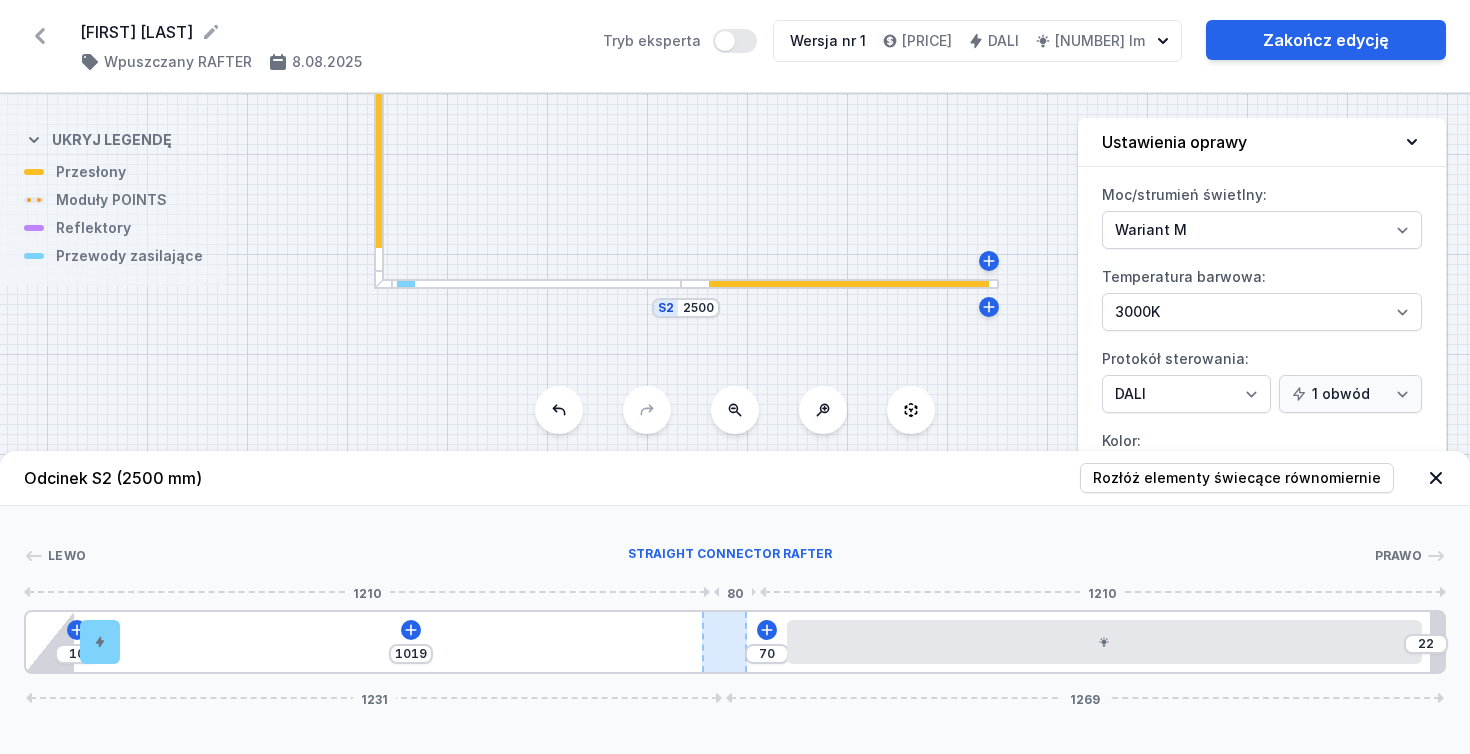 type on "1021" 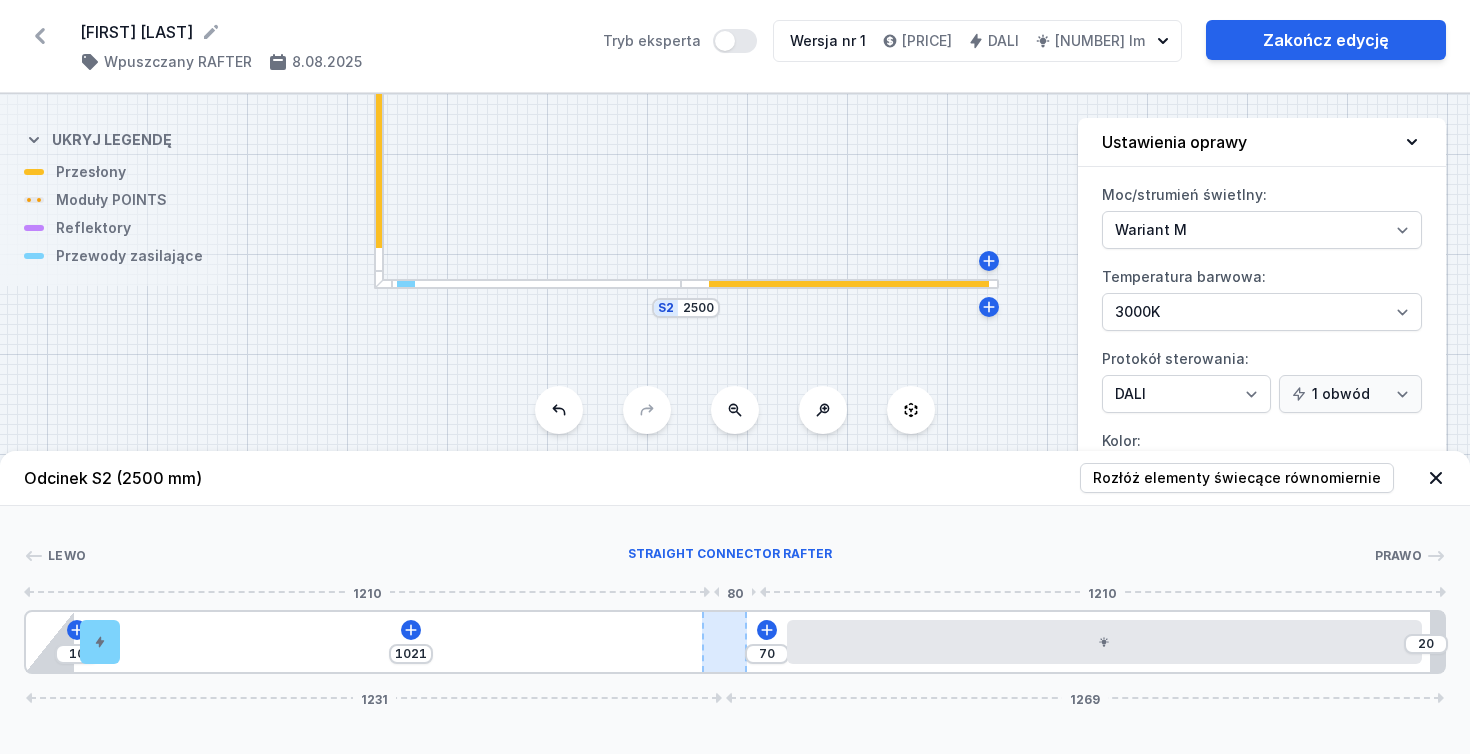 type on "1022" 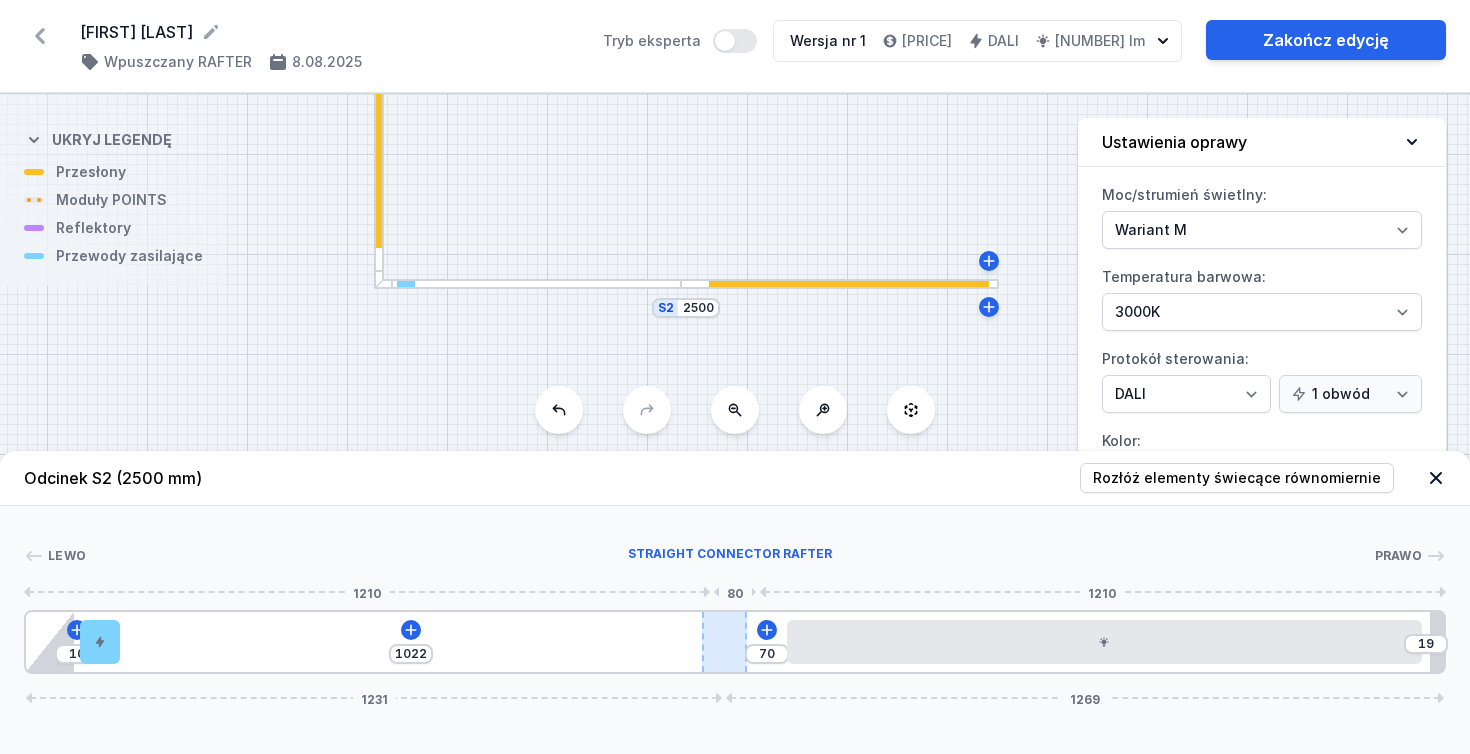 type on "1024" 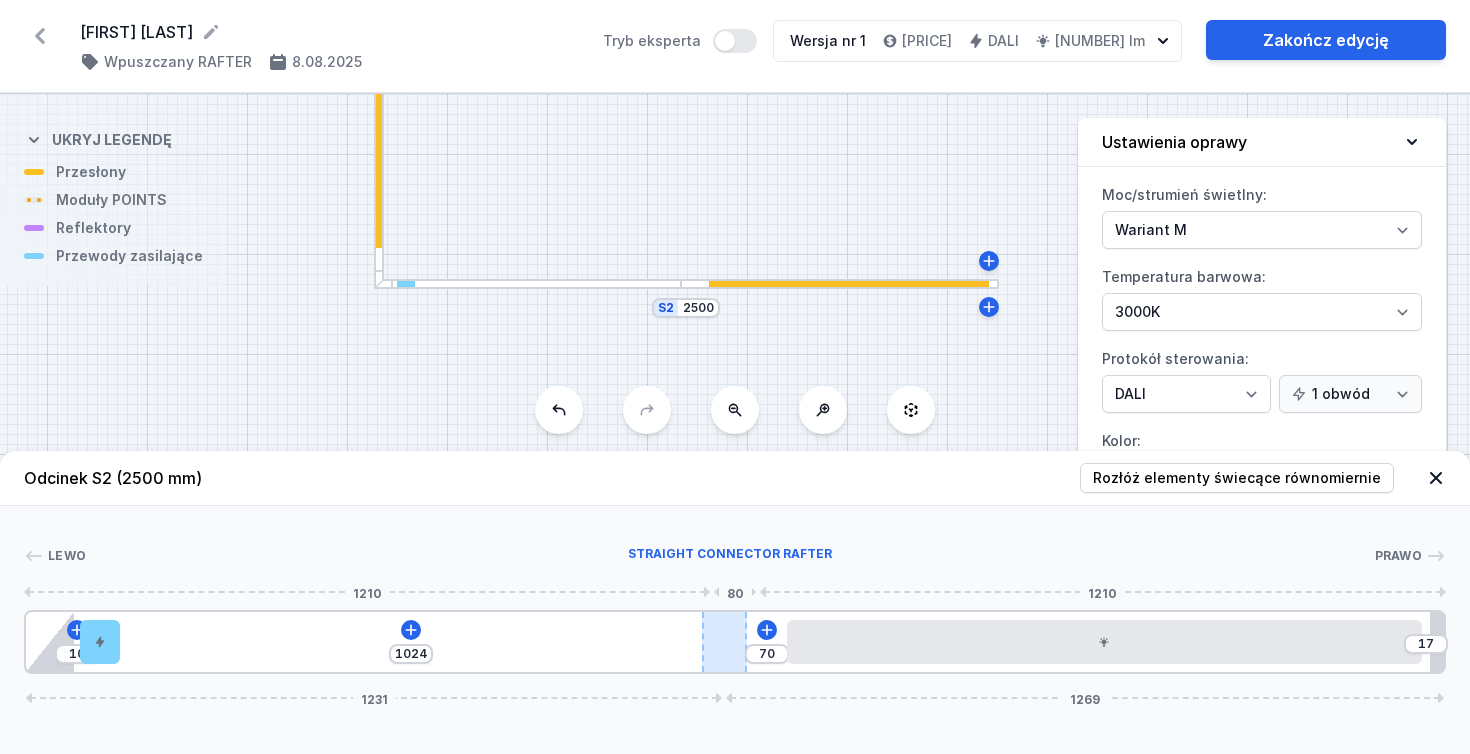 type on "1026" 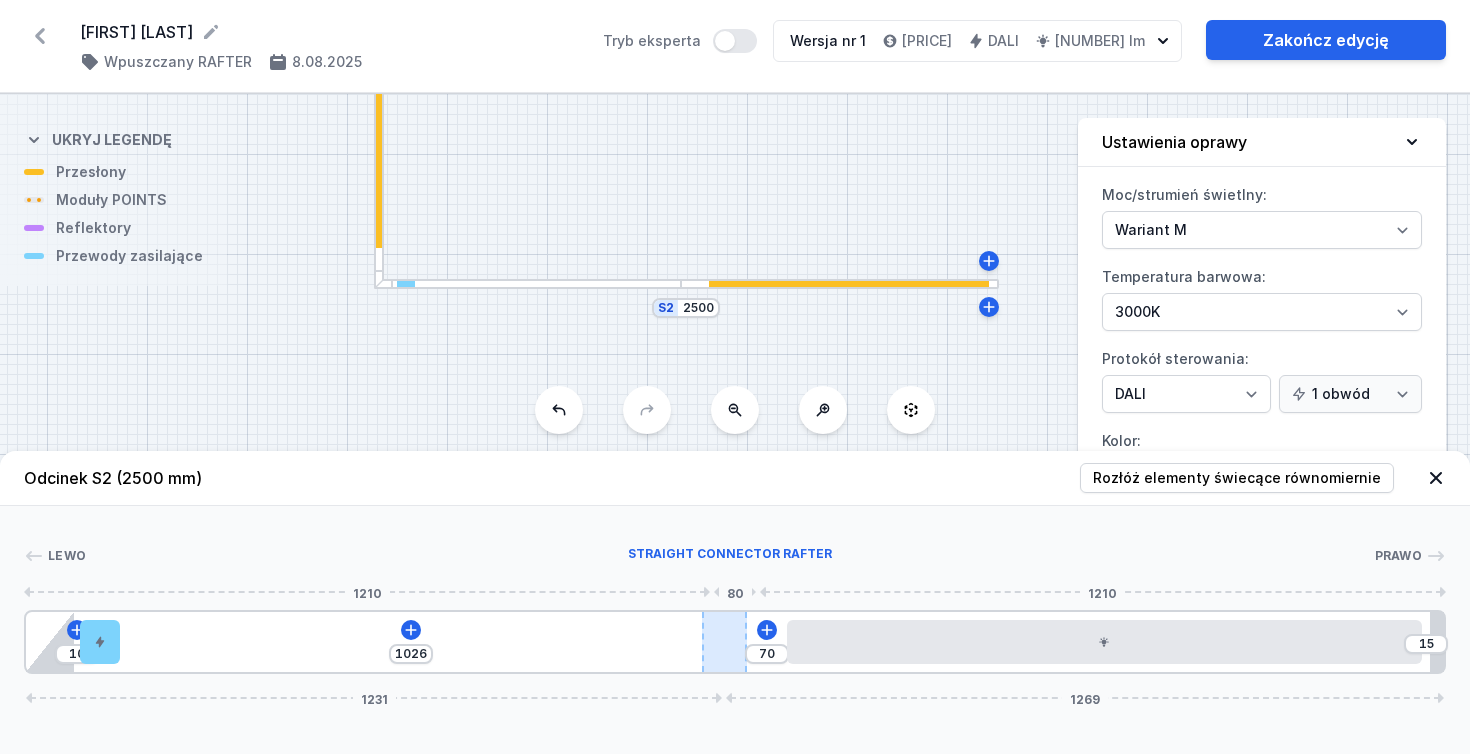 type on "1028" 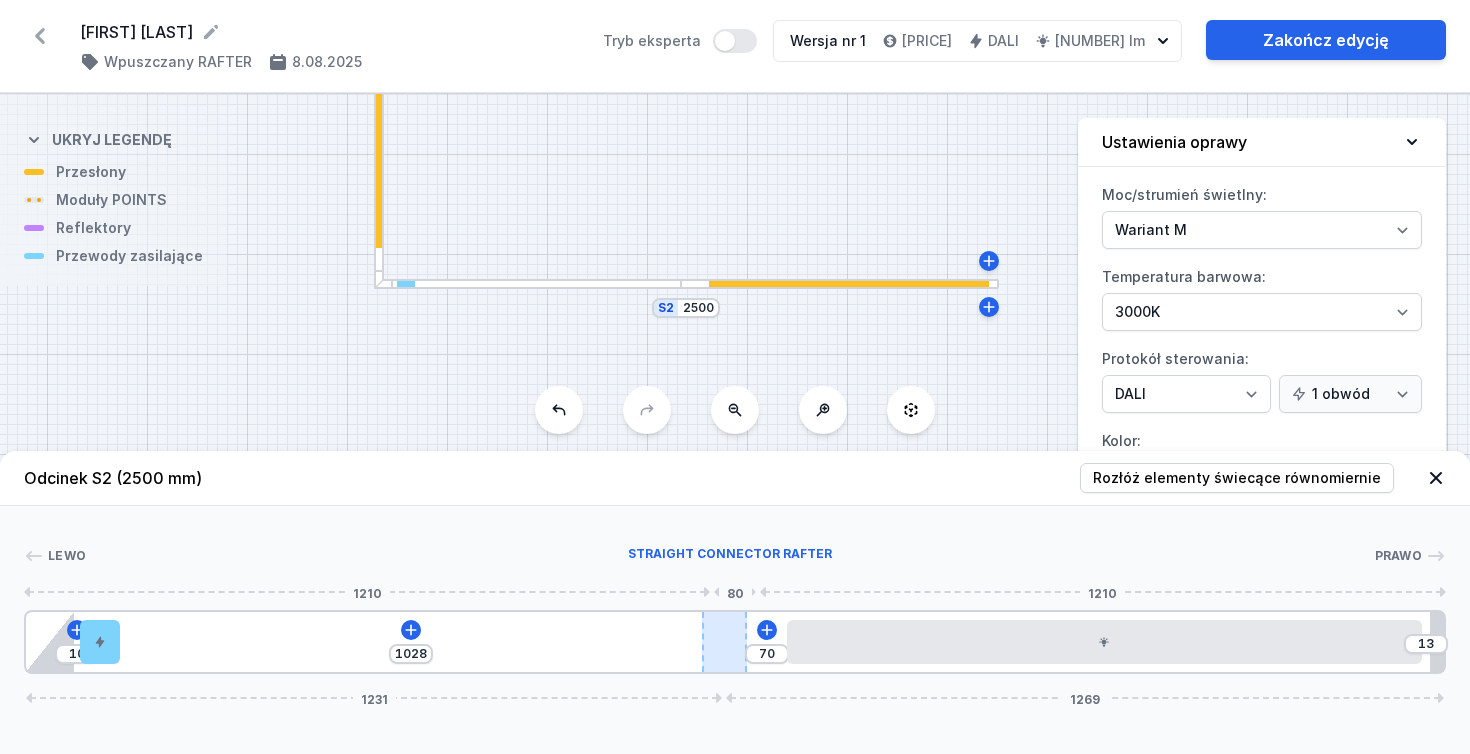 type on "1029" 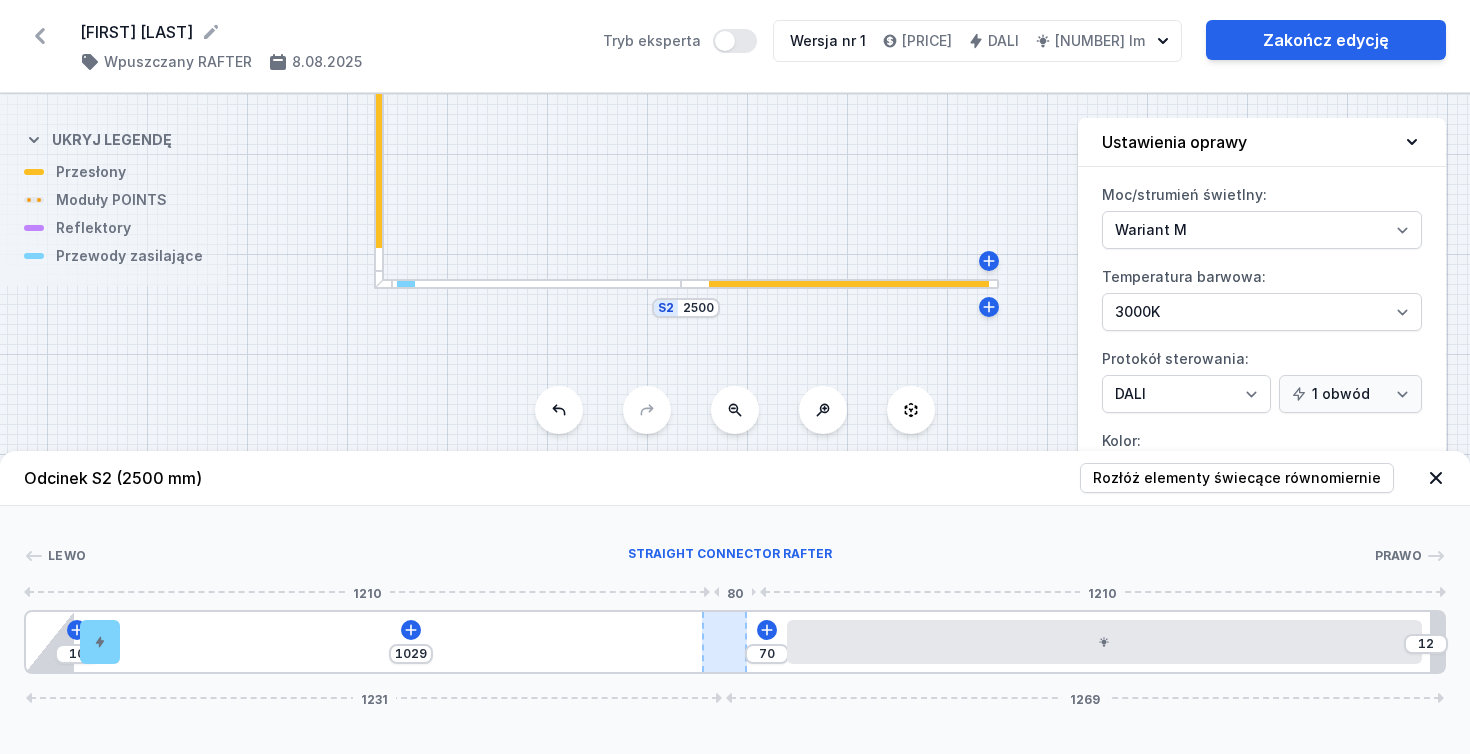 type on "1031" 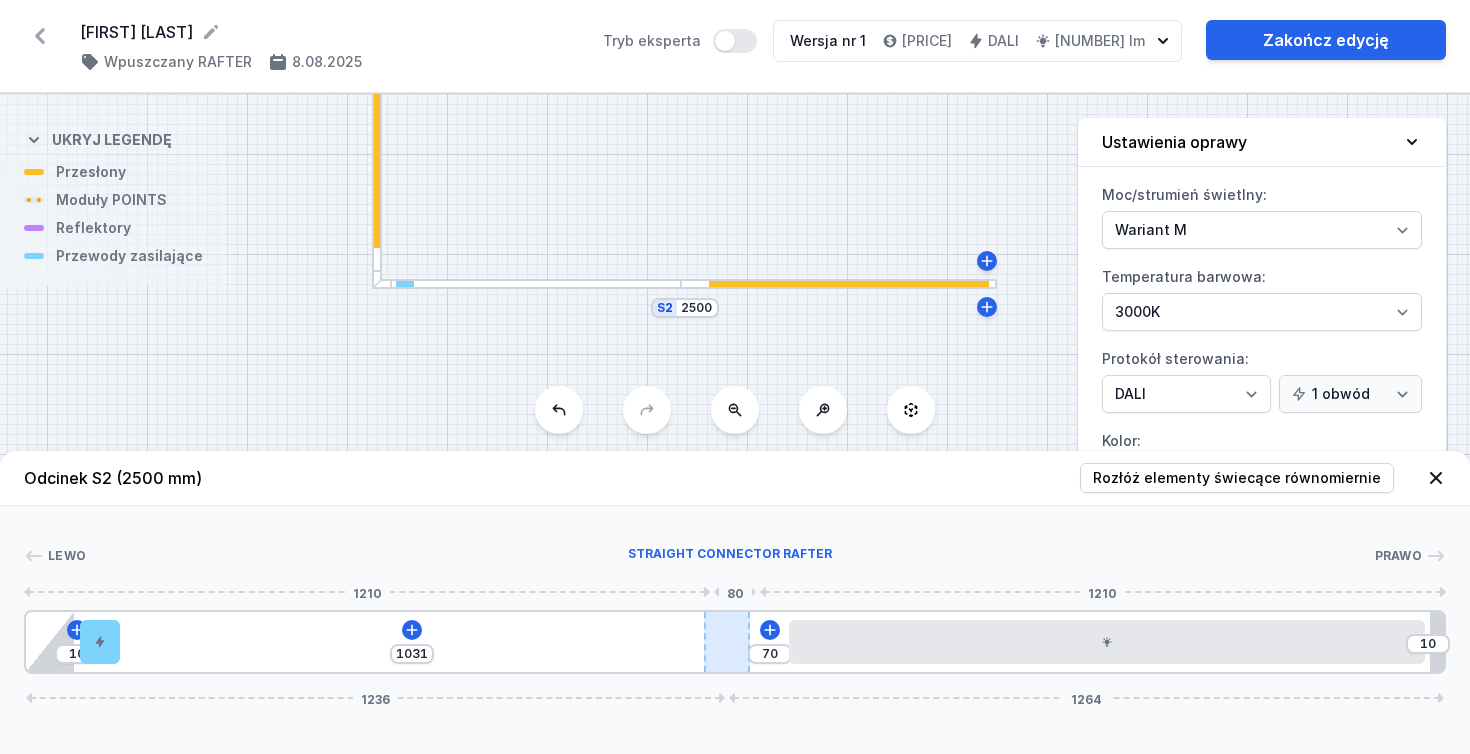drag, startPoint x: 717, startPoint y: 647, endPoint x: 745, endPoint y: 648, distance: 28.01785 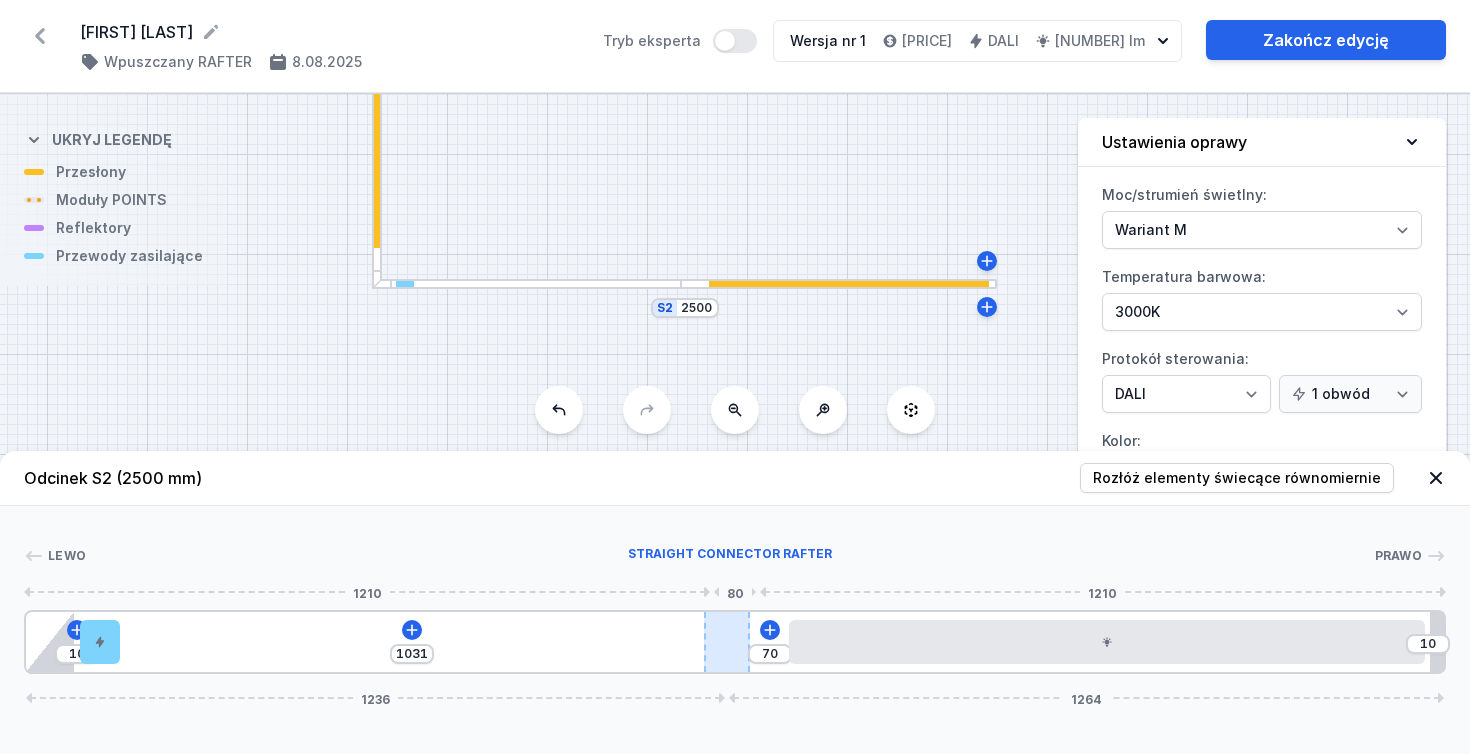 click at bounding box center (726, 642) 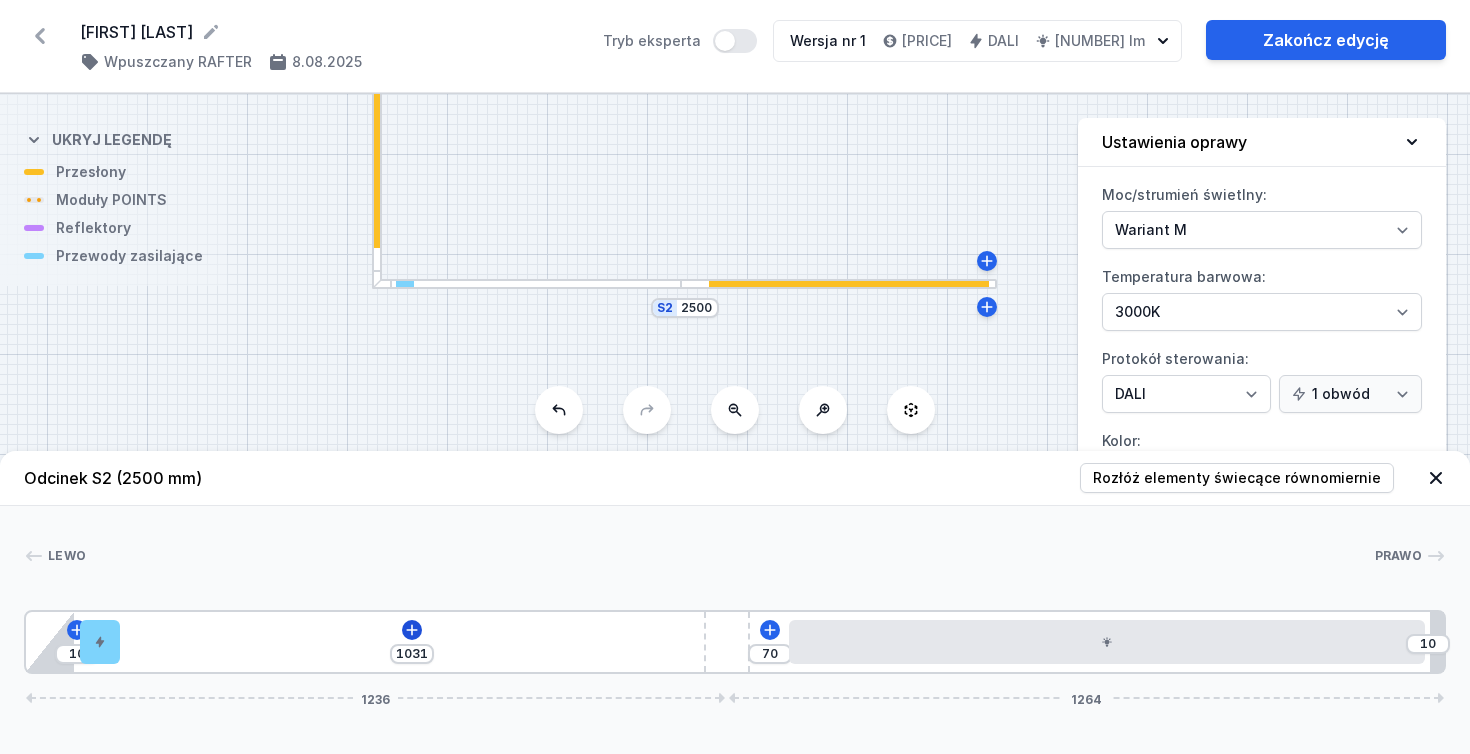 click 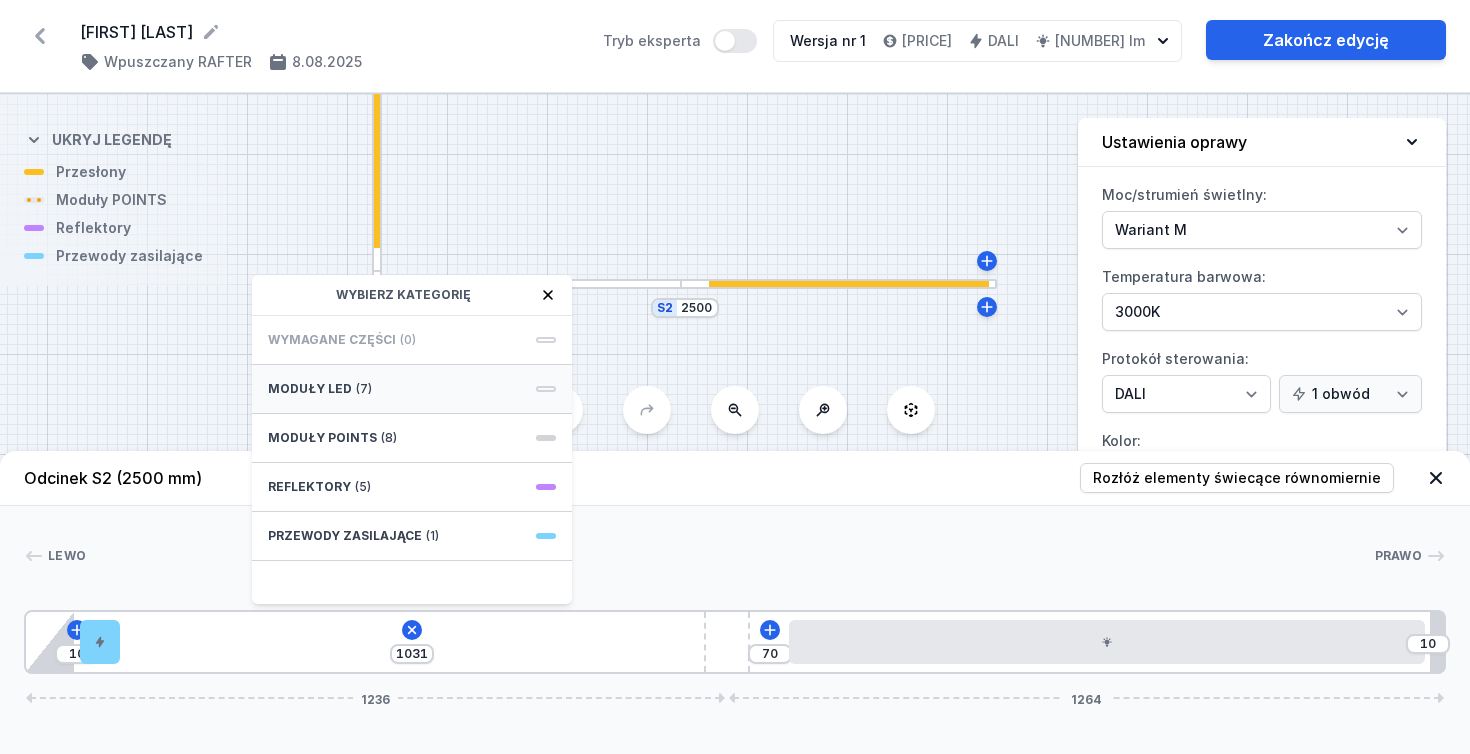 click on "Moduły LED (7)" at bounding box center [412, 389] 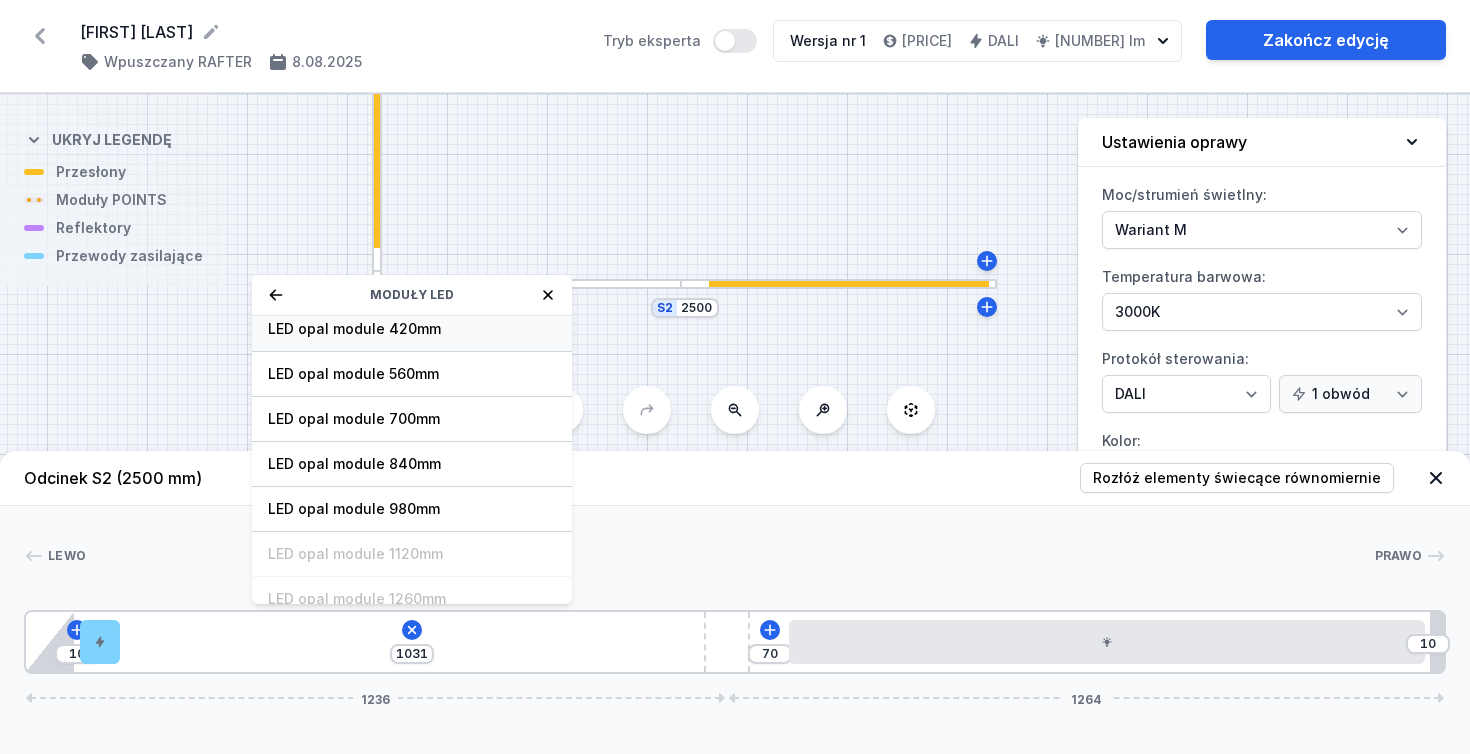 scroll, scrollTop: 133, scrollLeft: 0, axis: vertical 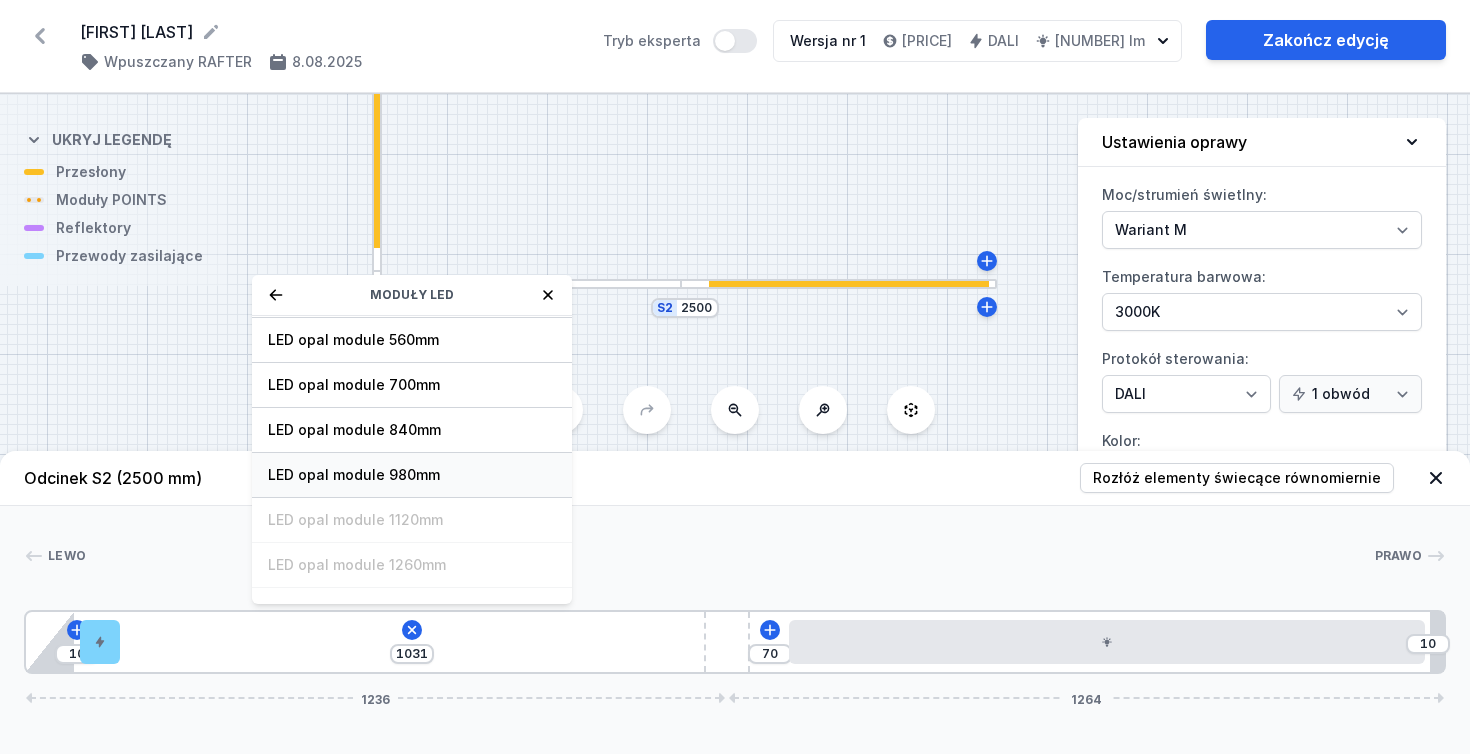 click on "LED opal module 980mm" at bounding box center (412, 475) 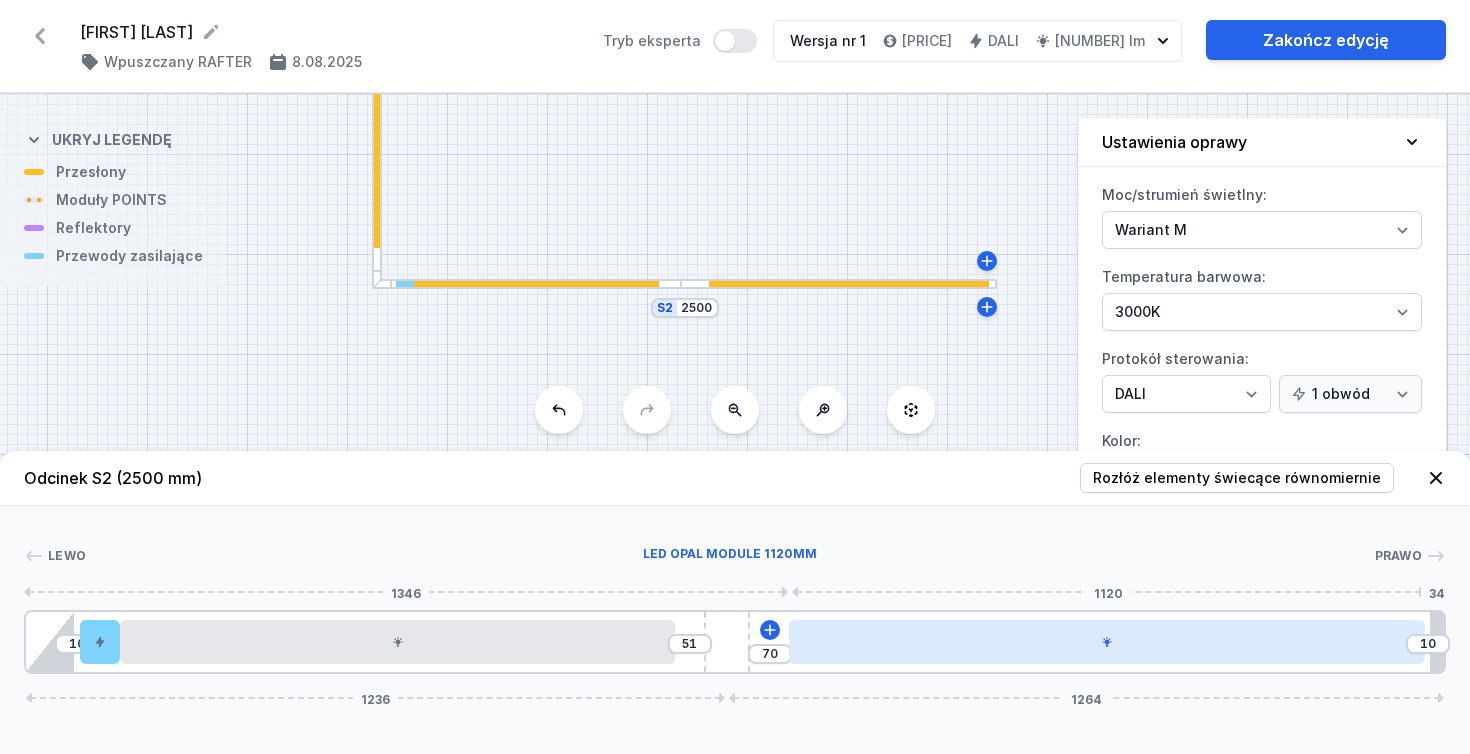 type on "37" 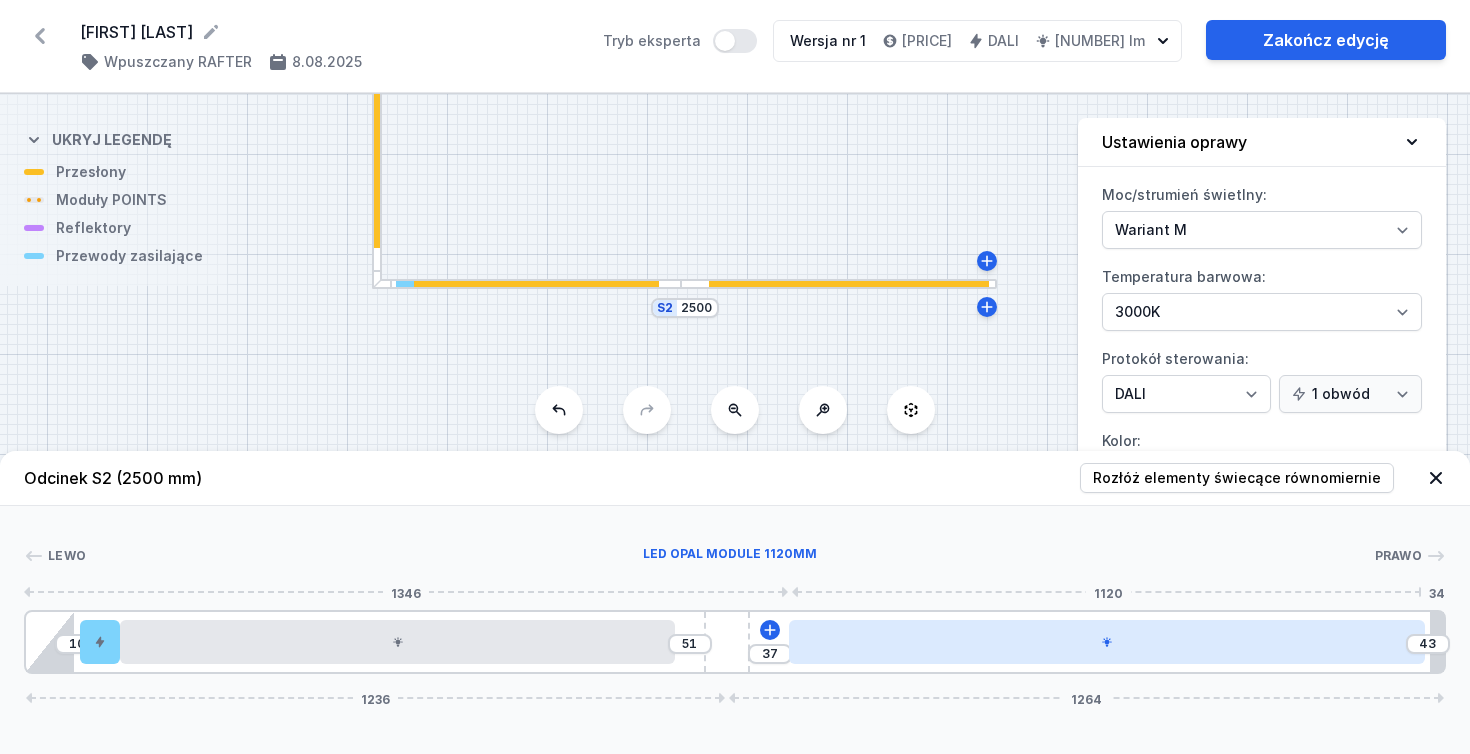 type on "35" 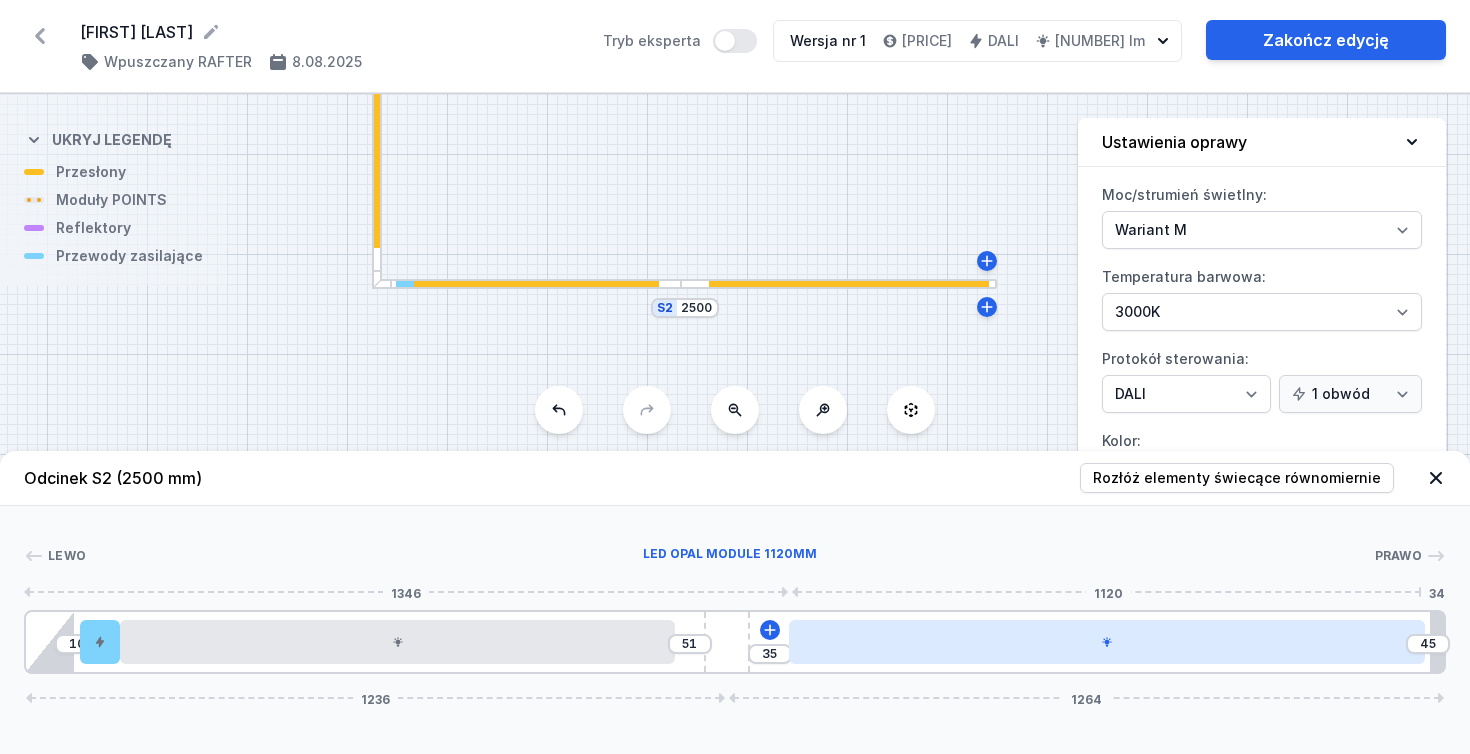 type on "33" 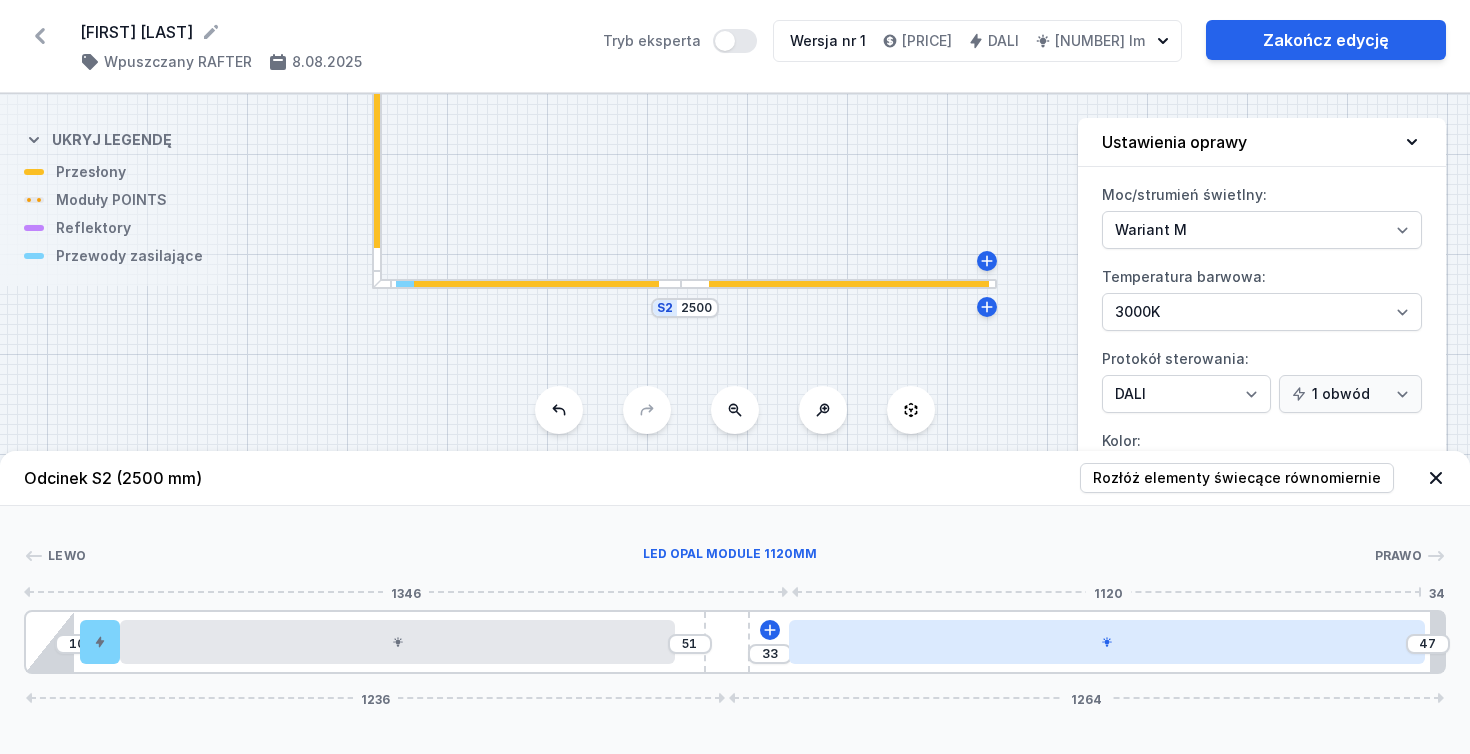 type on "32" 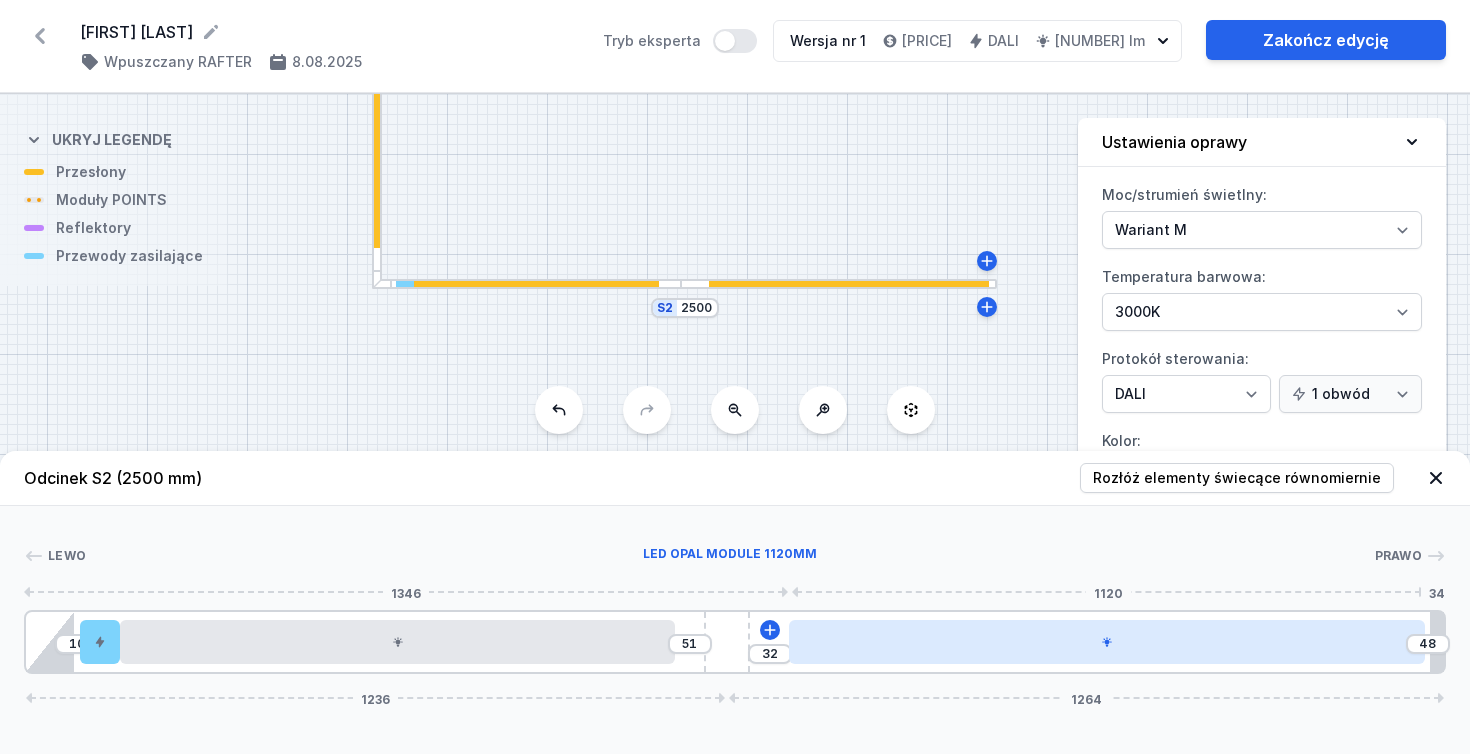 type on "28" 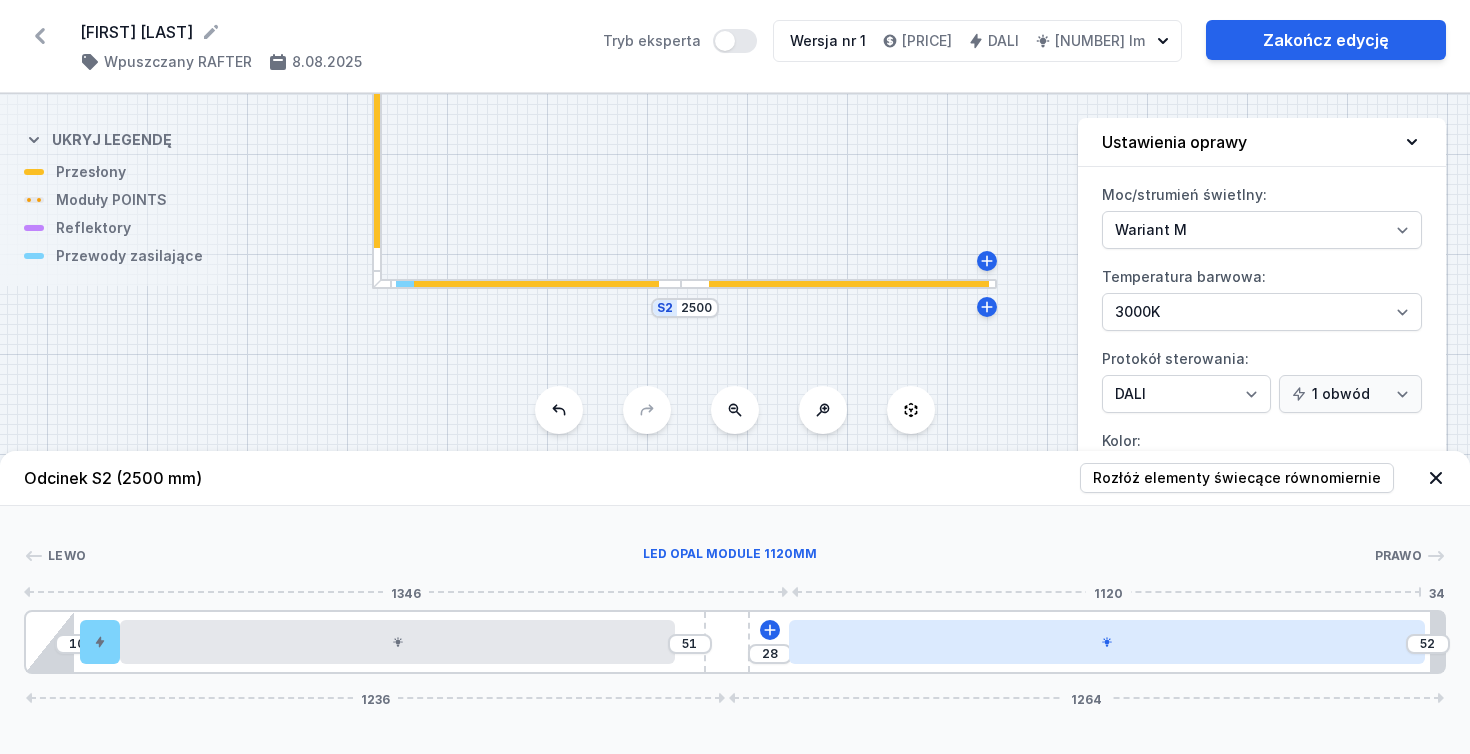 type on "23" 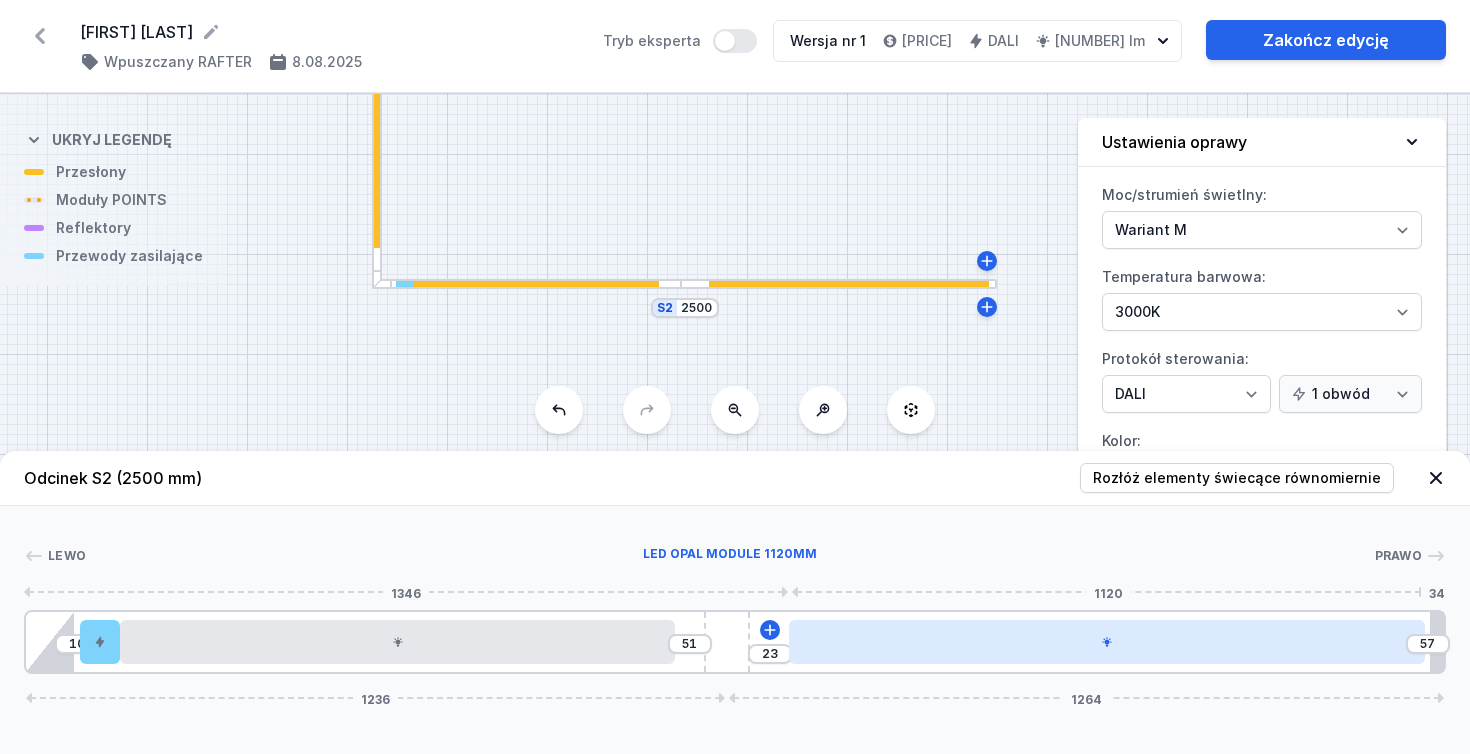 type on "18" 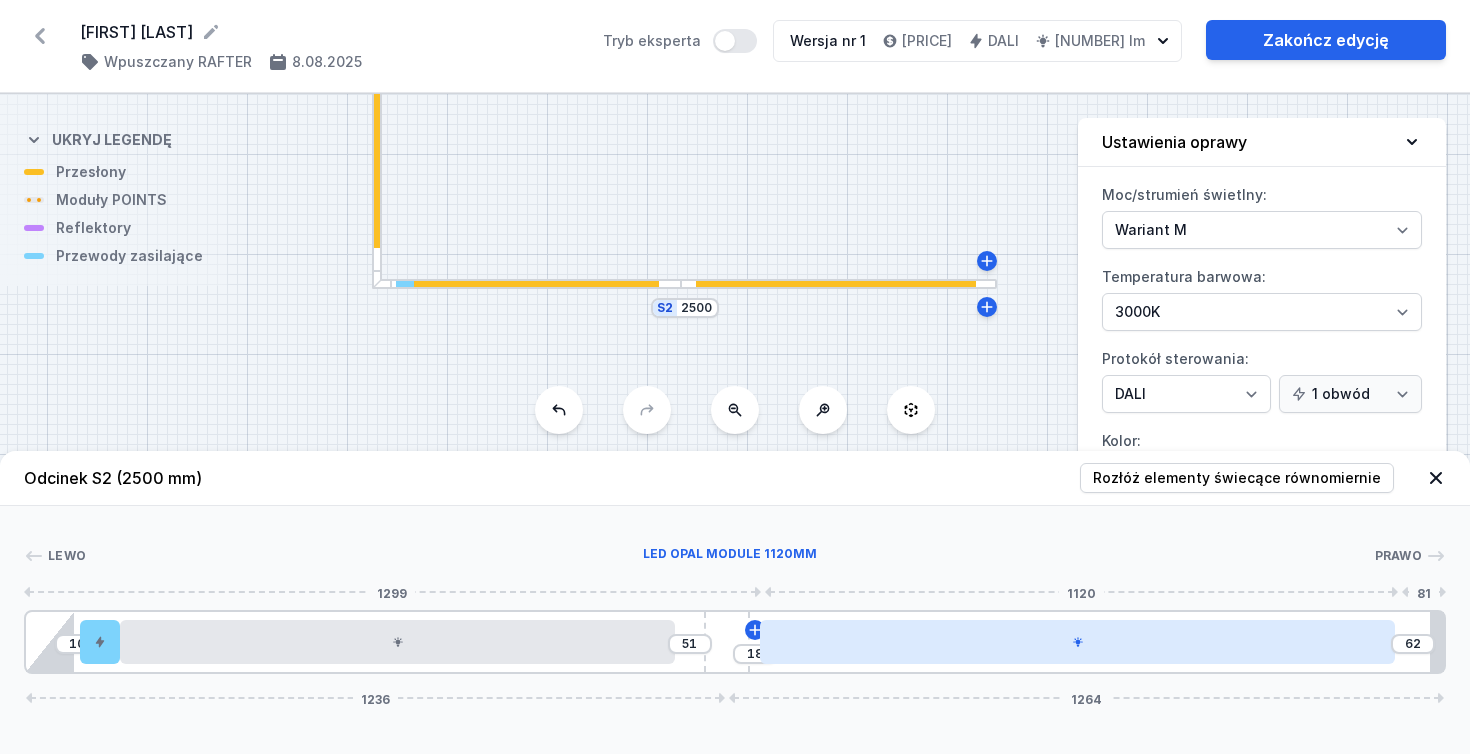 type on "13" 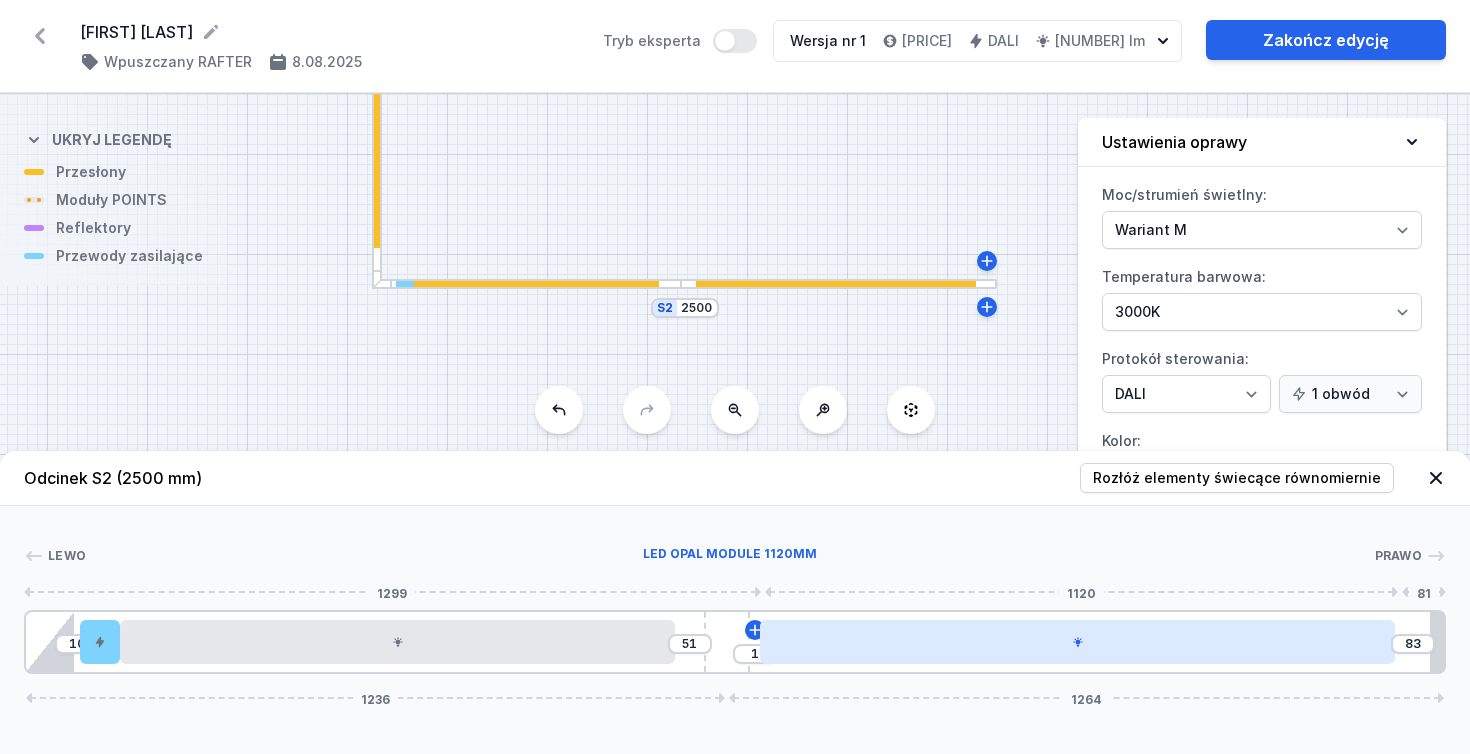 type on "139" 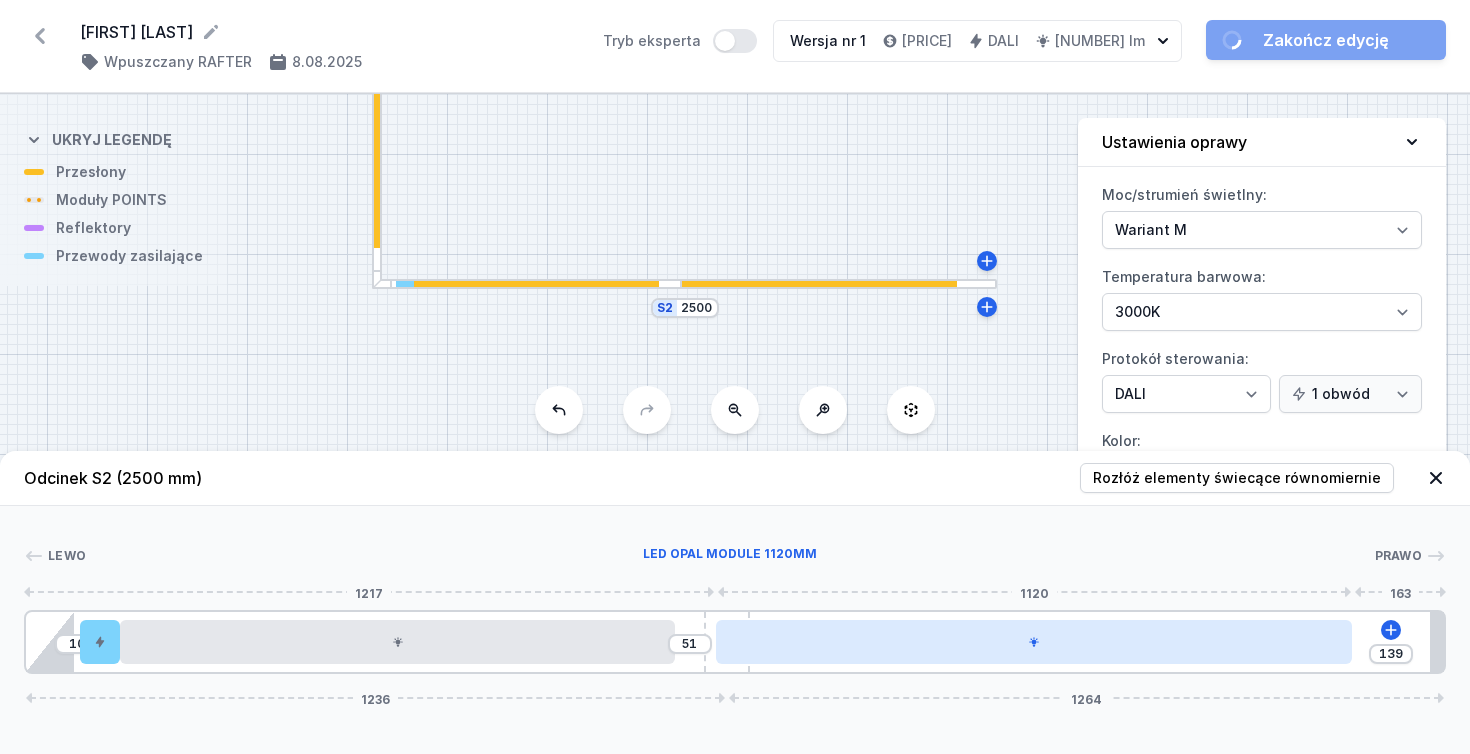 drag, startPoint x: 940, startPoint y: 650, endPoint x: 822, endPoint y: 654, distance: 118.06778 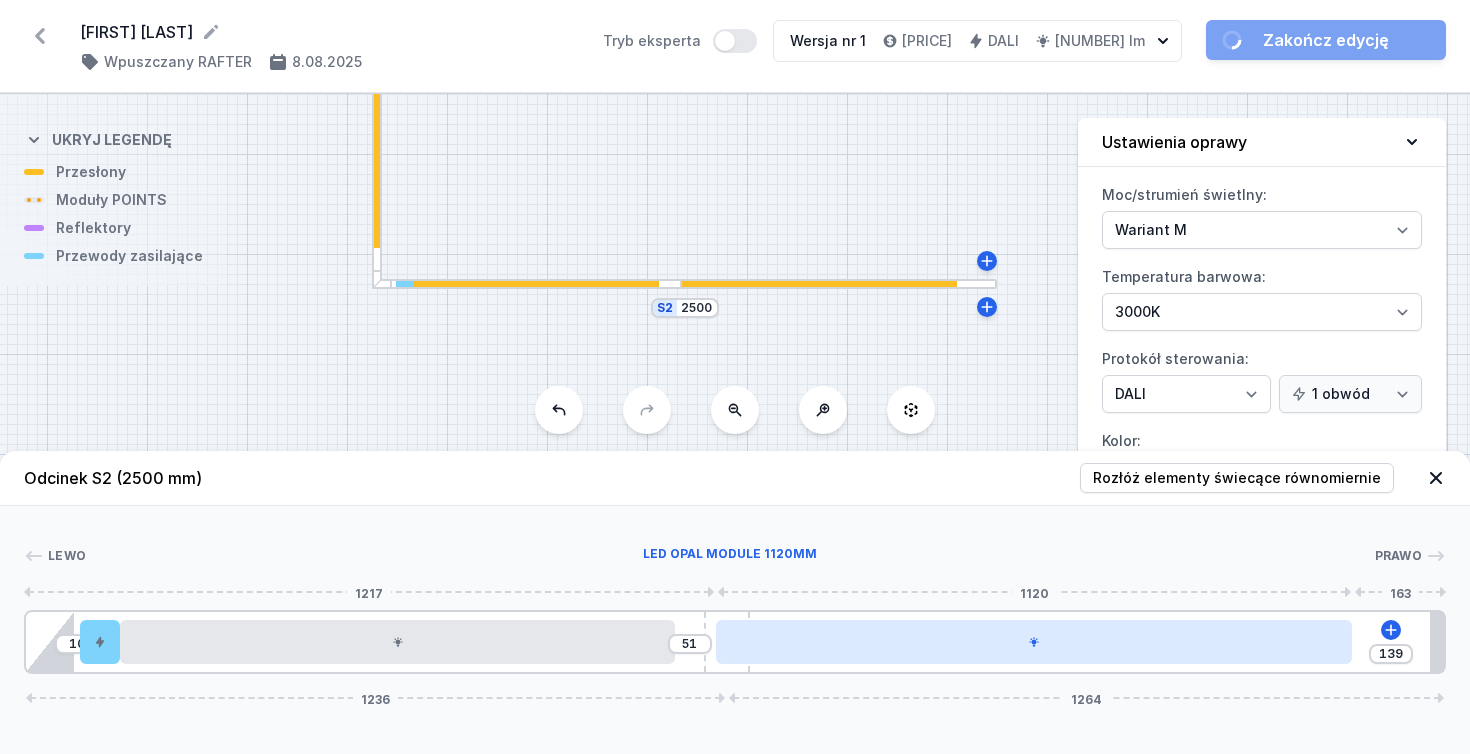 click at bounding box center (1033, 642) 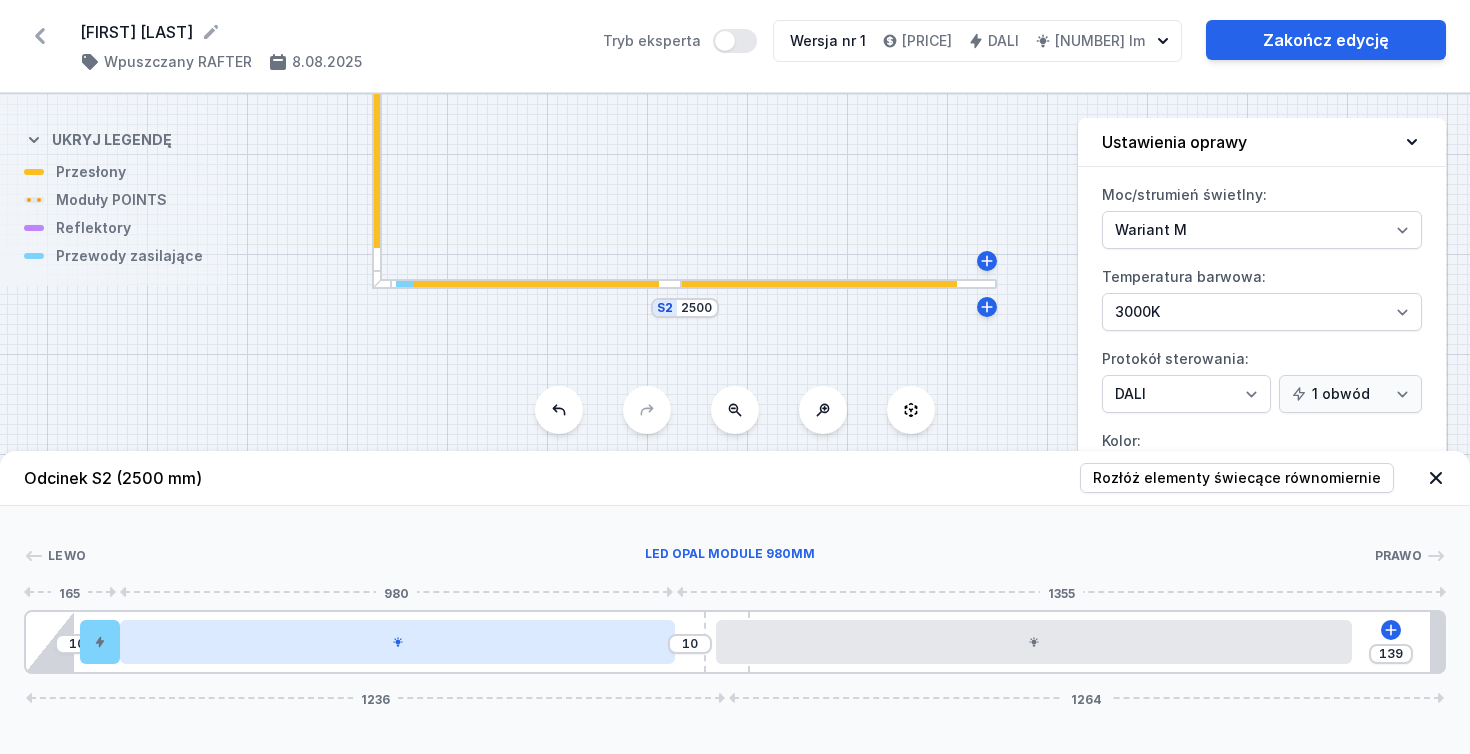 type on "5" 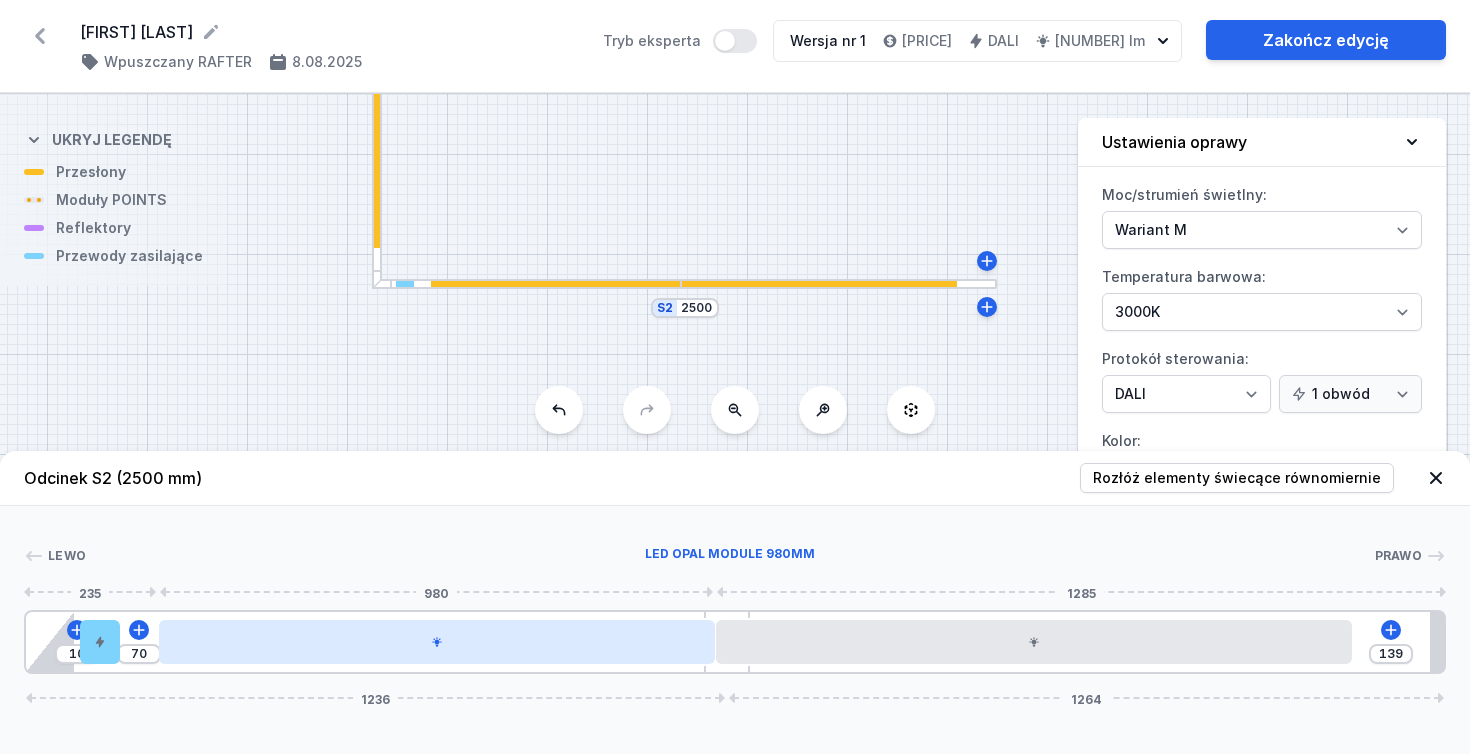 type on "69" 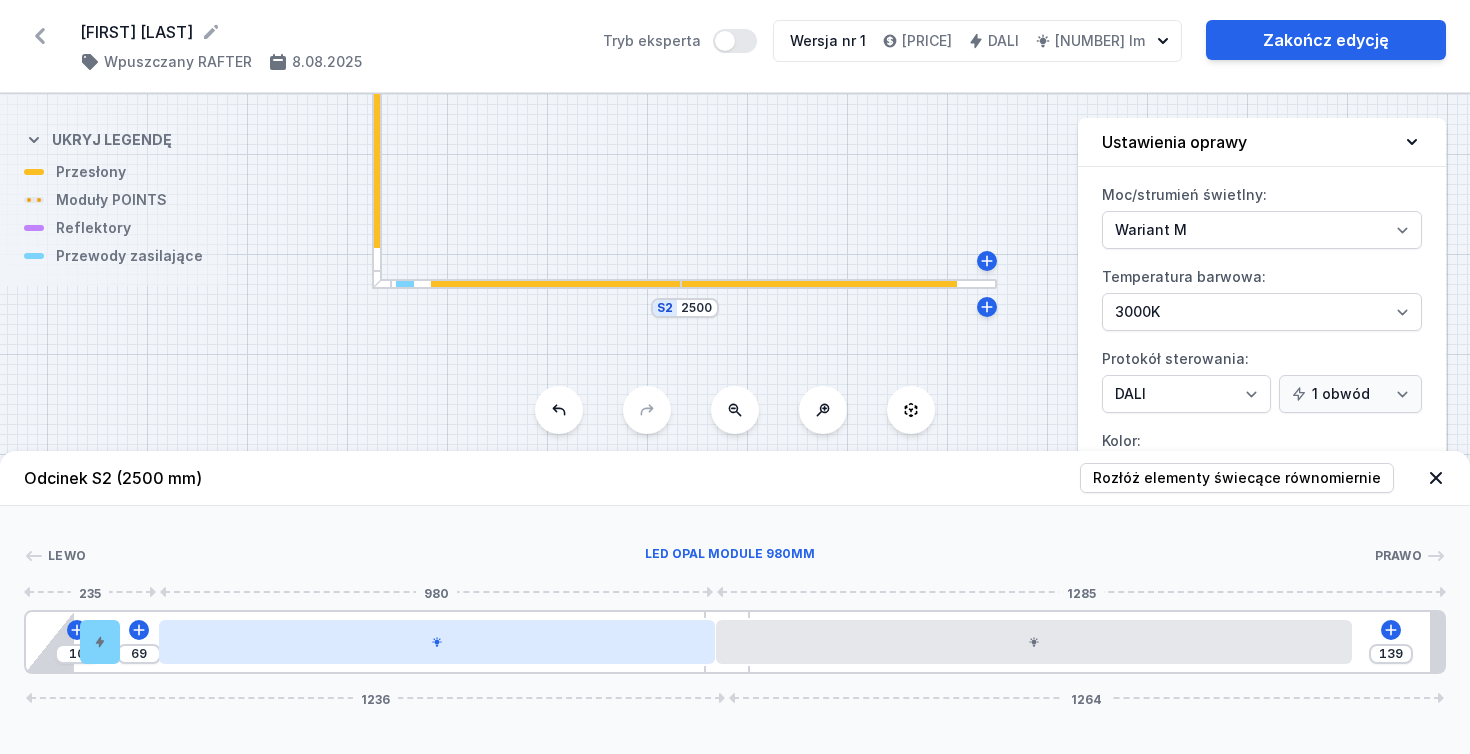 drag, startPoint x: 602, startPoint y: 639, endPoint x: 624, endPoint y: 642, distance: 22.203604 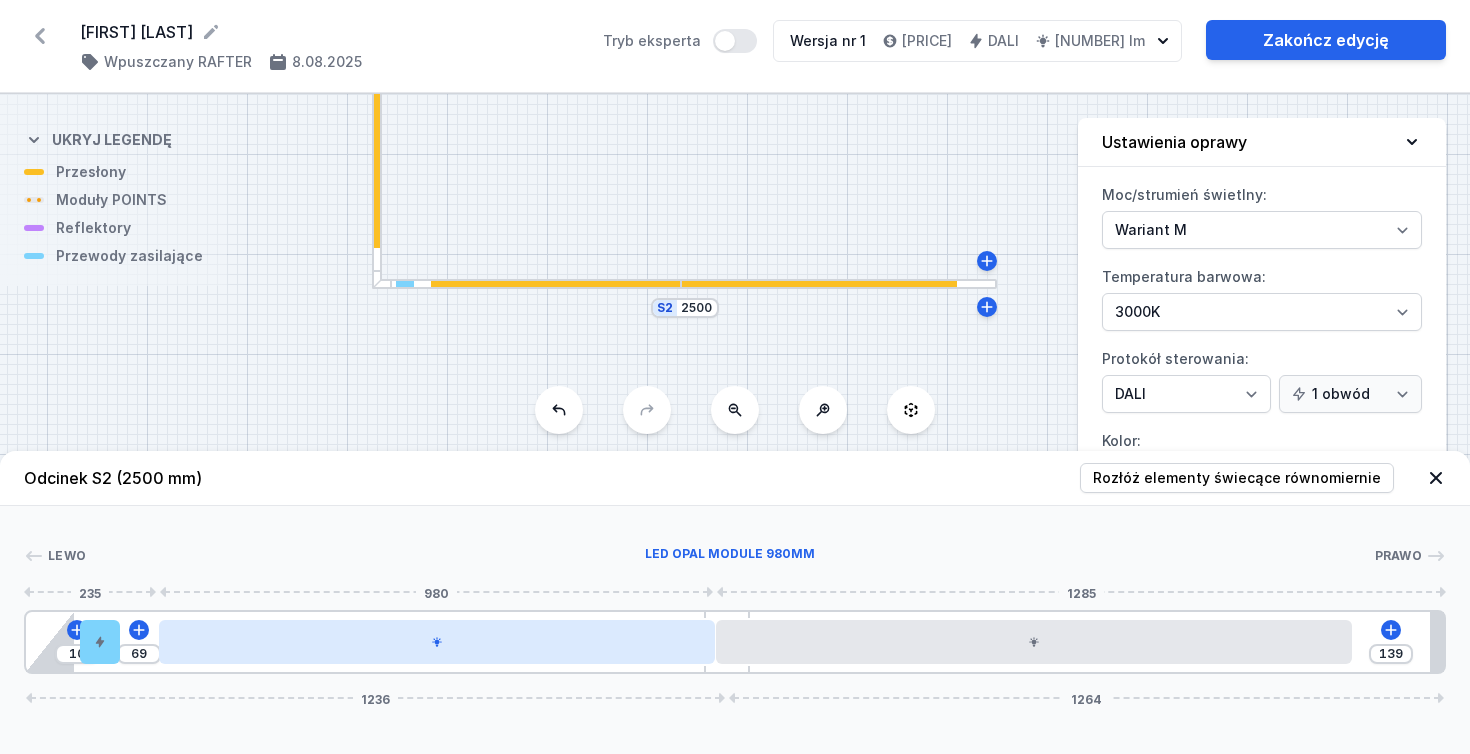 click at bounding box center (437, 642) 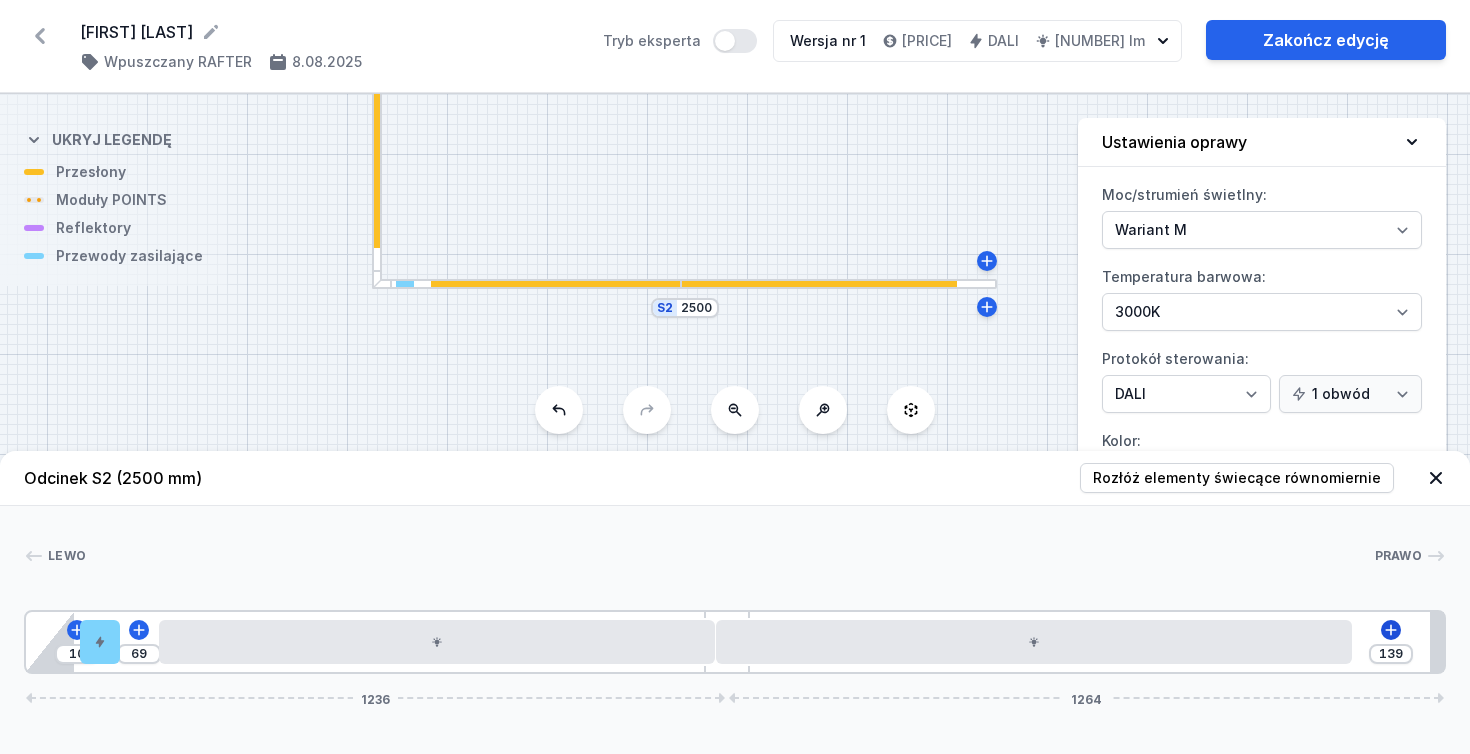 drag, startPoint x: 1443, startPoint y: 630, endPoint x: 1401, endPoint y: 631, distance: 42.0119 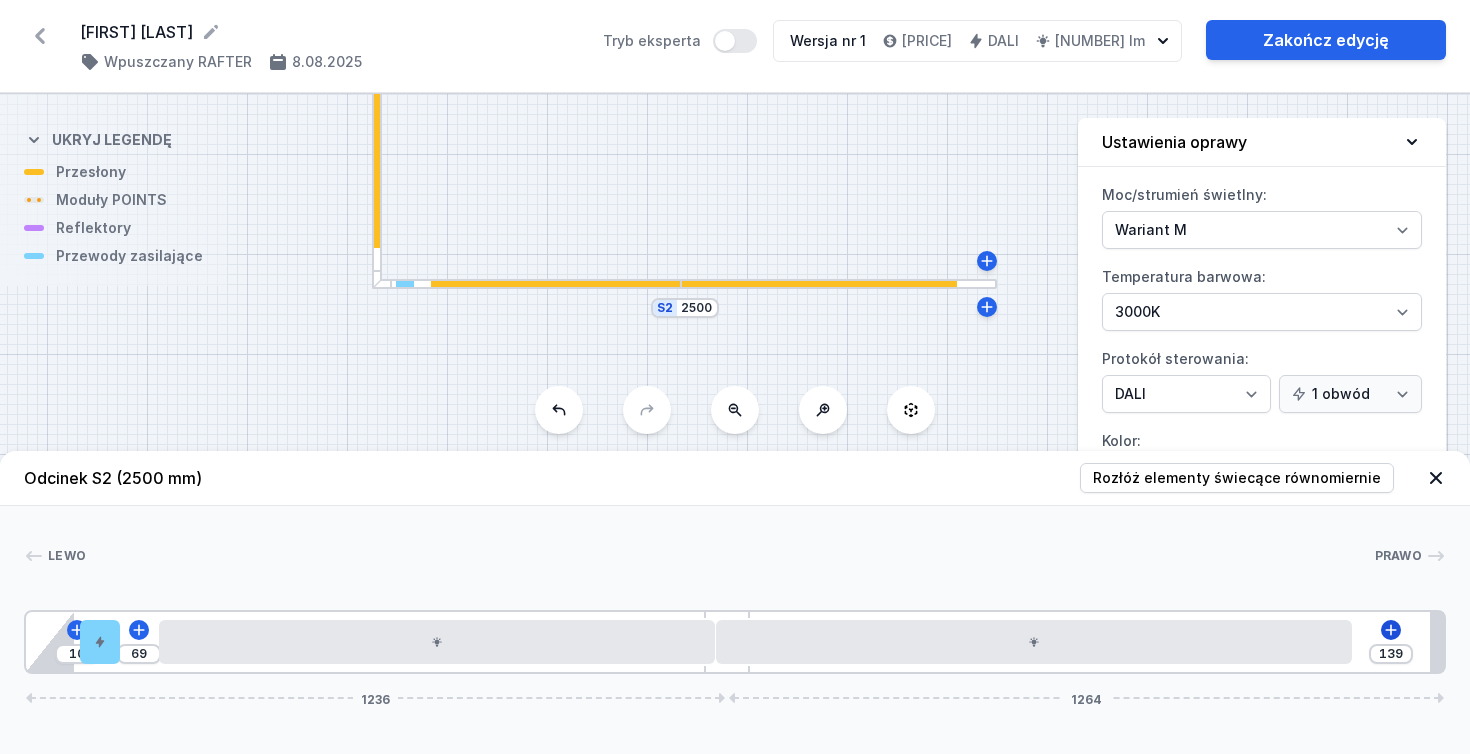click on "139" at bounding box center [26, 642] 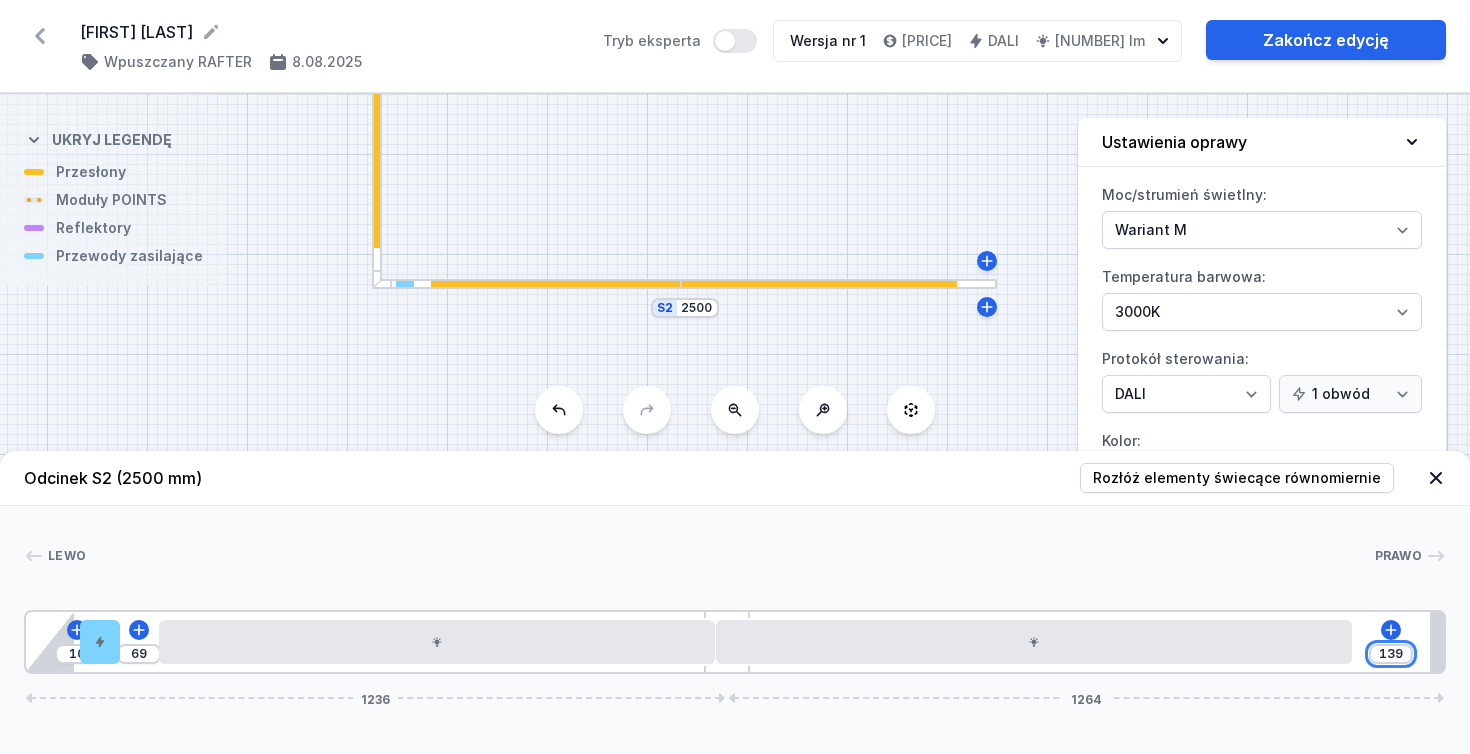 click on "139" at bounding box center [1391, 654] 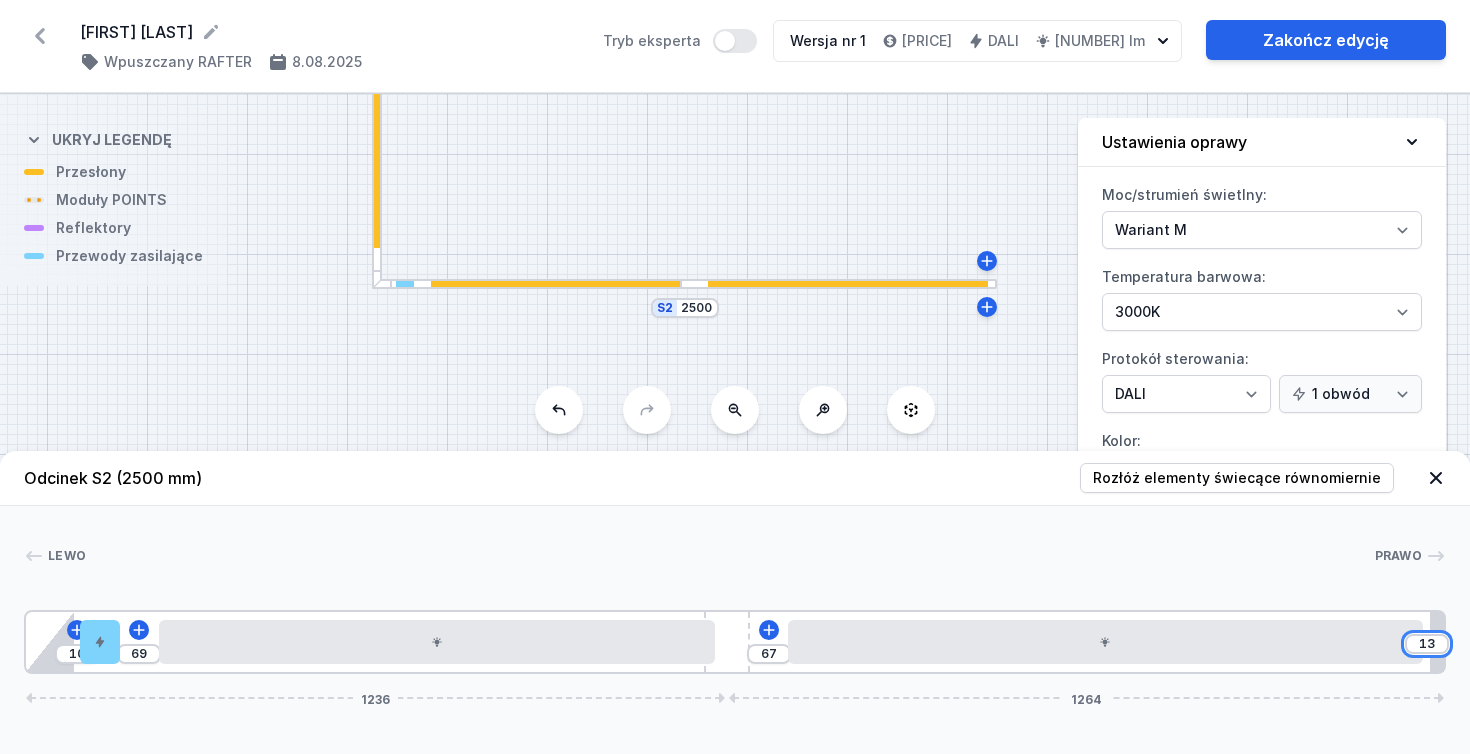 type on "1" 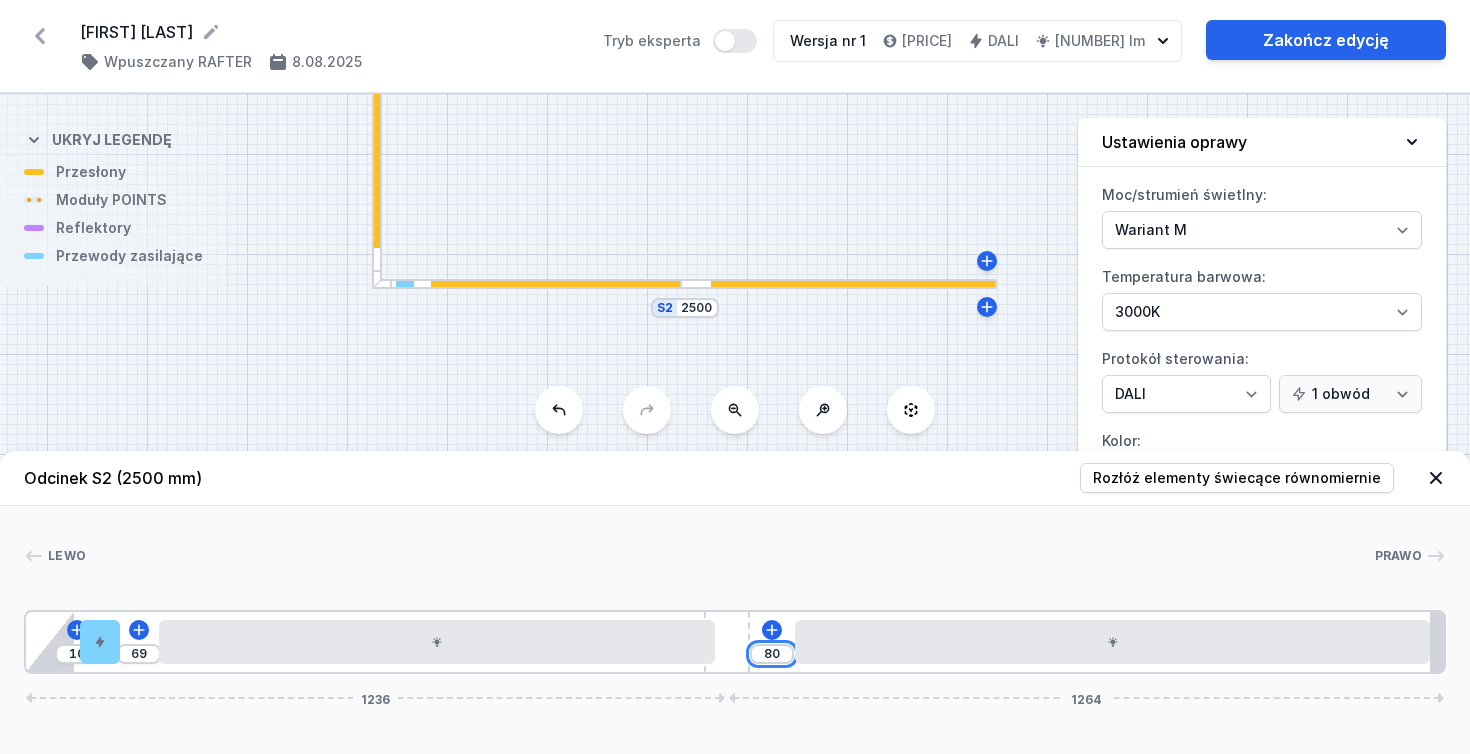 click on "80" at bounding box center [772, 654] 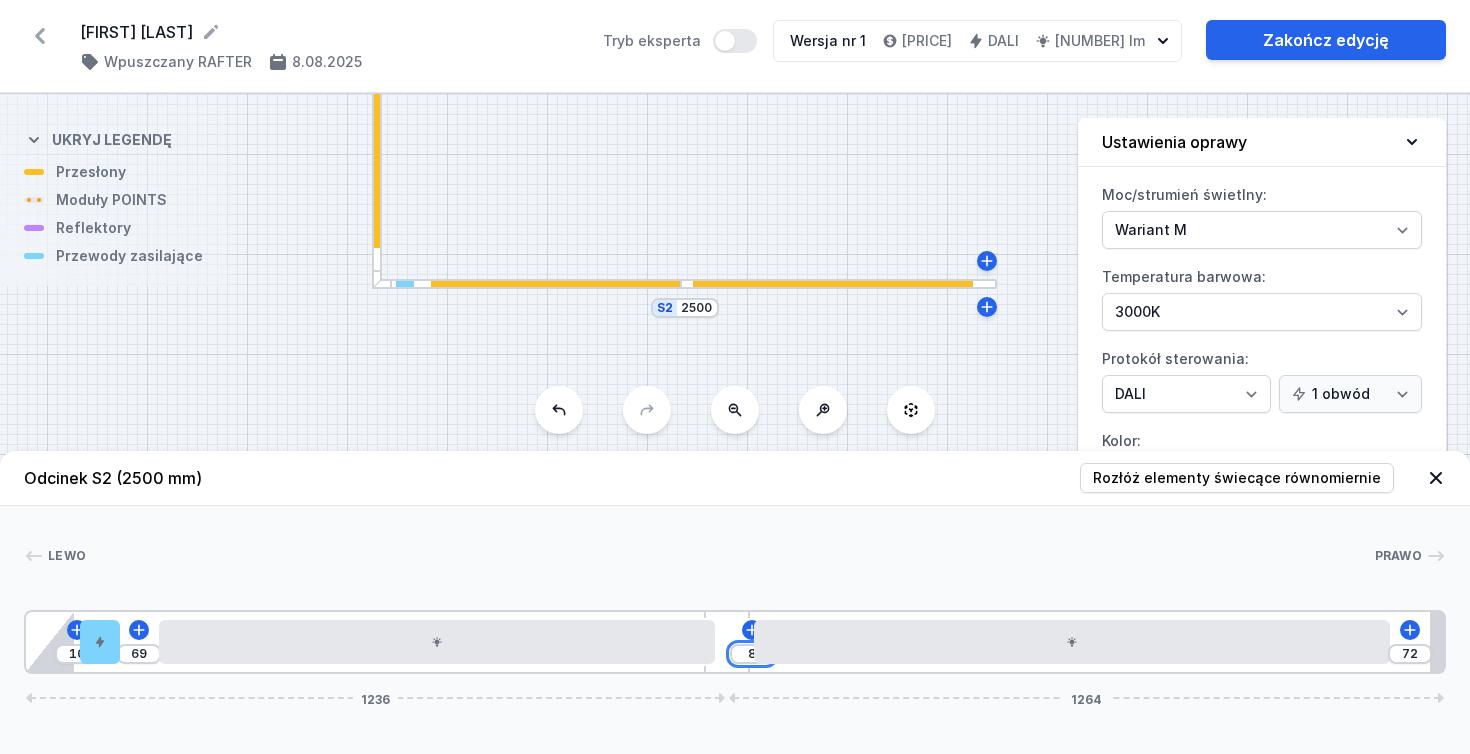 type on "80" 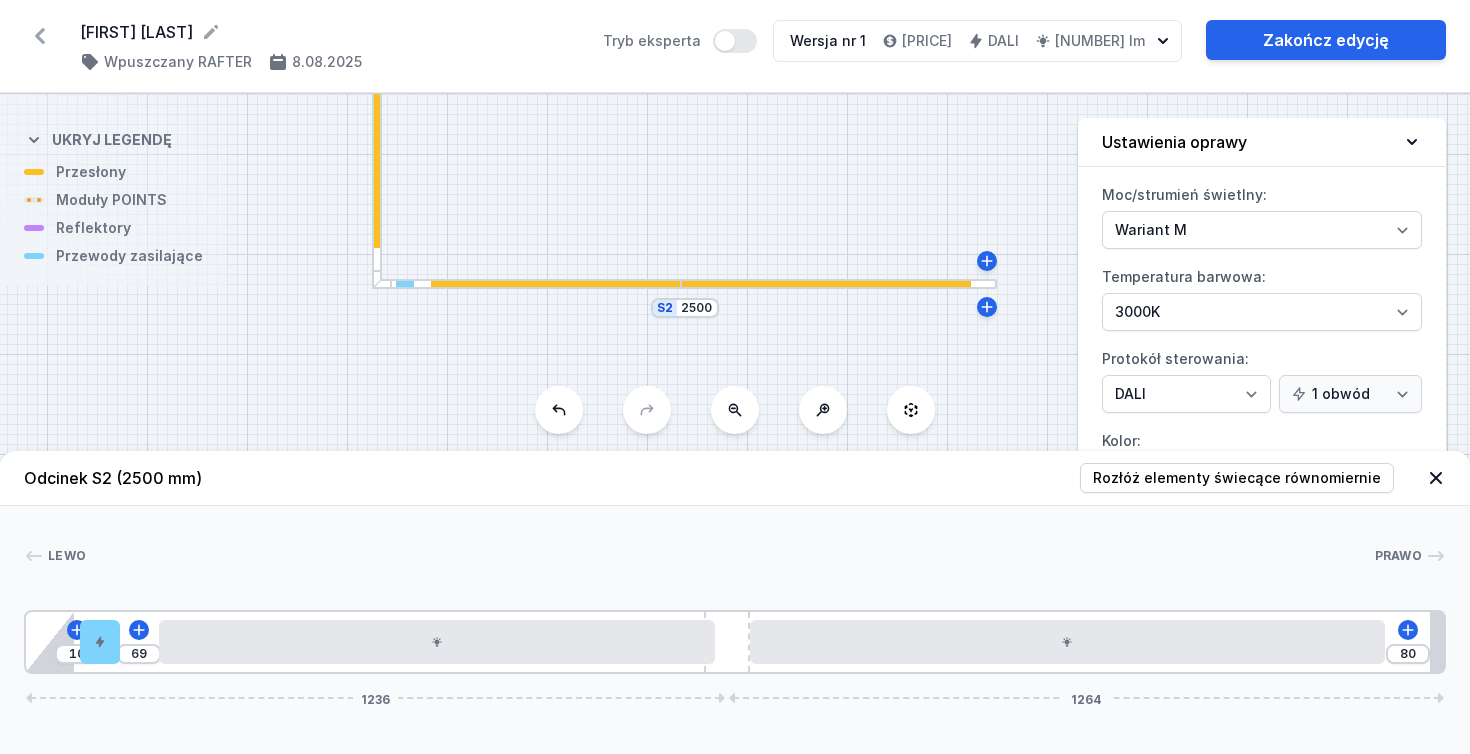 click on "Lewo Prawo" at bounding box center [735, 560] 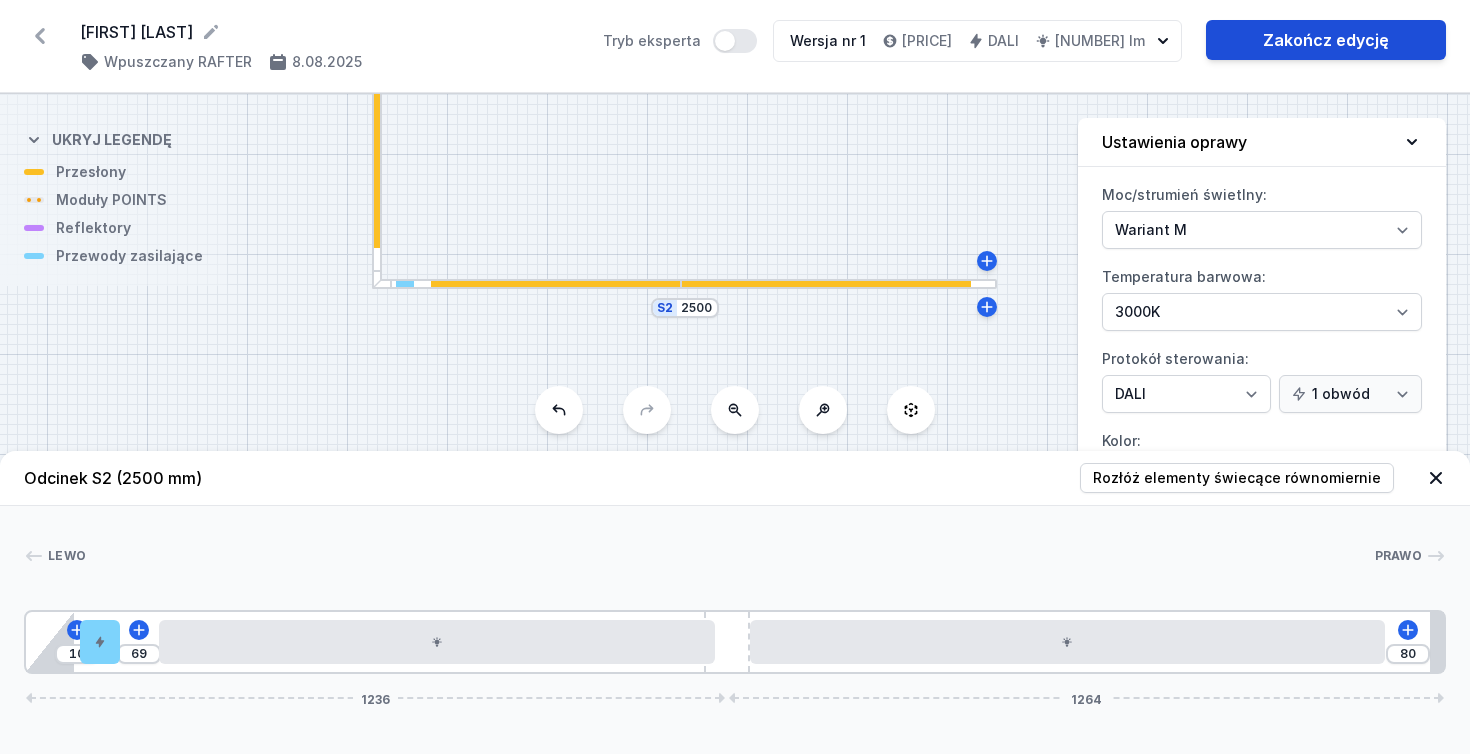 click on "Zakończ edycję" at bounding box center (1326, 40) 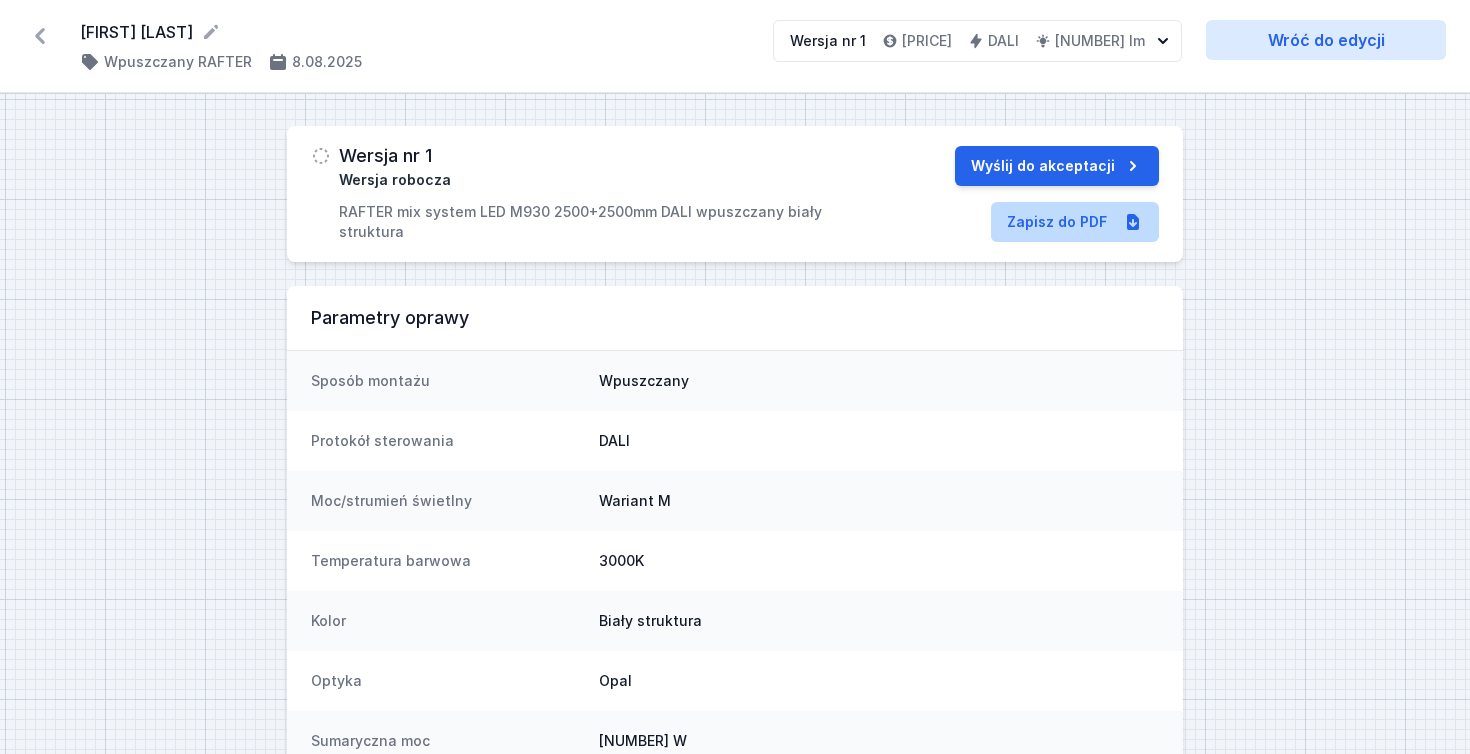 click on "Zapisz do PDF" at bounding box center (1075, 222) 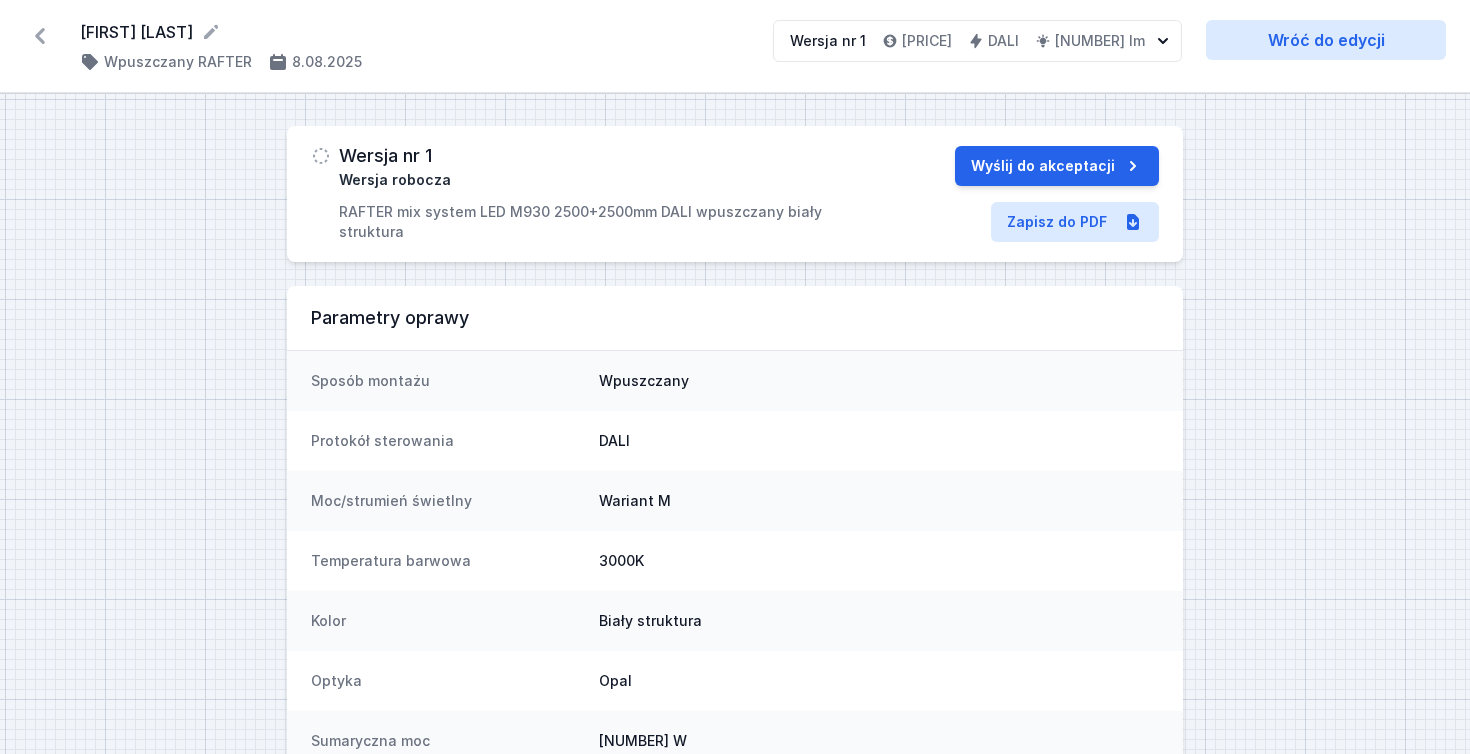 scroll, scrollTop: 0, scrollLeft: 0, axis: both 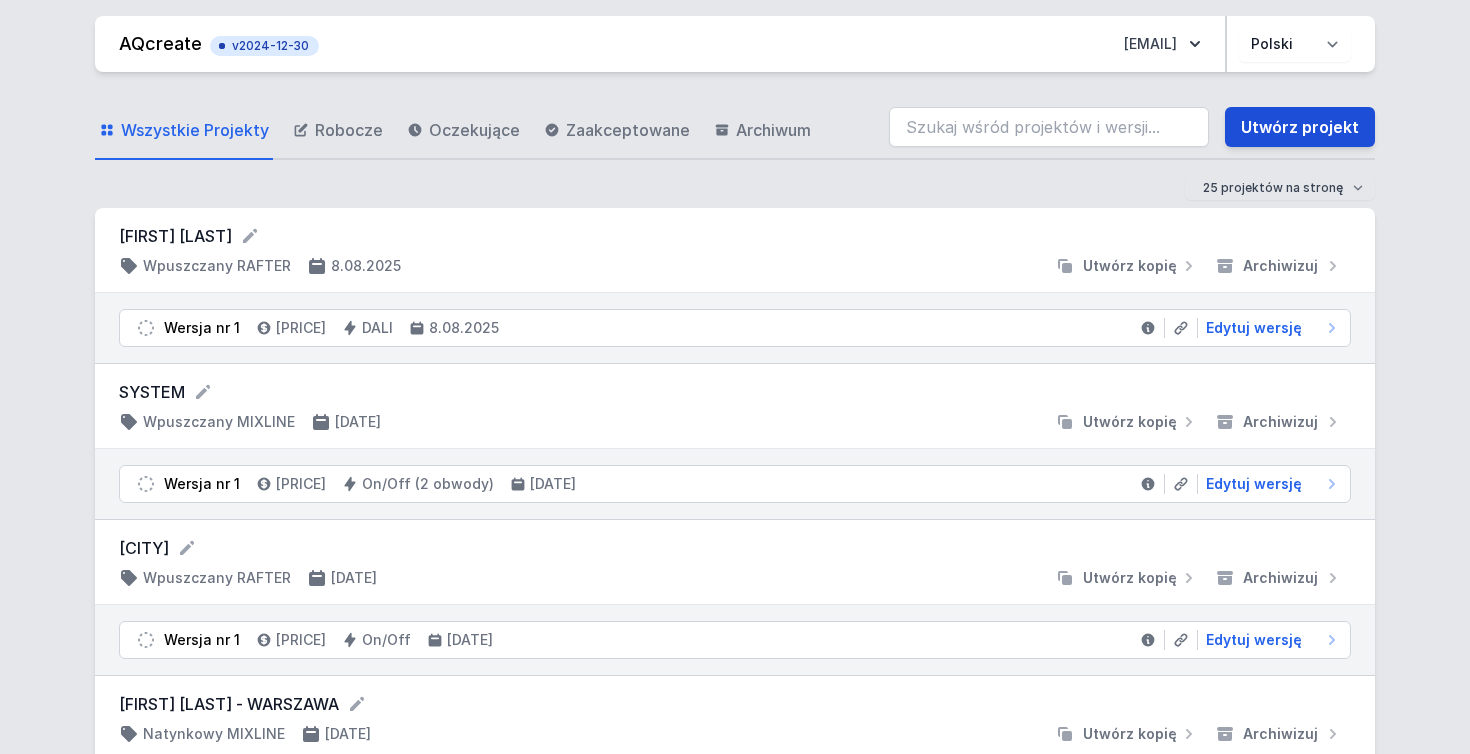 click on "Utwórz projekt" at bounding box center [1300, 127] 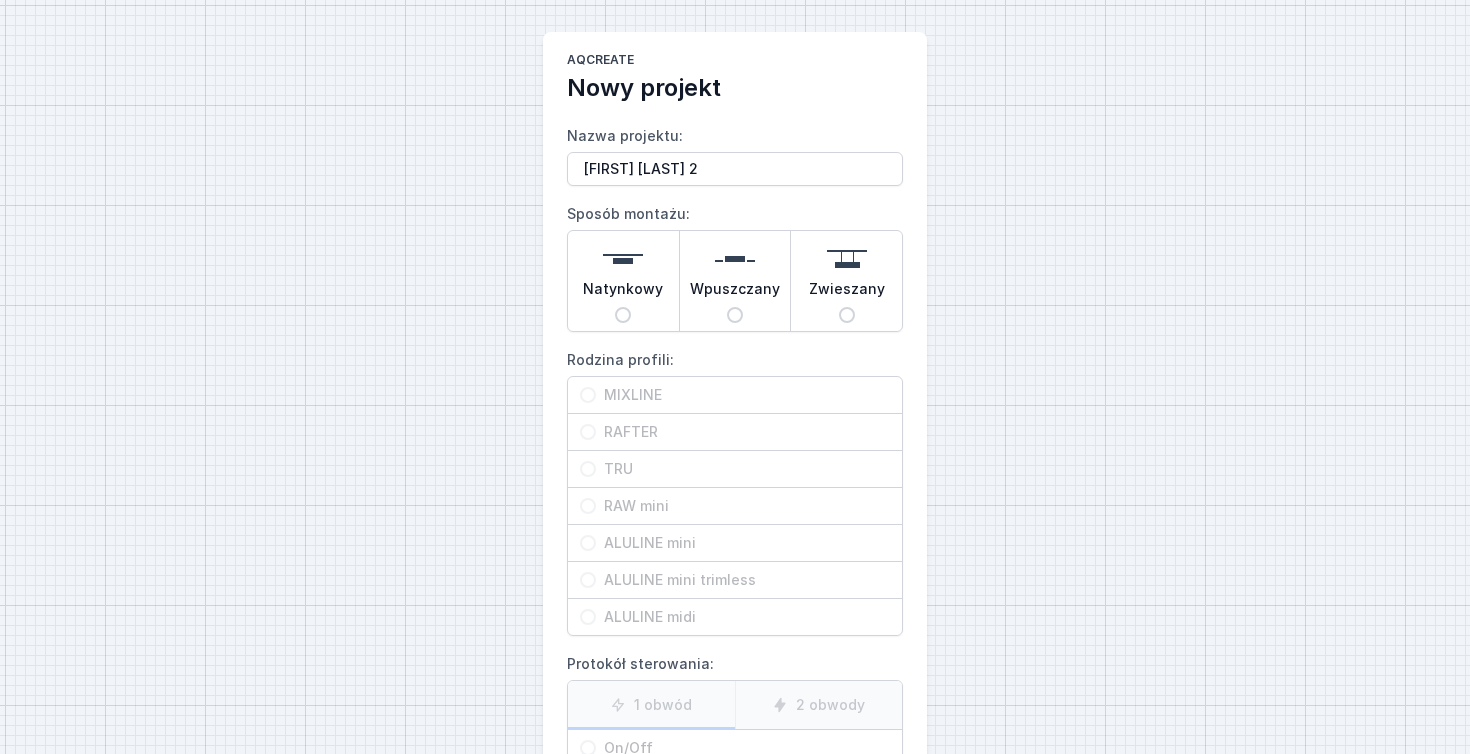 type on "[FIRST] [LAST] 2" 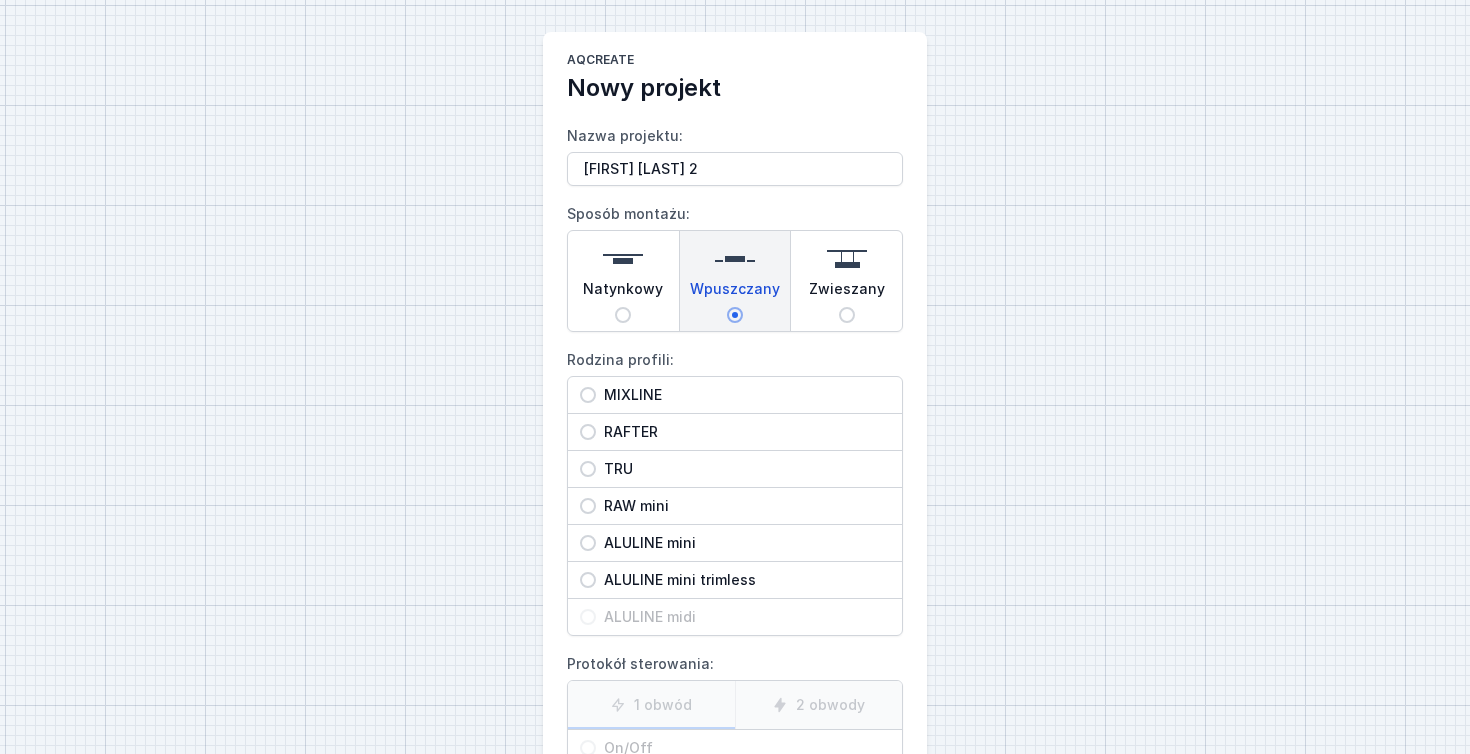 click on "RAFTER" at bounding box center (588, 432) 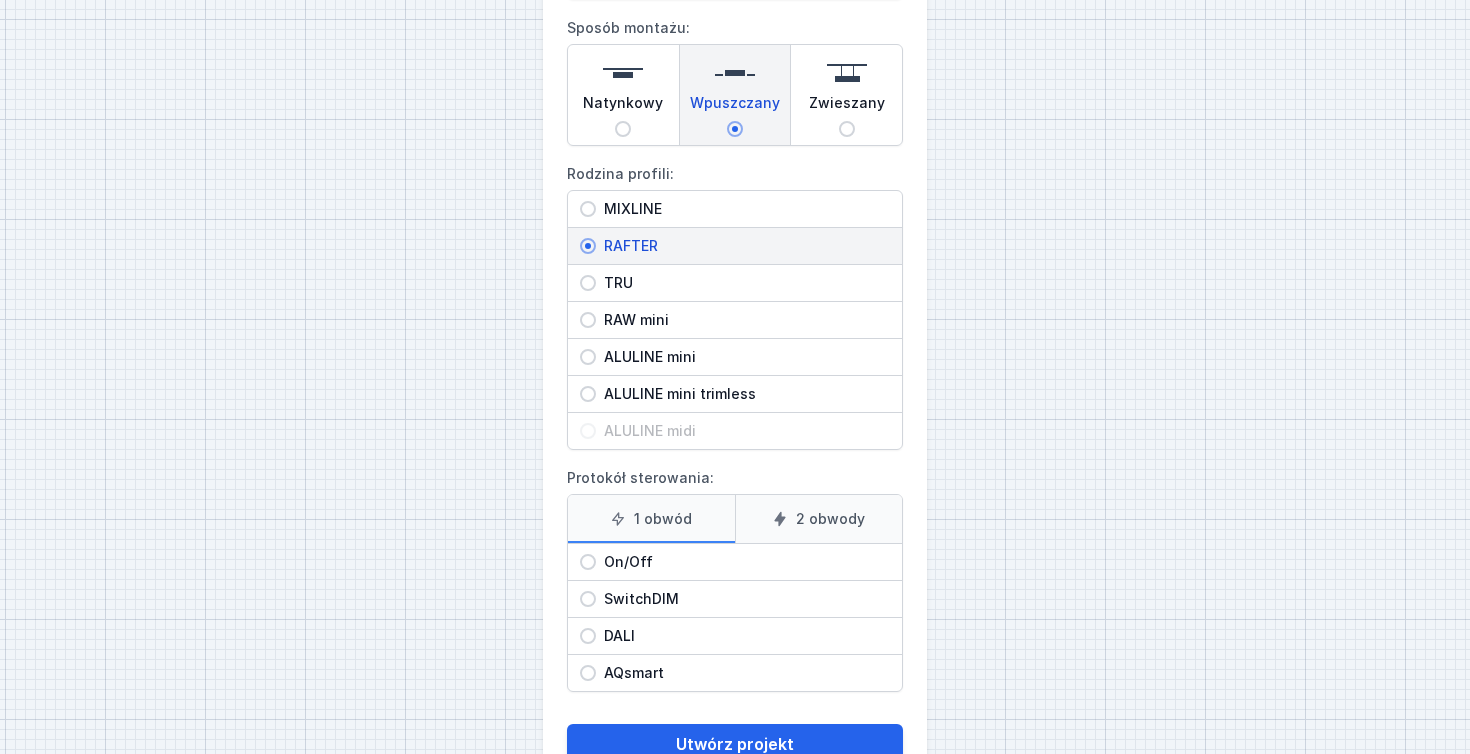 scroll, scrollTop: 248, scrollLeft: 0, axis: vertical 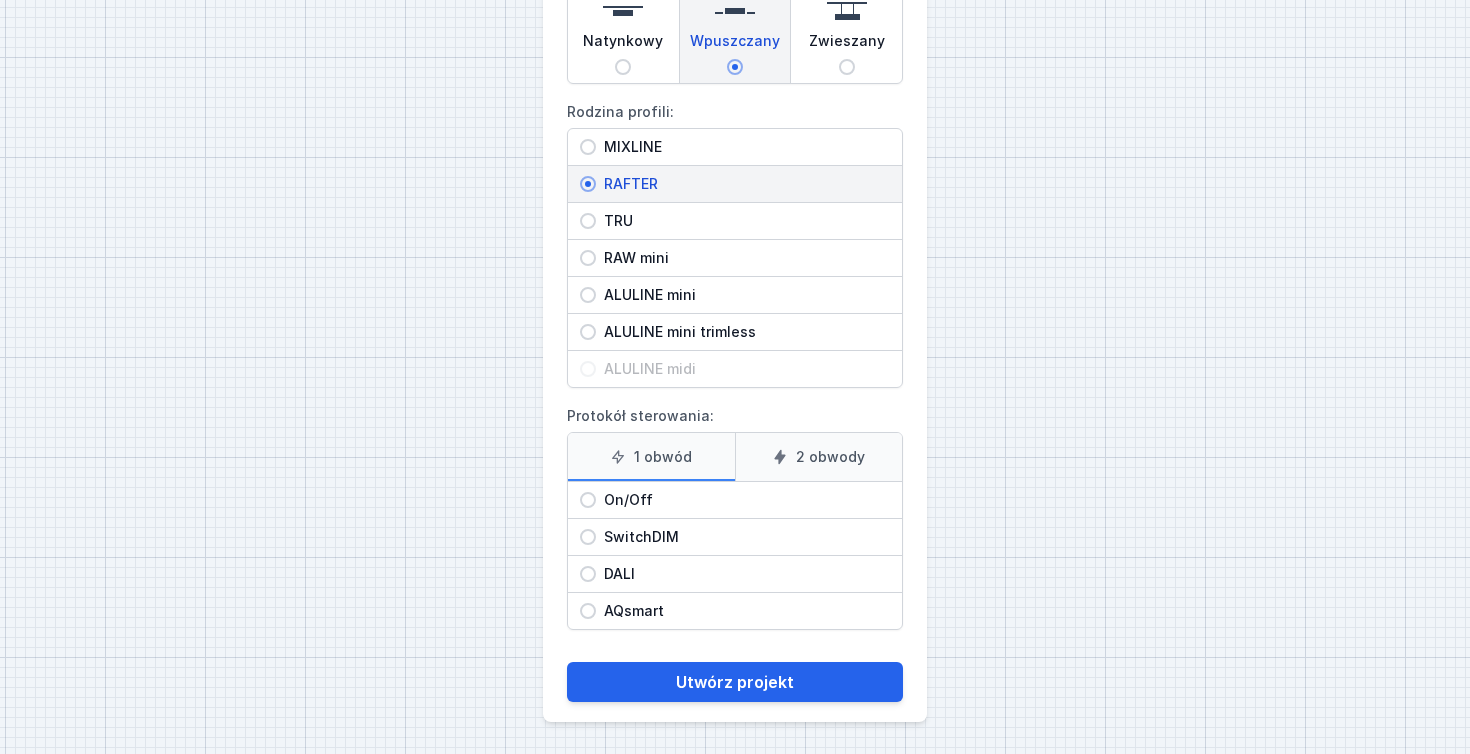 click on "DALI" at bounding box center [588, 574] 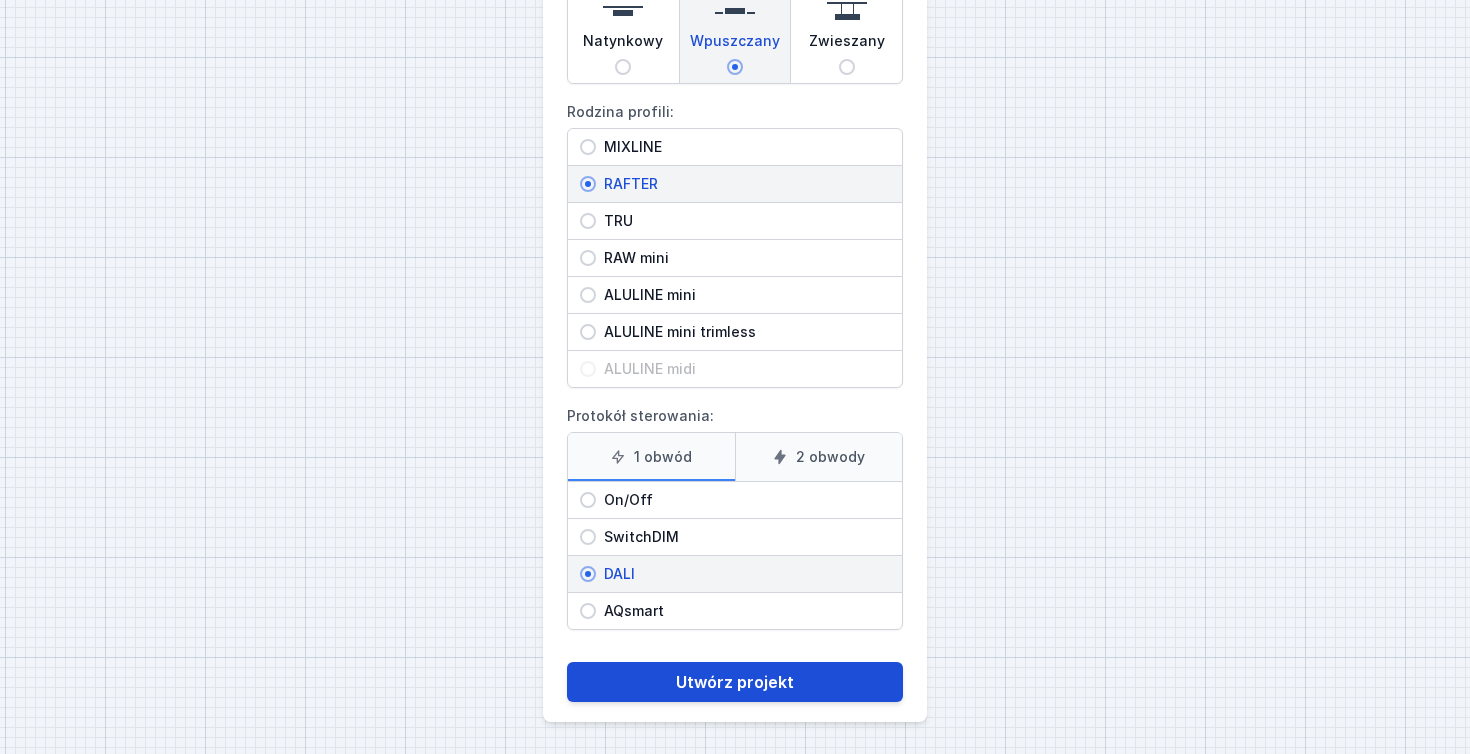 click on "Utwórz projekt" at bounding box center (735, 682) 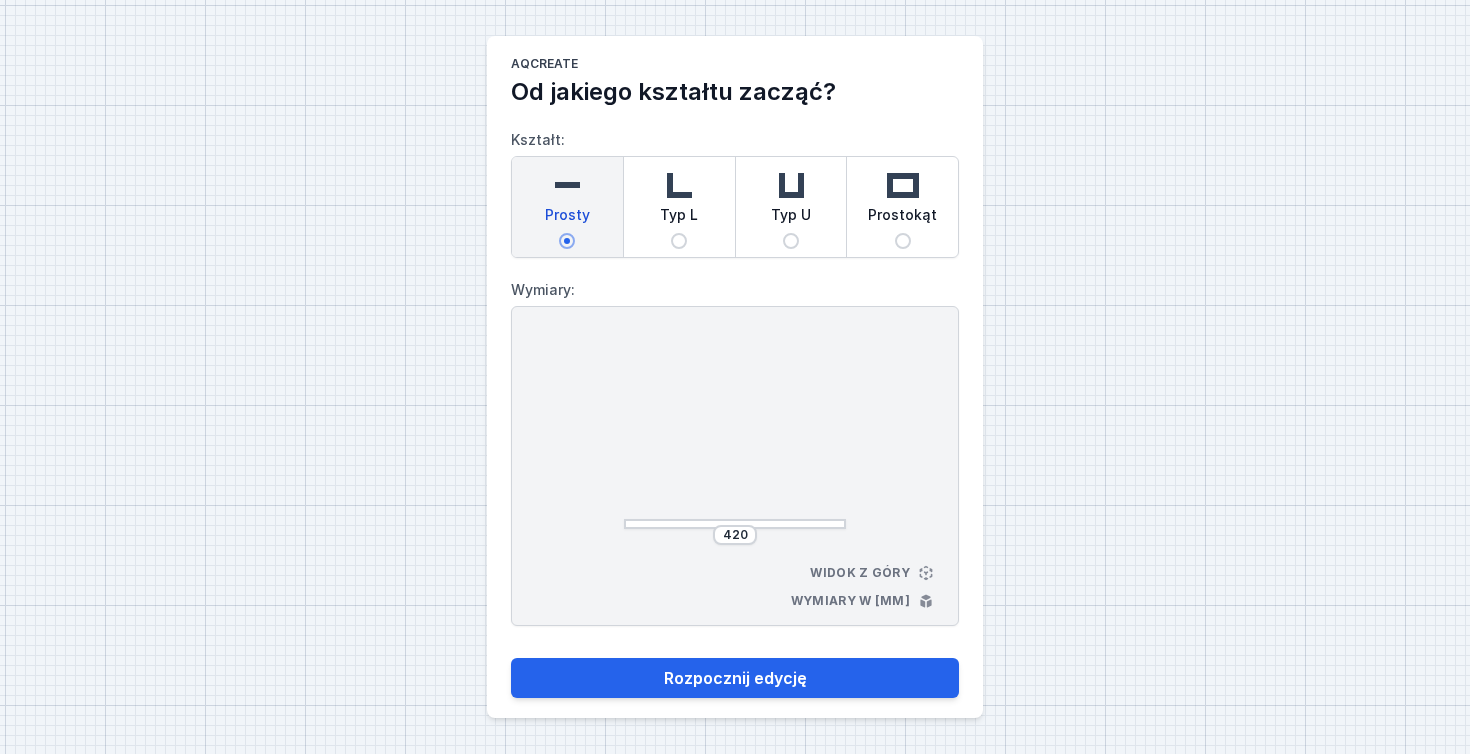 scroll, scrollTop: 0, scrollLeft: 0, axis: both 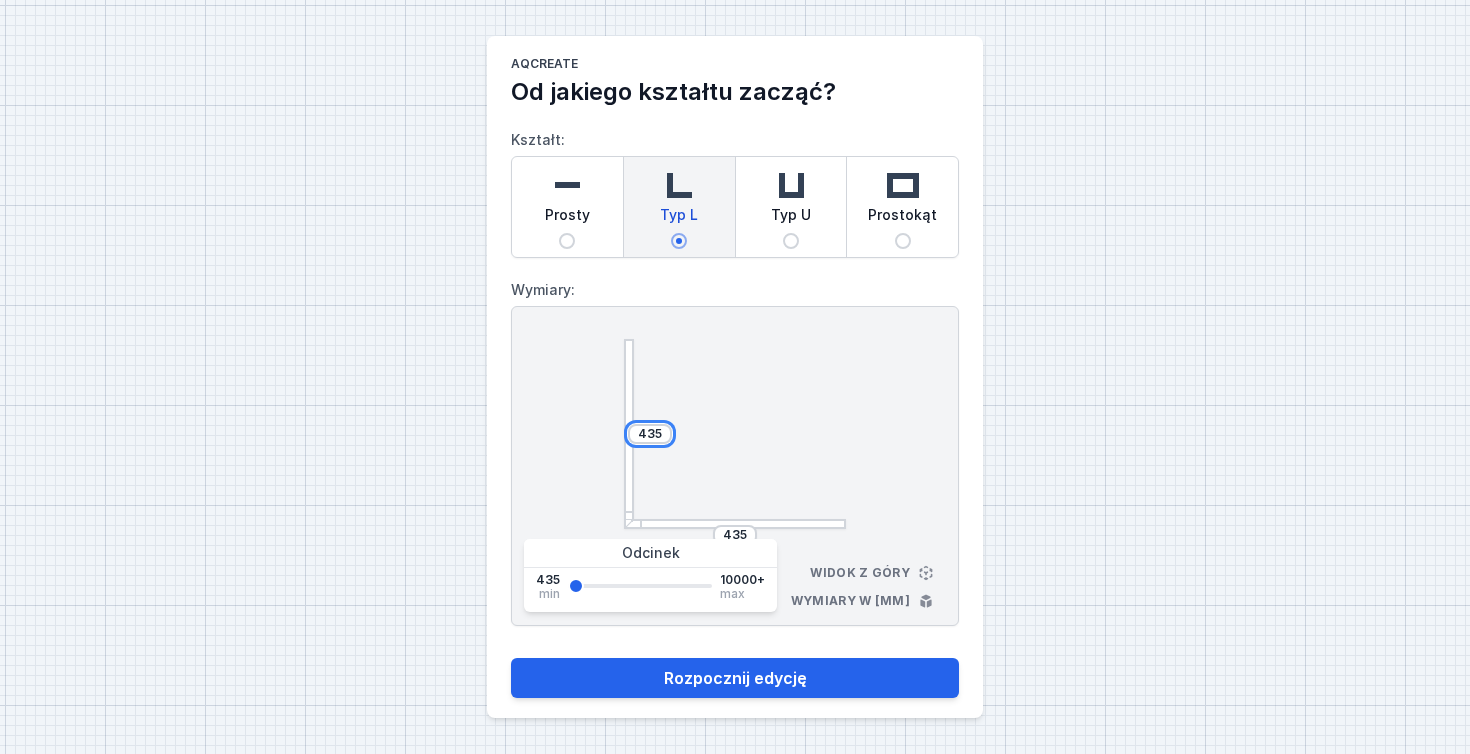 click on "435" at bounding box center (650, 434) 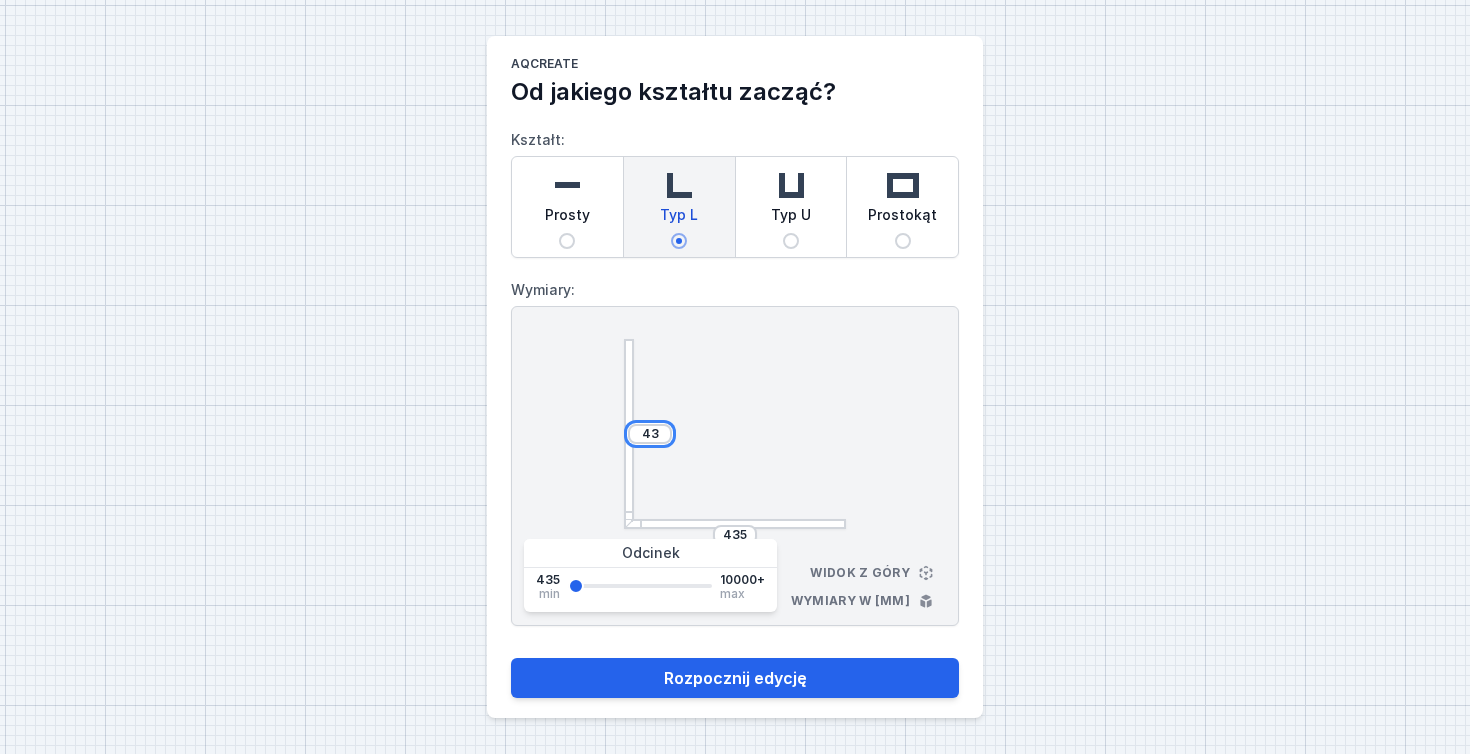 type on "4" 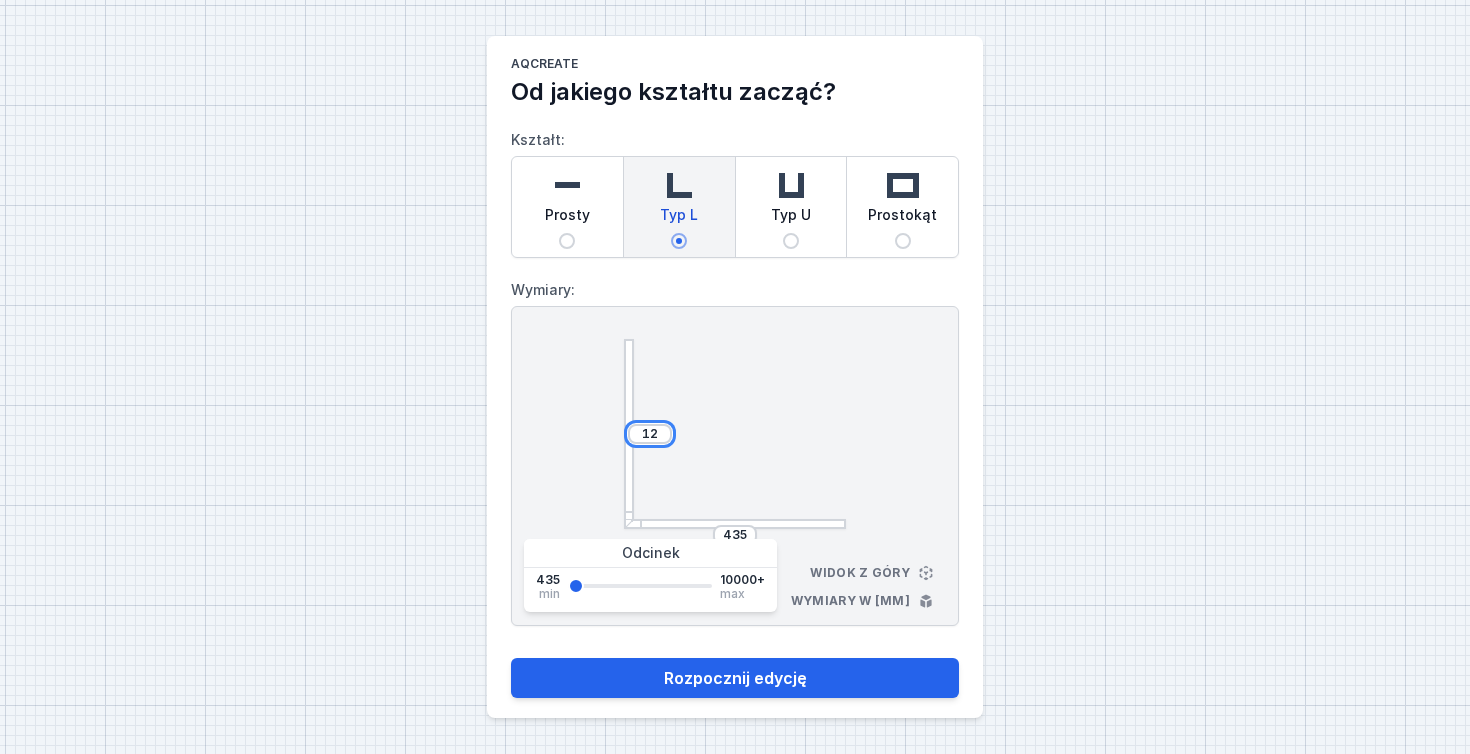 type on "1" 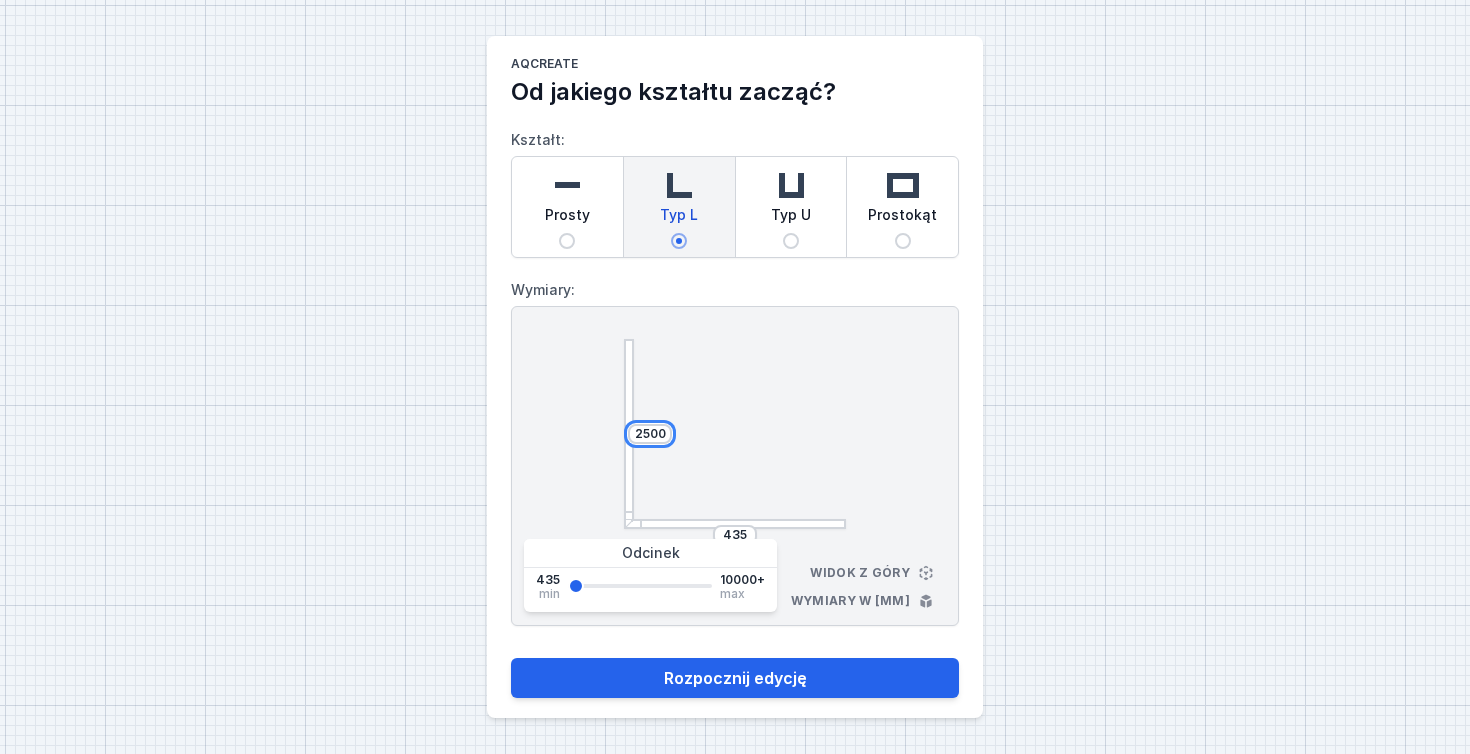 type on "2500" 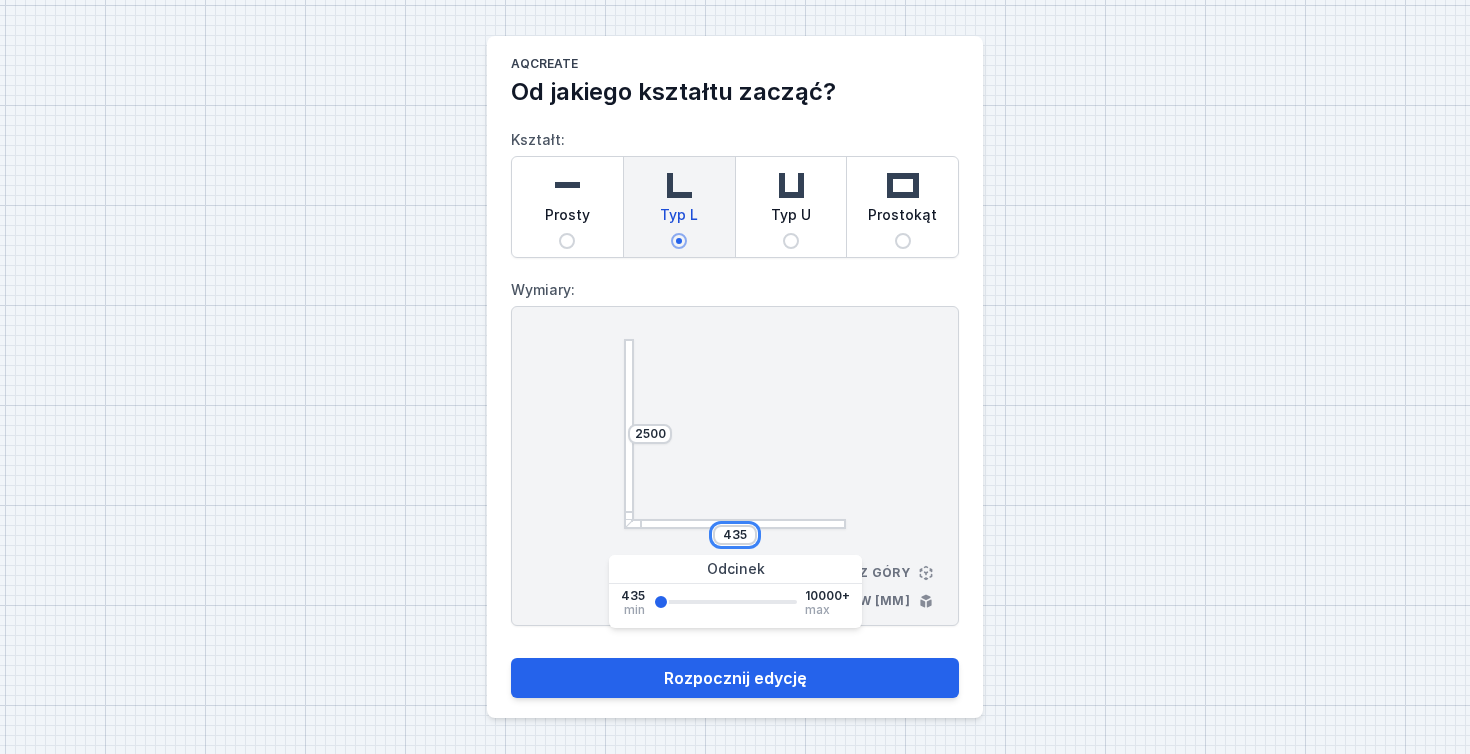 click on "435" at bounding box center (735, 535) 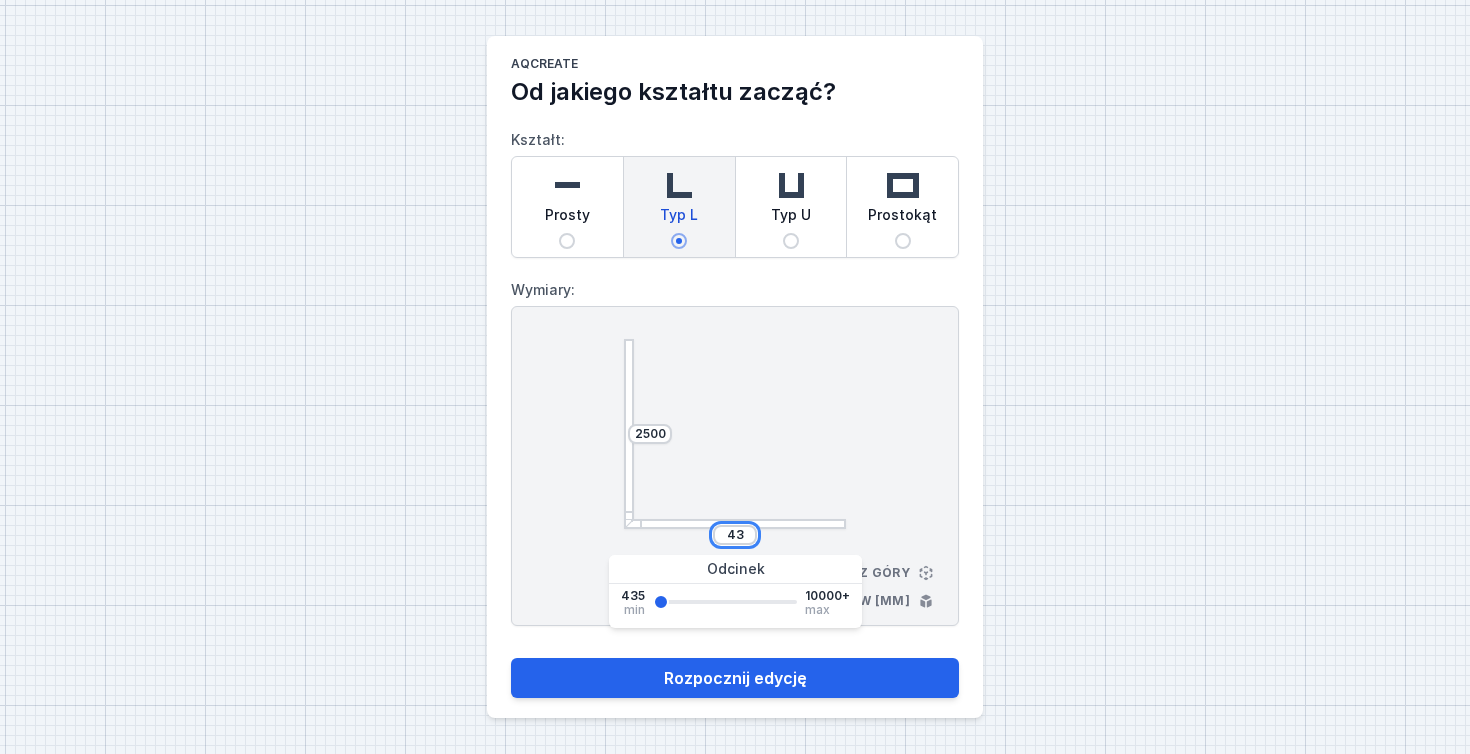 type on "4" 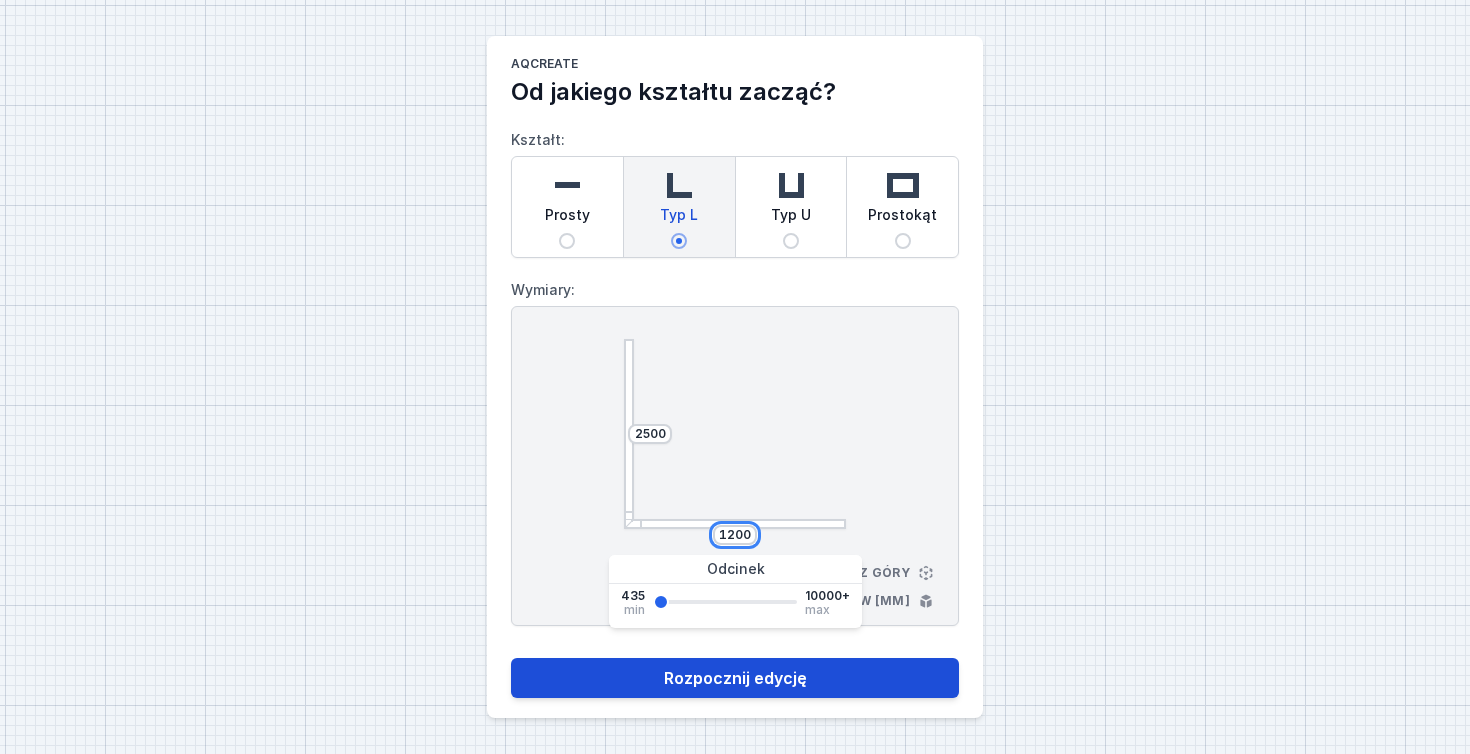 type on "1200" 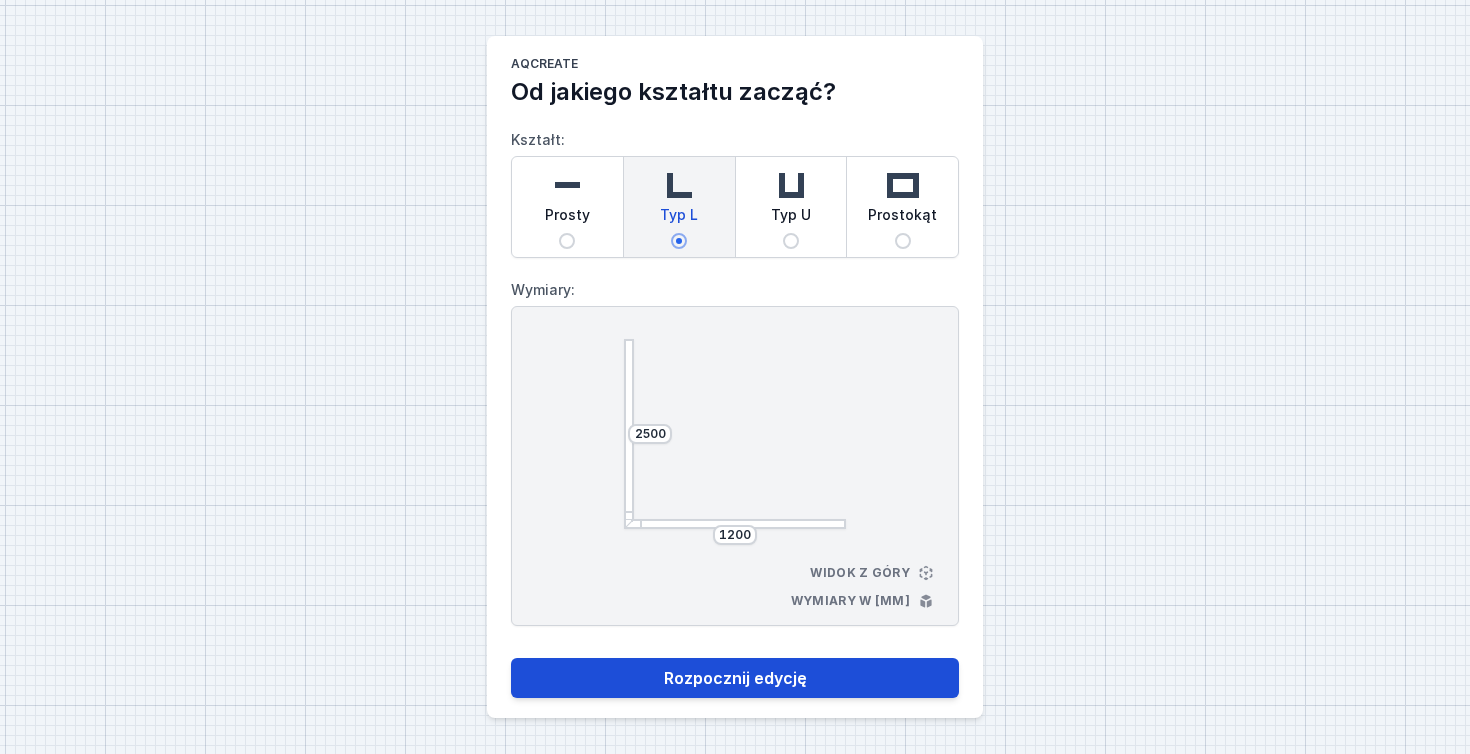 click on "Rozpocznij edycję" at bounding box center (735, 678) 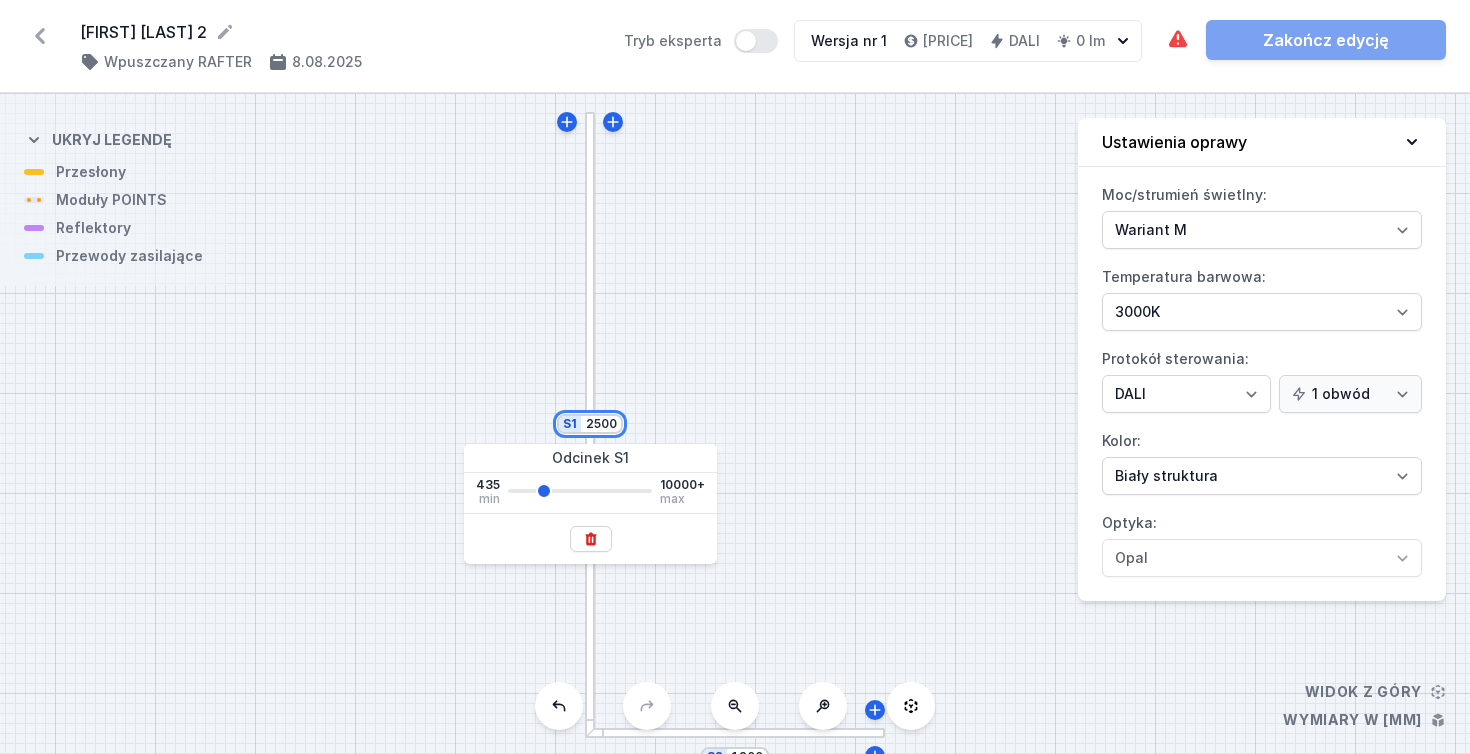 click on "2500" at bounding box center [601, 424] 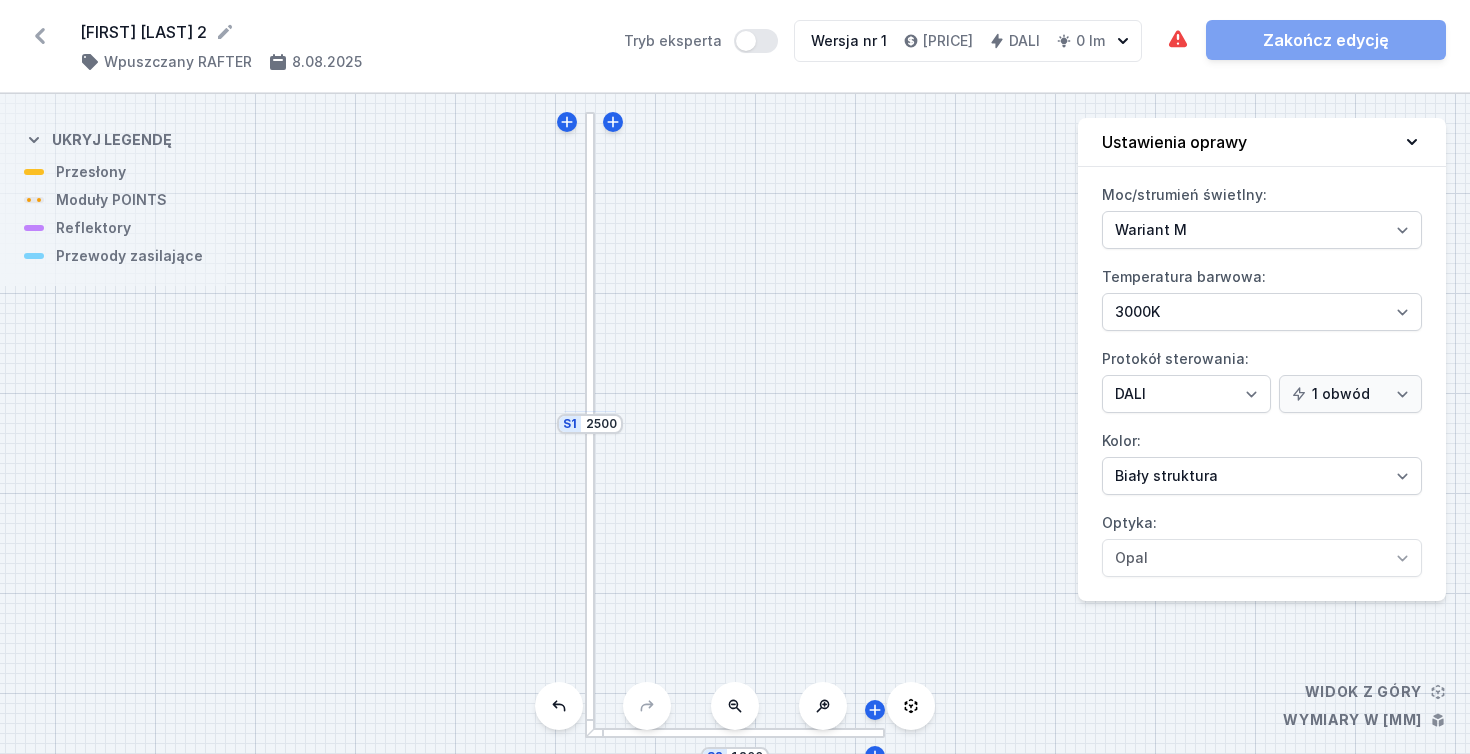 click at bounding box center [590, 267] 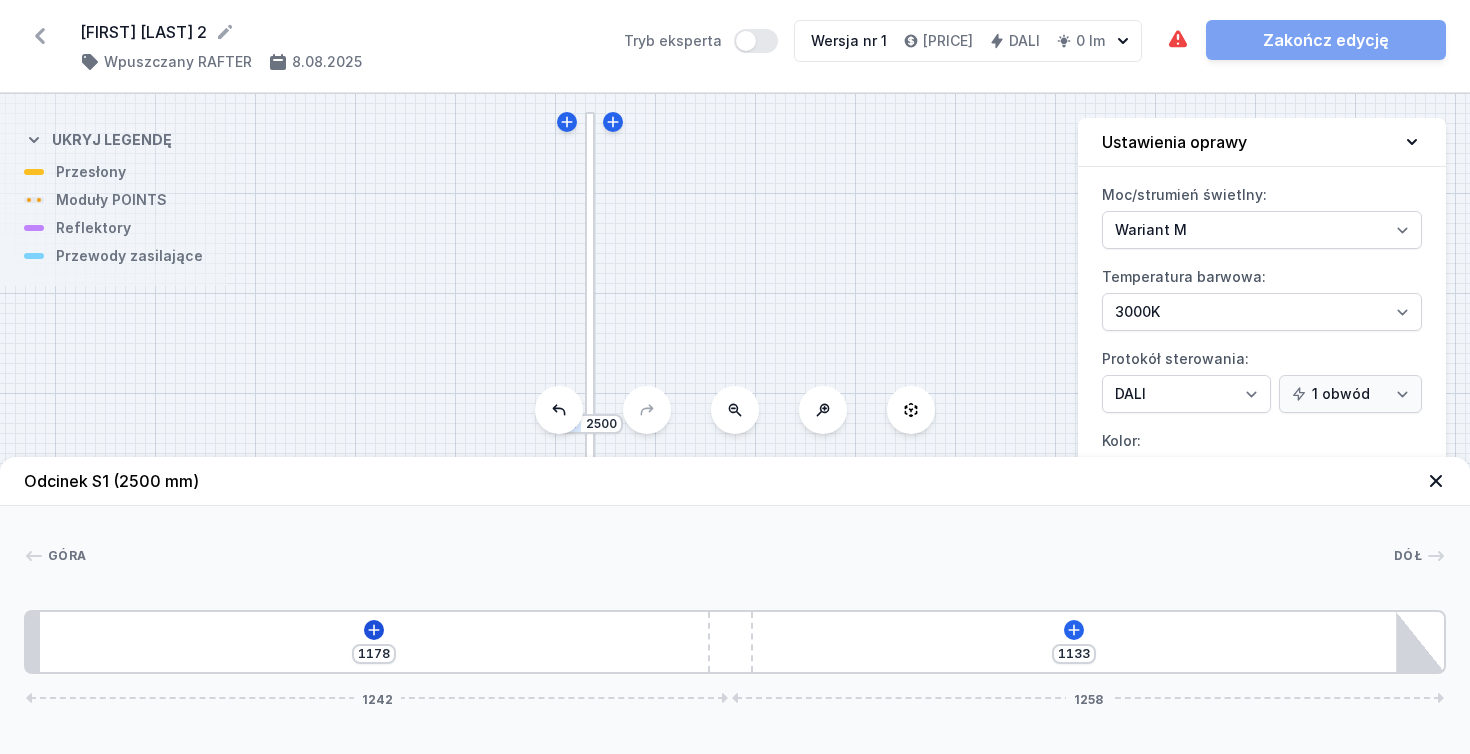 click 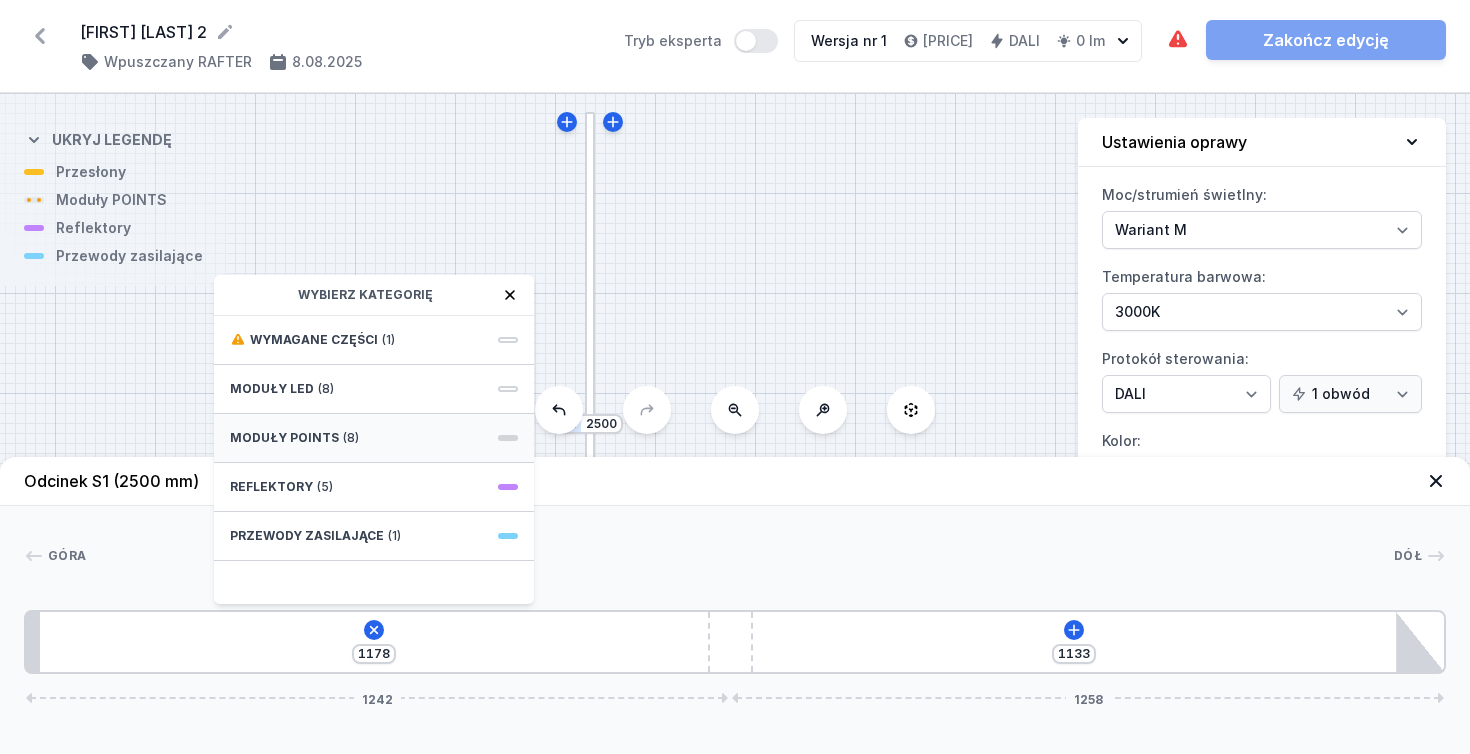 click on "Moduły POINTS (8)" at bounding box center (374, 438) 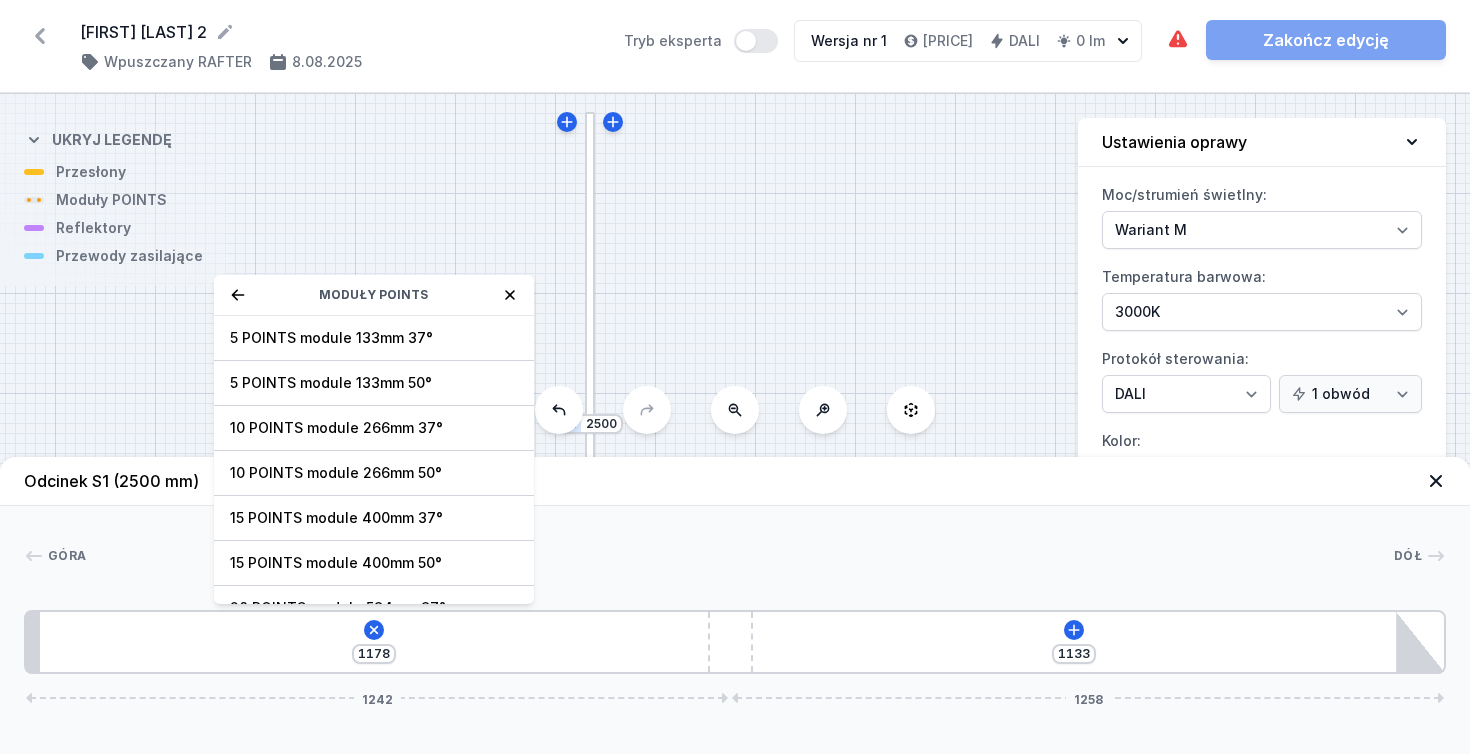 click 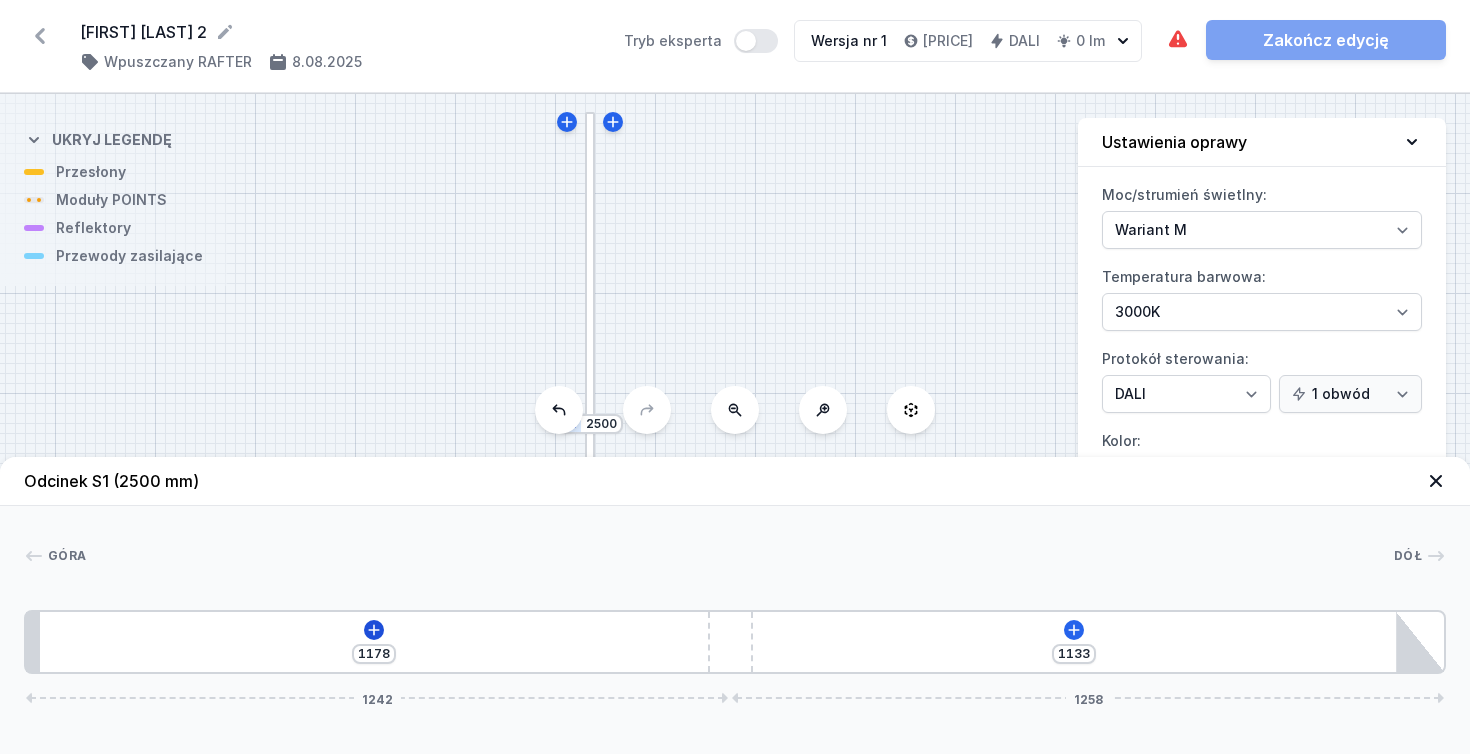 click 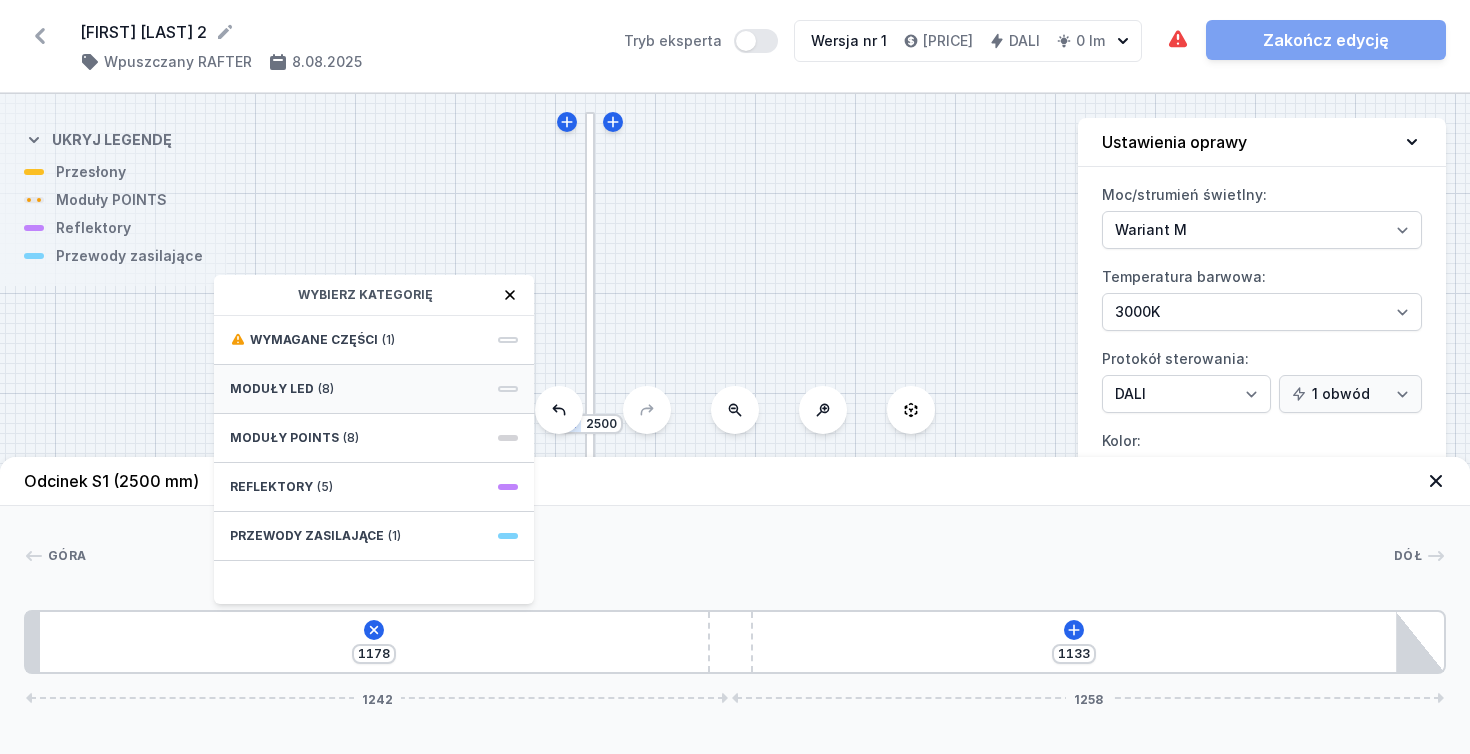 click on "Moduły LED" at bounding box center (272, 389) 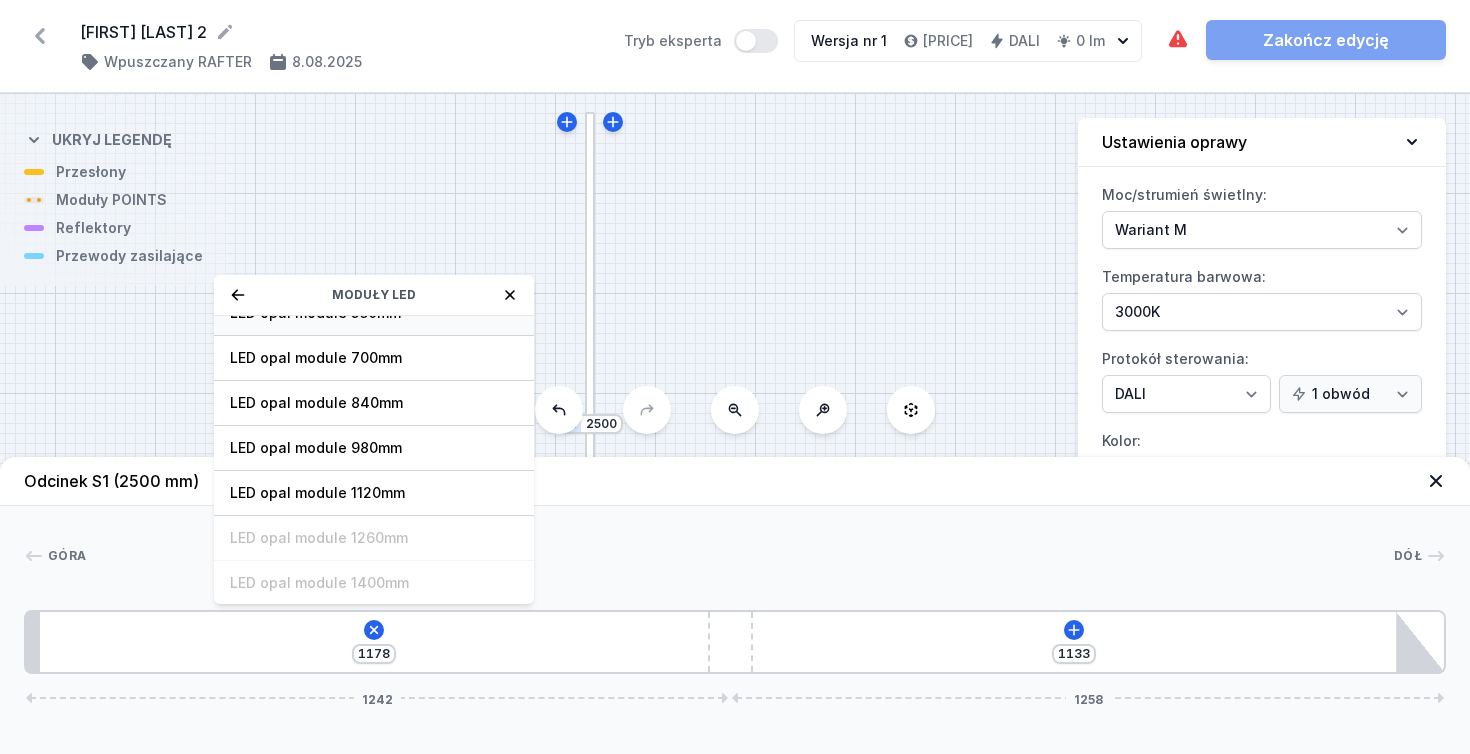 scroll, scrollTop: 161, scrollLeft: 0, axis: vertical 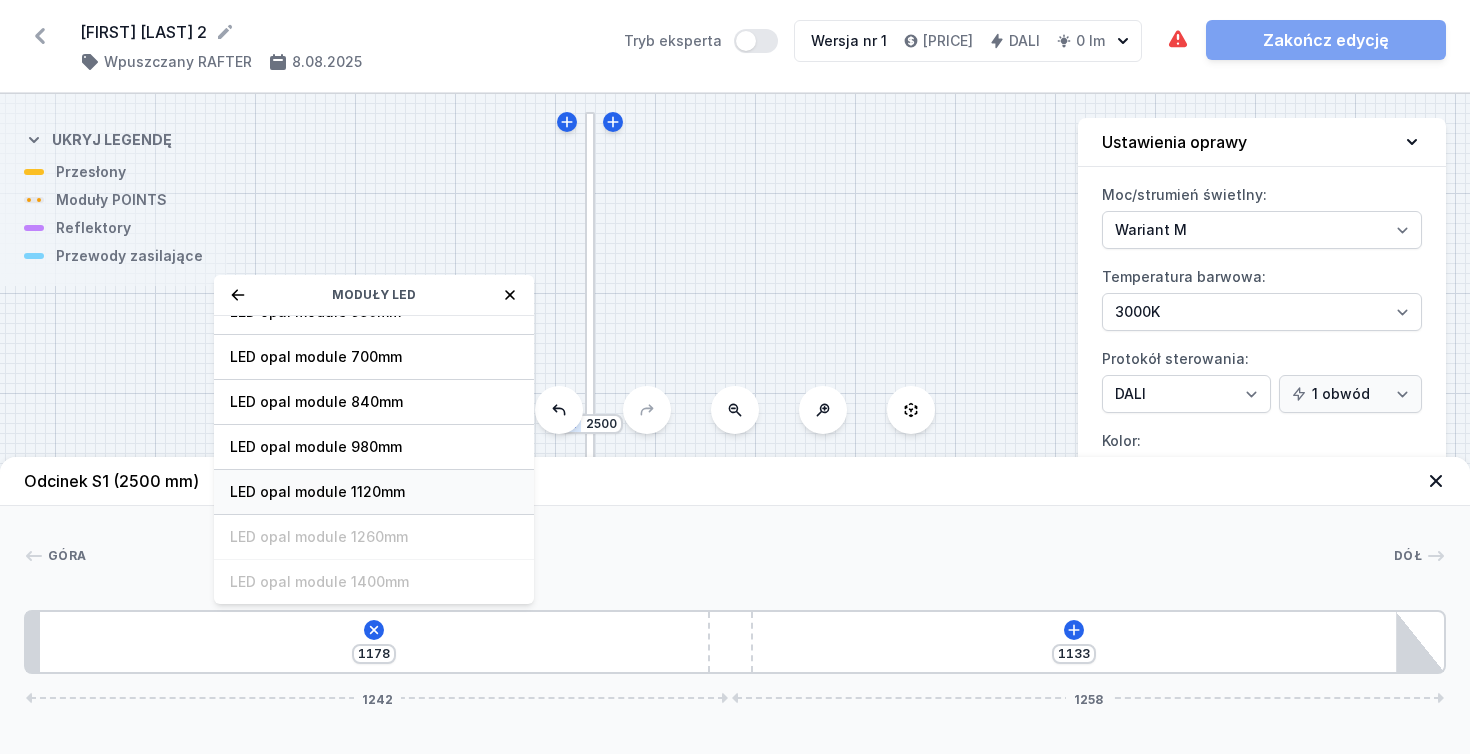 click on "LED opal module 1120mm" at bounding box center (374, 492) 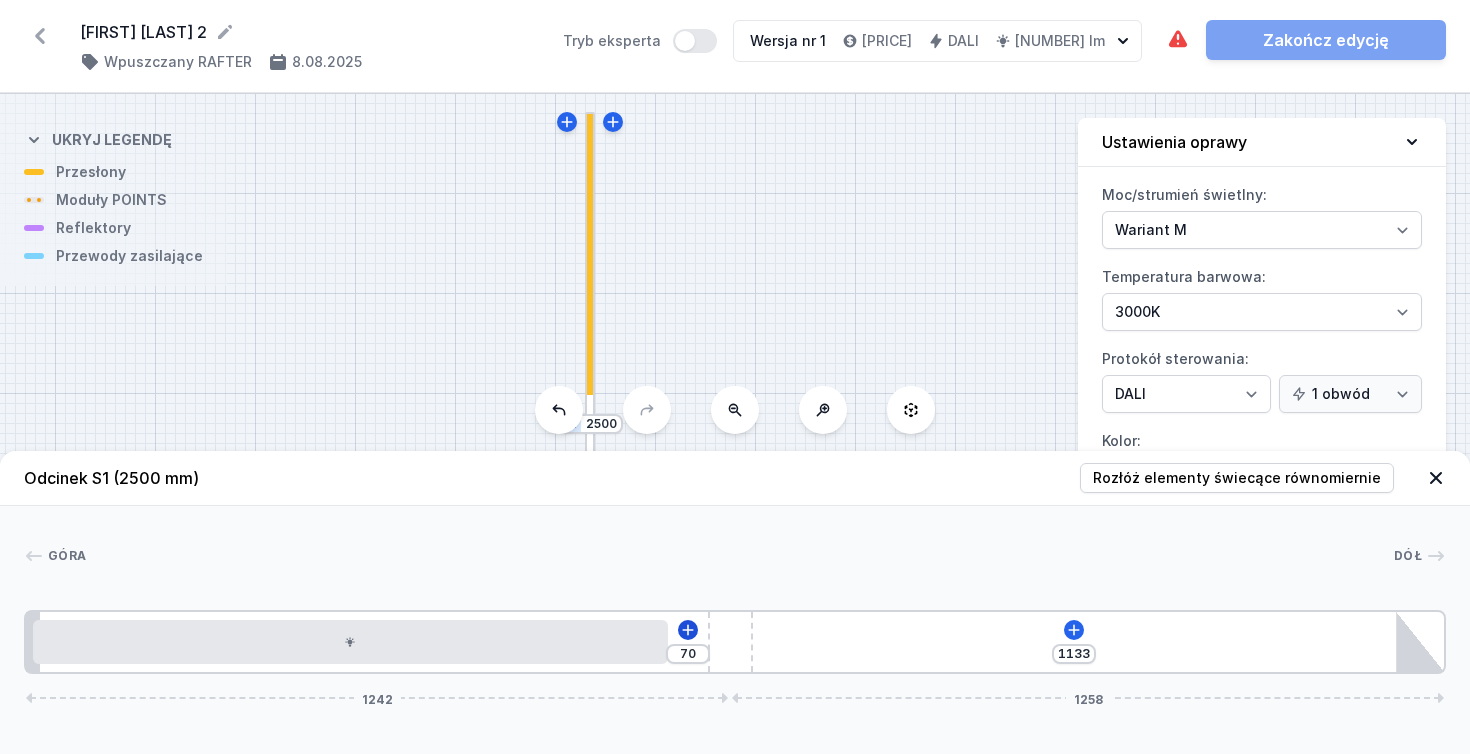 click 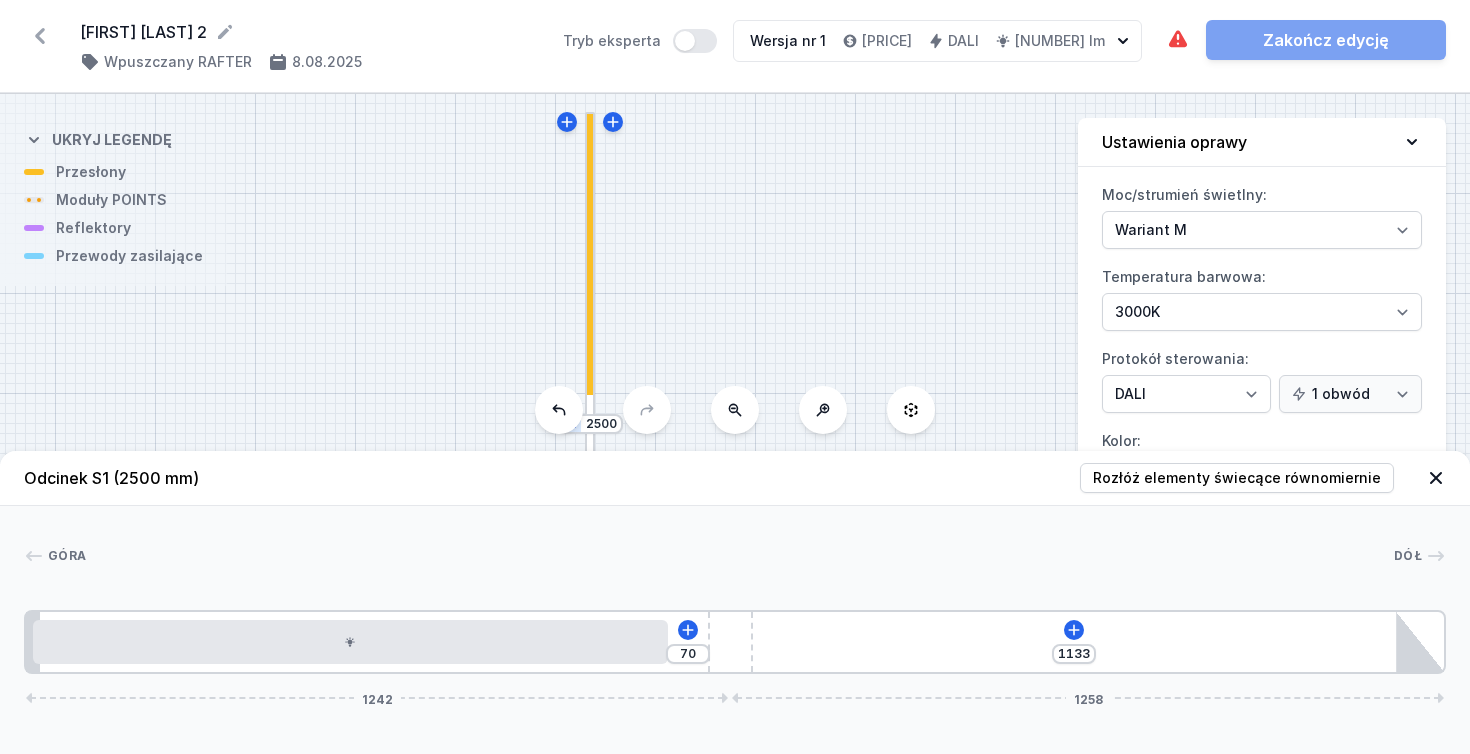 click on "70 1133 1242 1258" at bounding box center [735, 642] 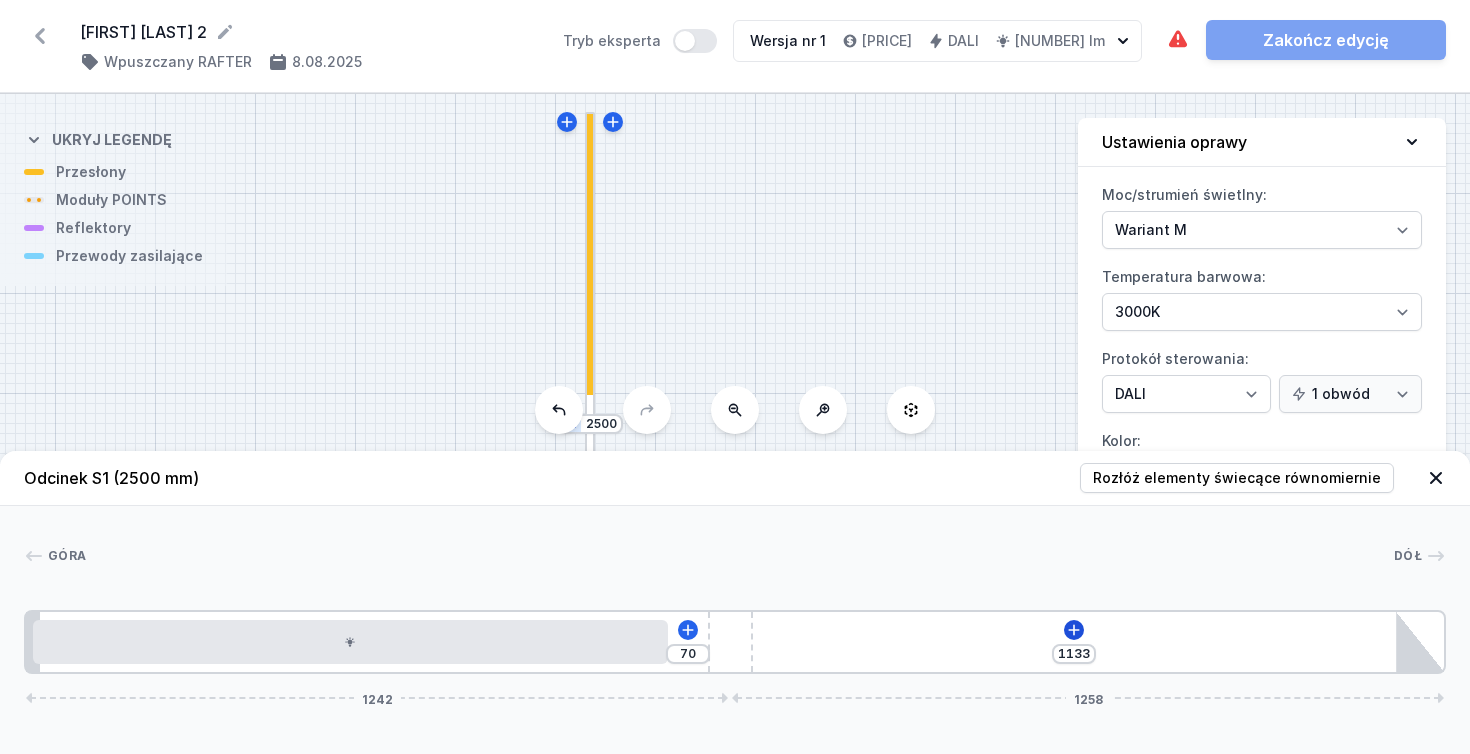 click 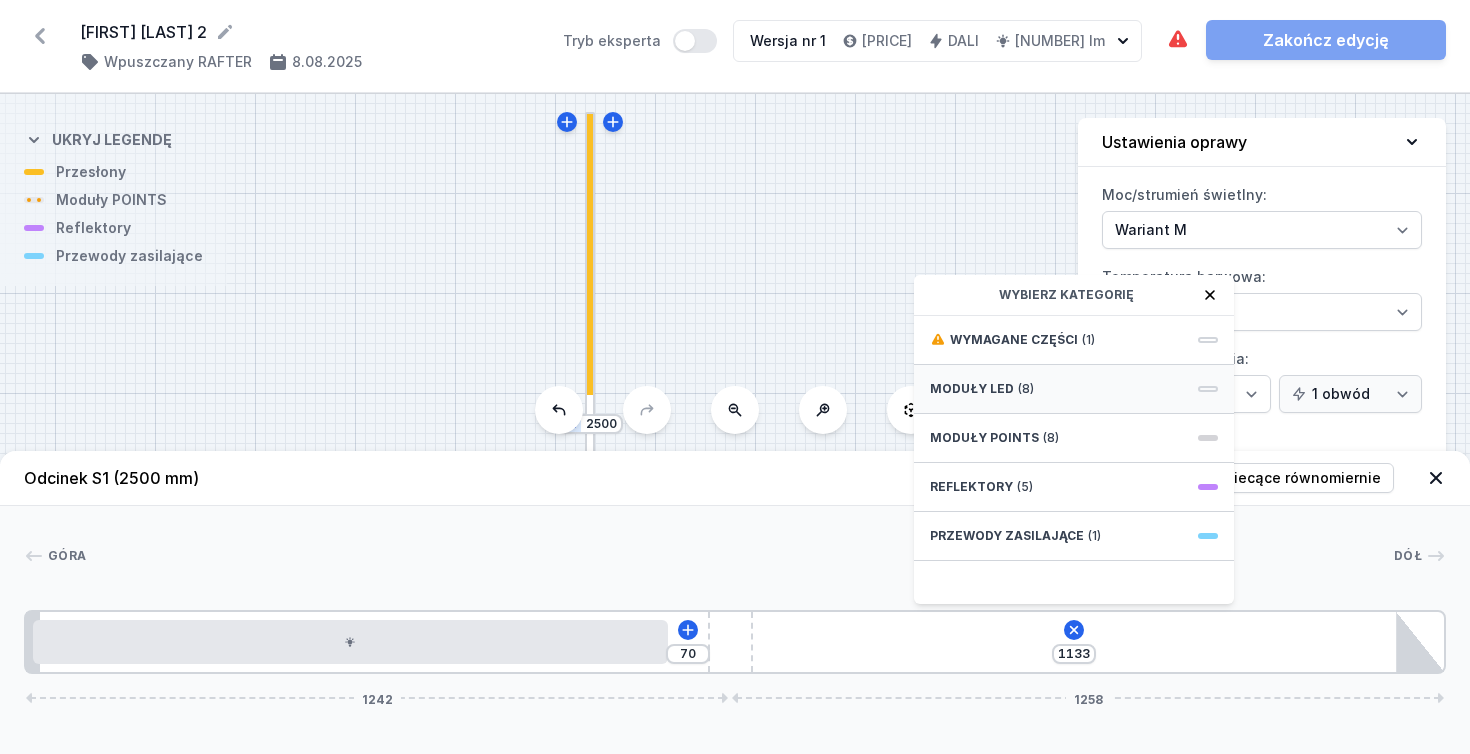 click on "Moduły LED" at bounding box center [972, 389] 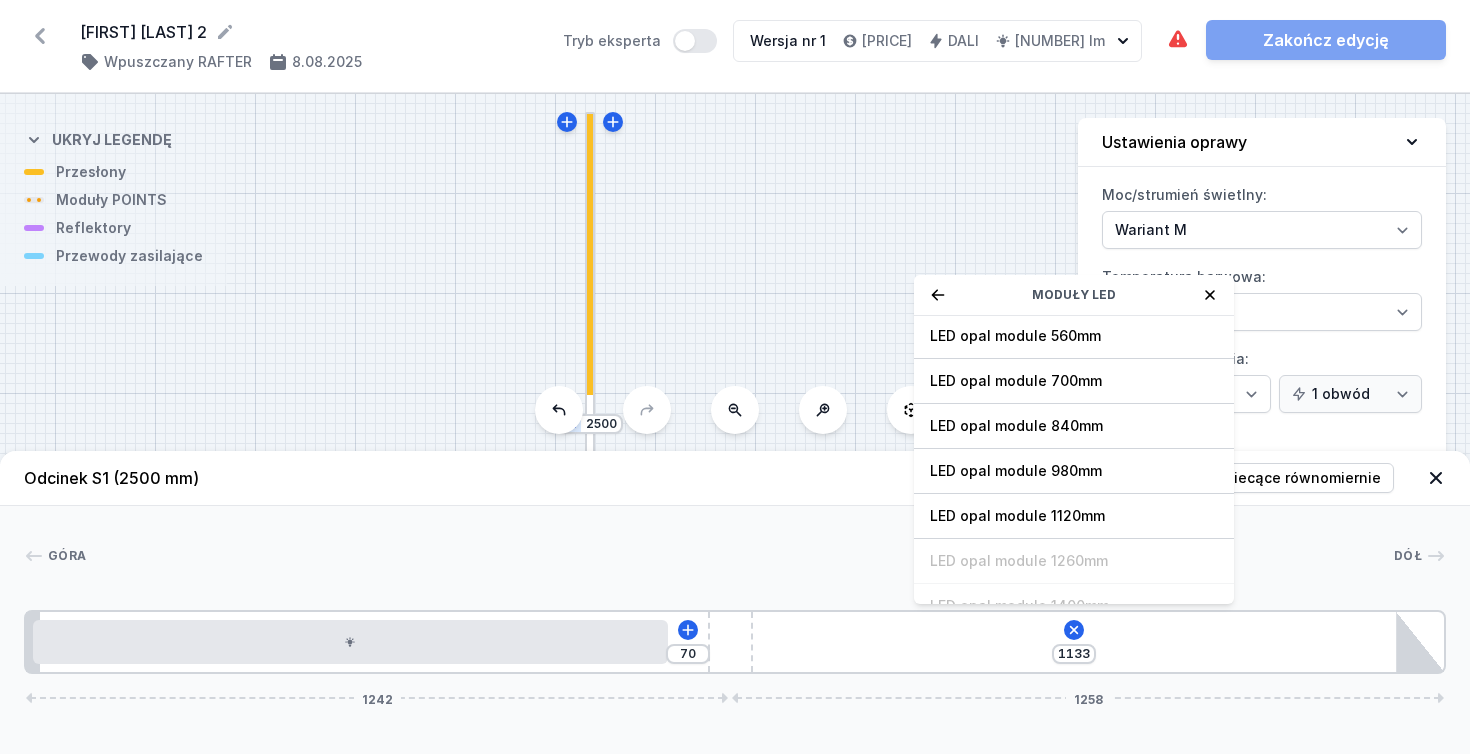 scroll, scrollTop: 139, scrollLeft: 0, axis: vertical 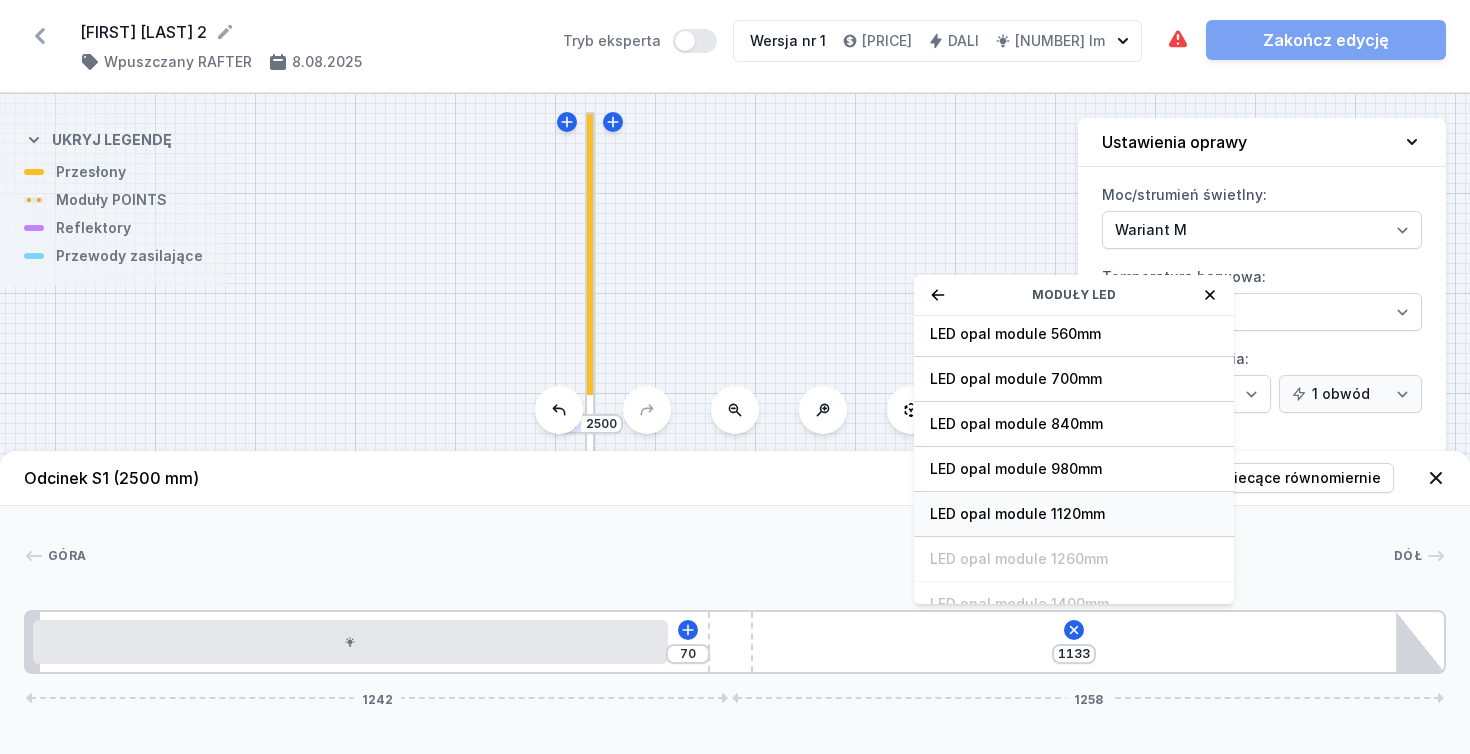 click on "LED opal module 1120mm" at bounding box center (1074, 514) 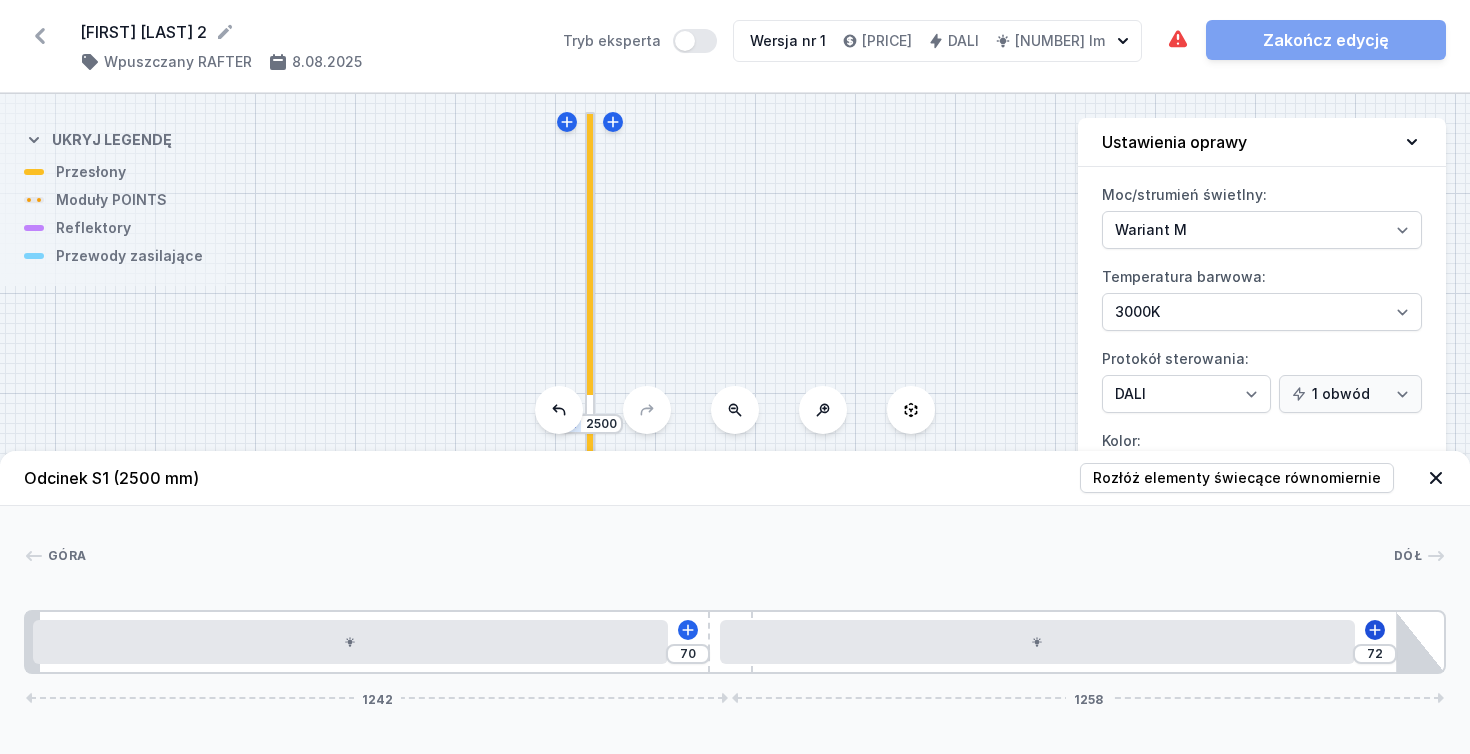 click 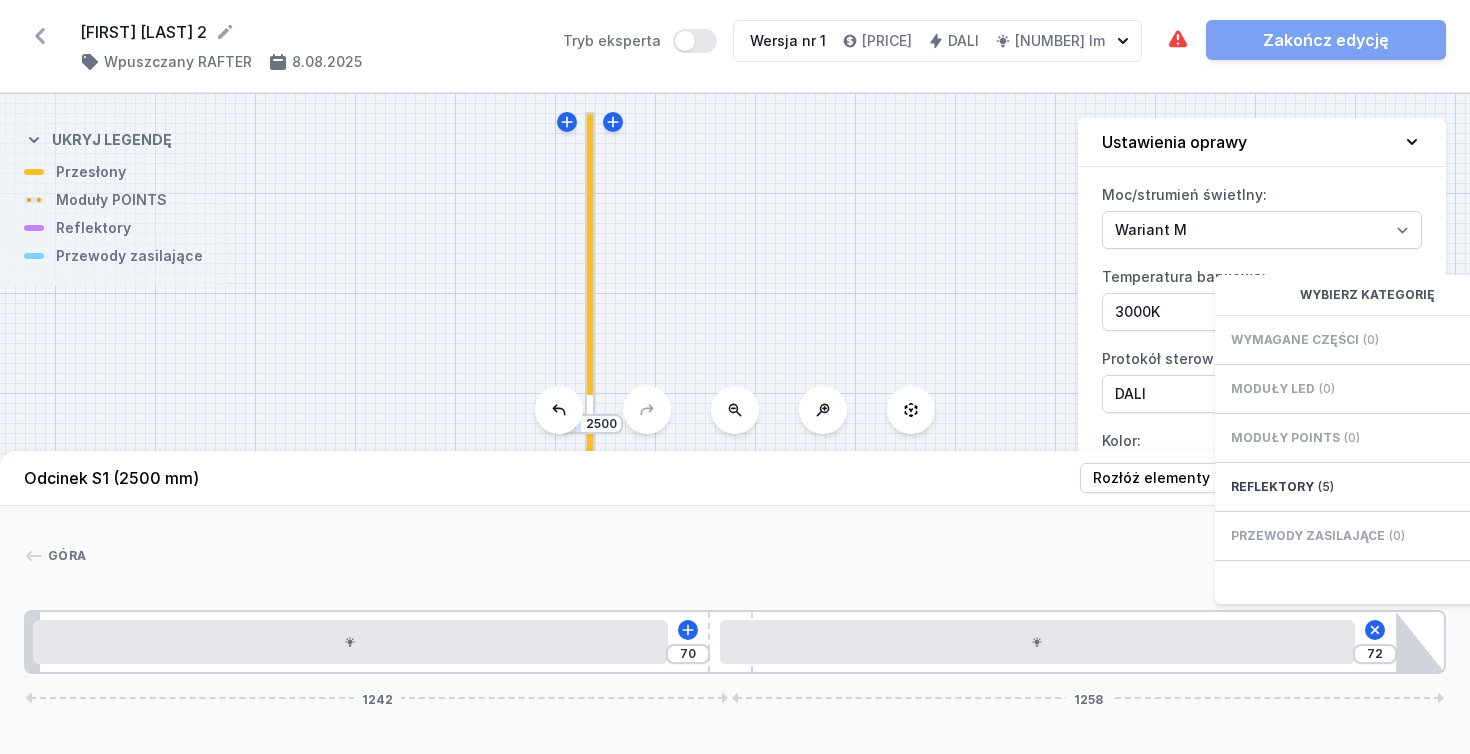 click at bounding box center (740, 556) 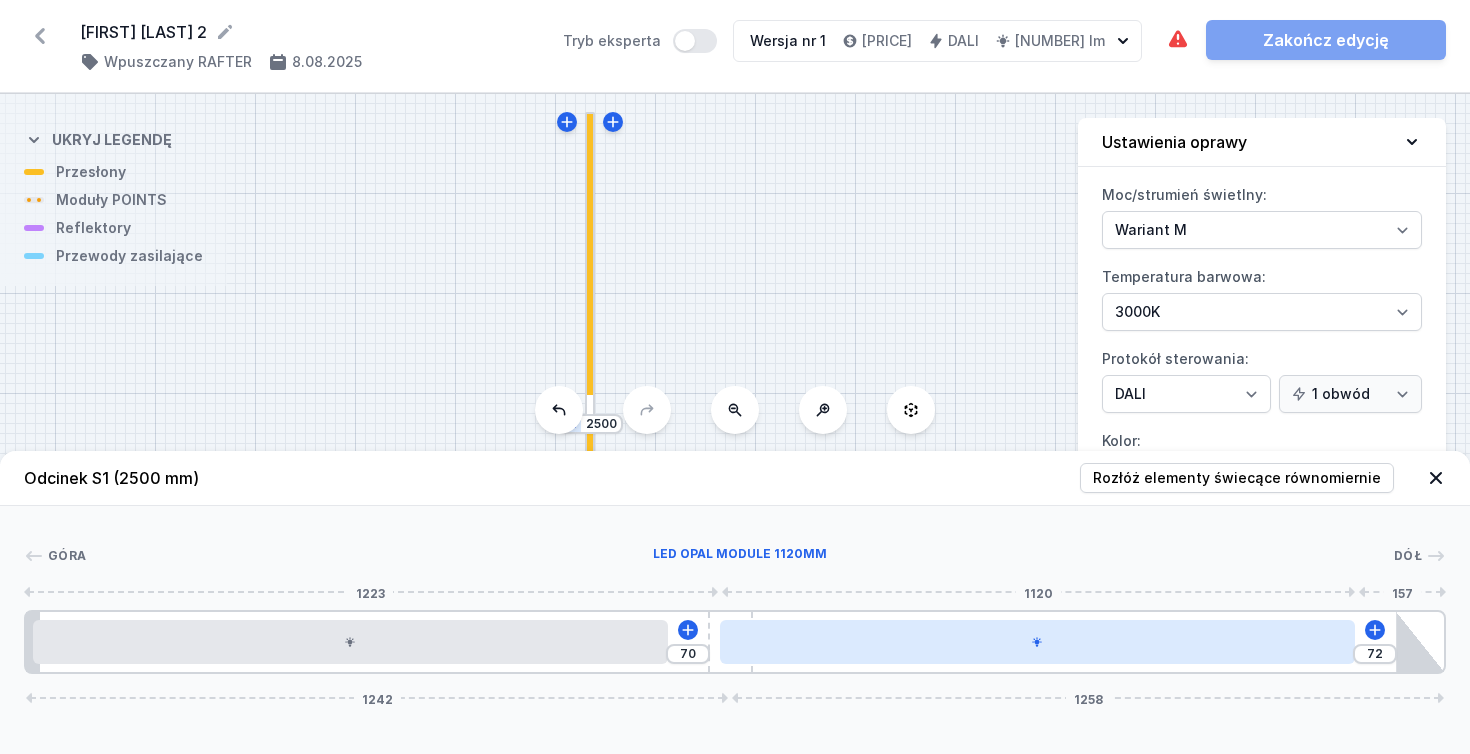 drag, startPoint x: 906, startPoint y: 643, endPoint x: 848, endPoint y: 651, distance: 58.549126 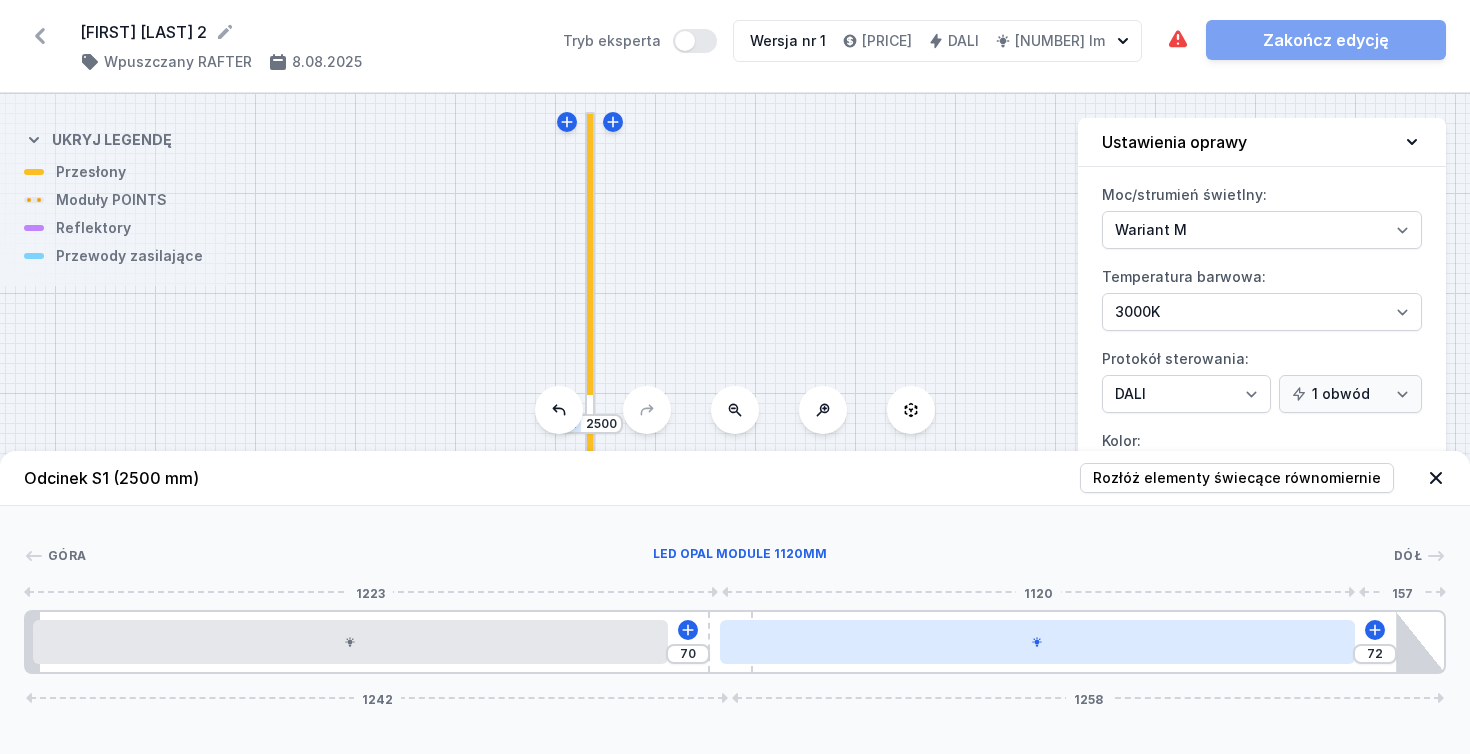 click at bounding box center [1037, 642] 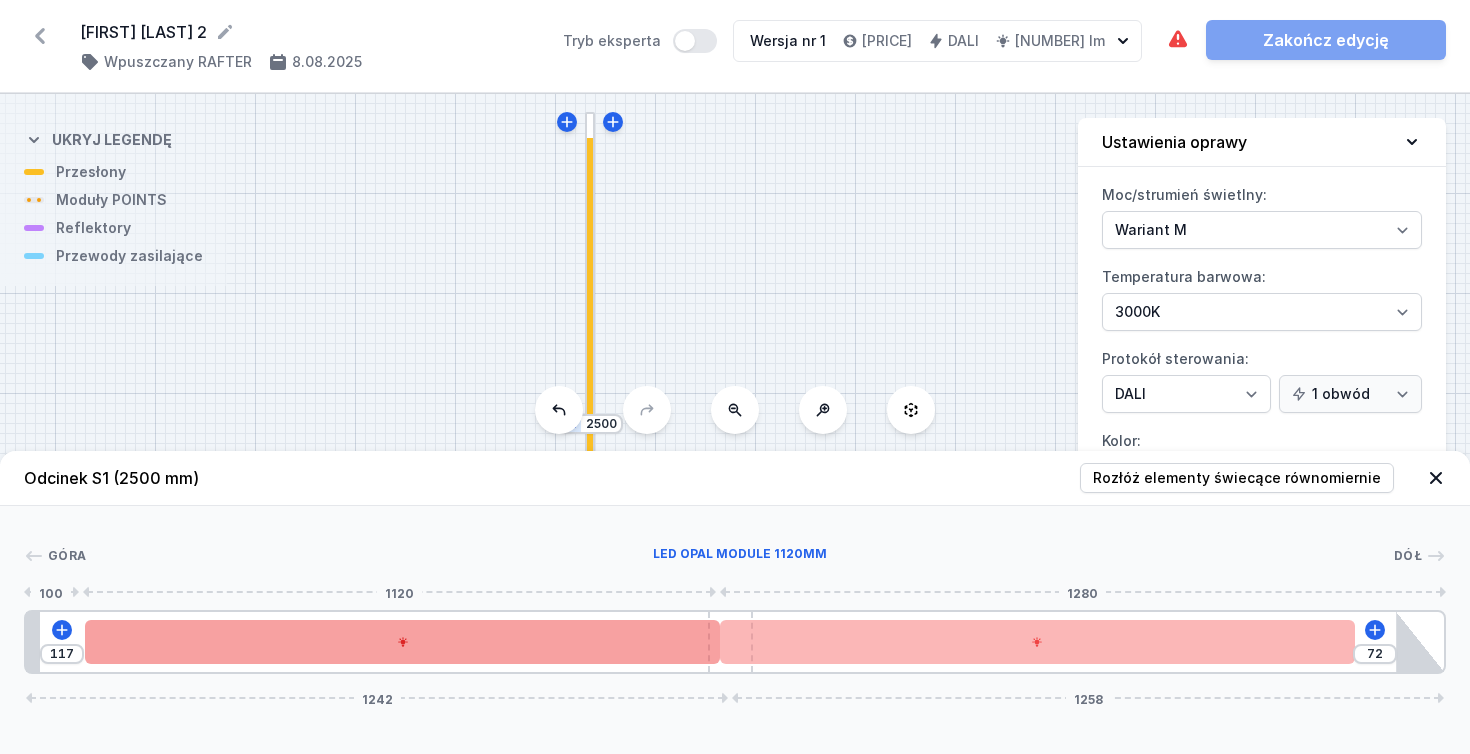 drag, startPoint x: 622, startPoint y: 658, endPoint x: 673, endPoint y: 653, distance: 51.24451 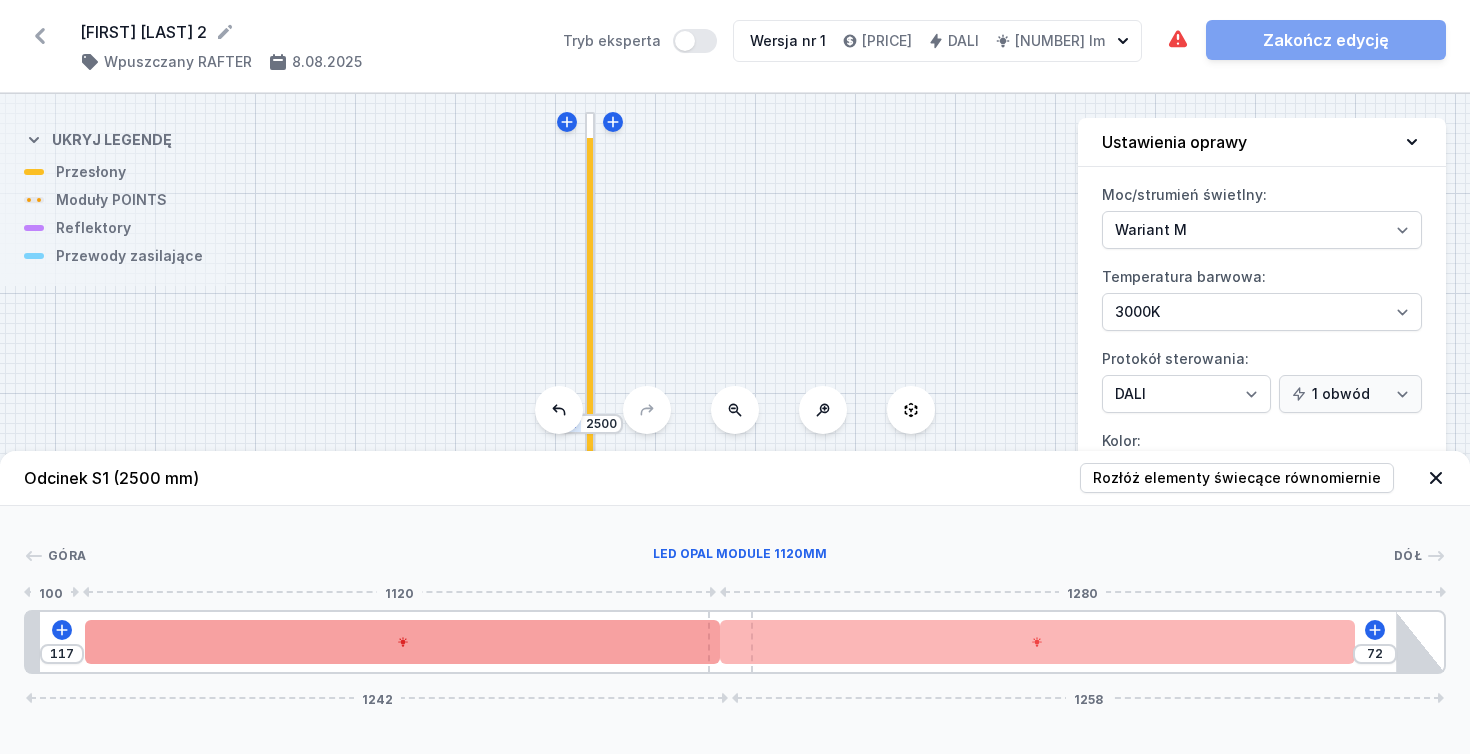 click at bounding box center [402, 642] 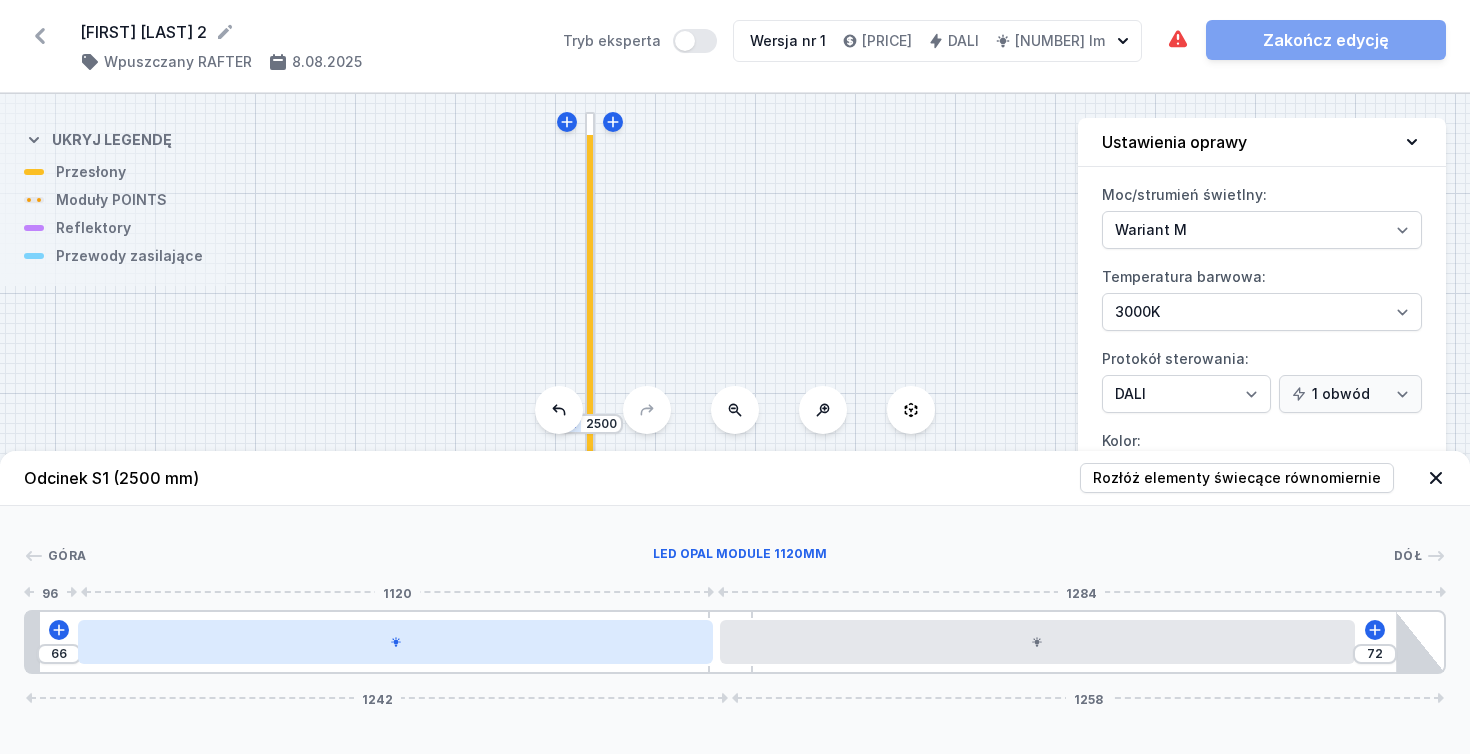 type on "65" 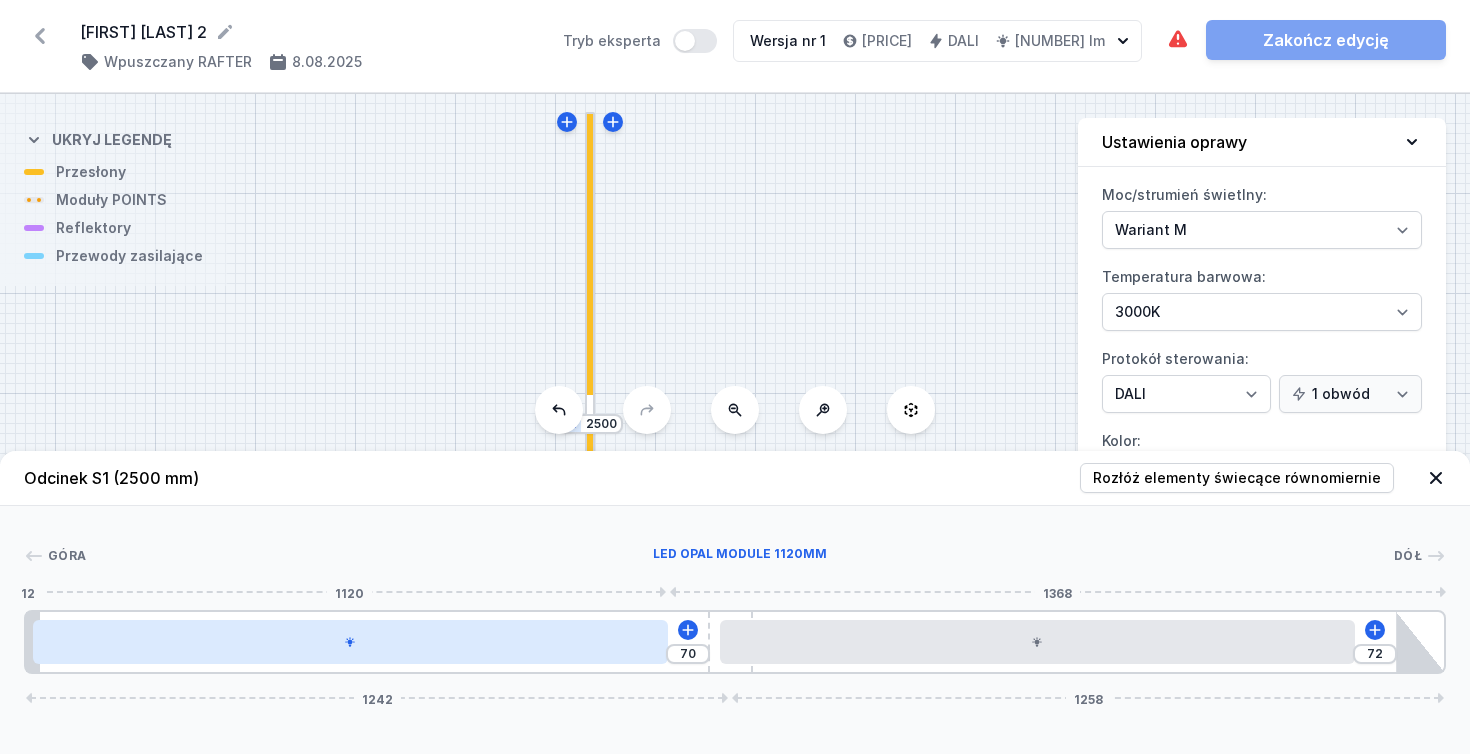 drag, startPoint x: 673, startPoint y: 653, endPoint x: 622, endPoint y: 652, distance: 51.009804 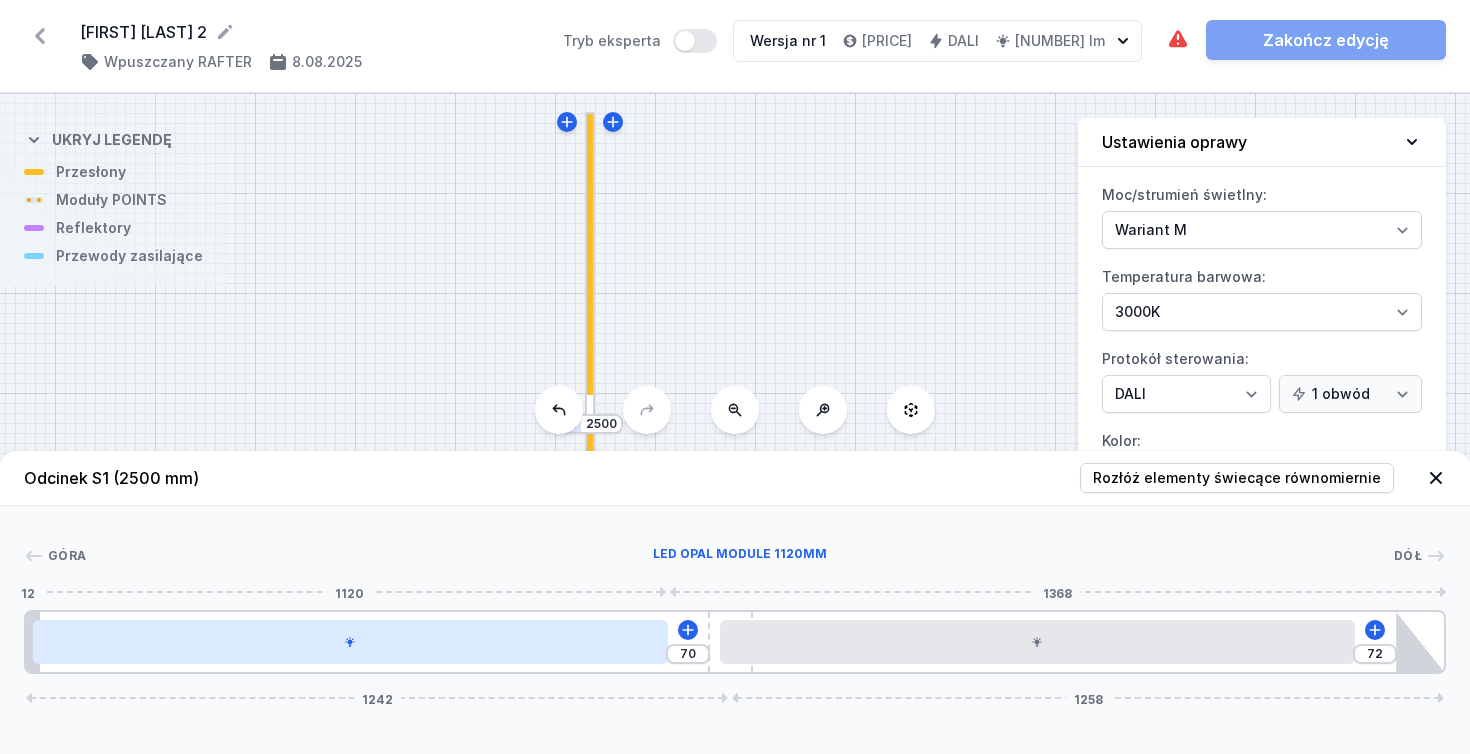 click at bounding box center (350, 642) 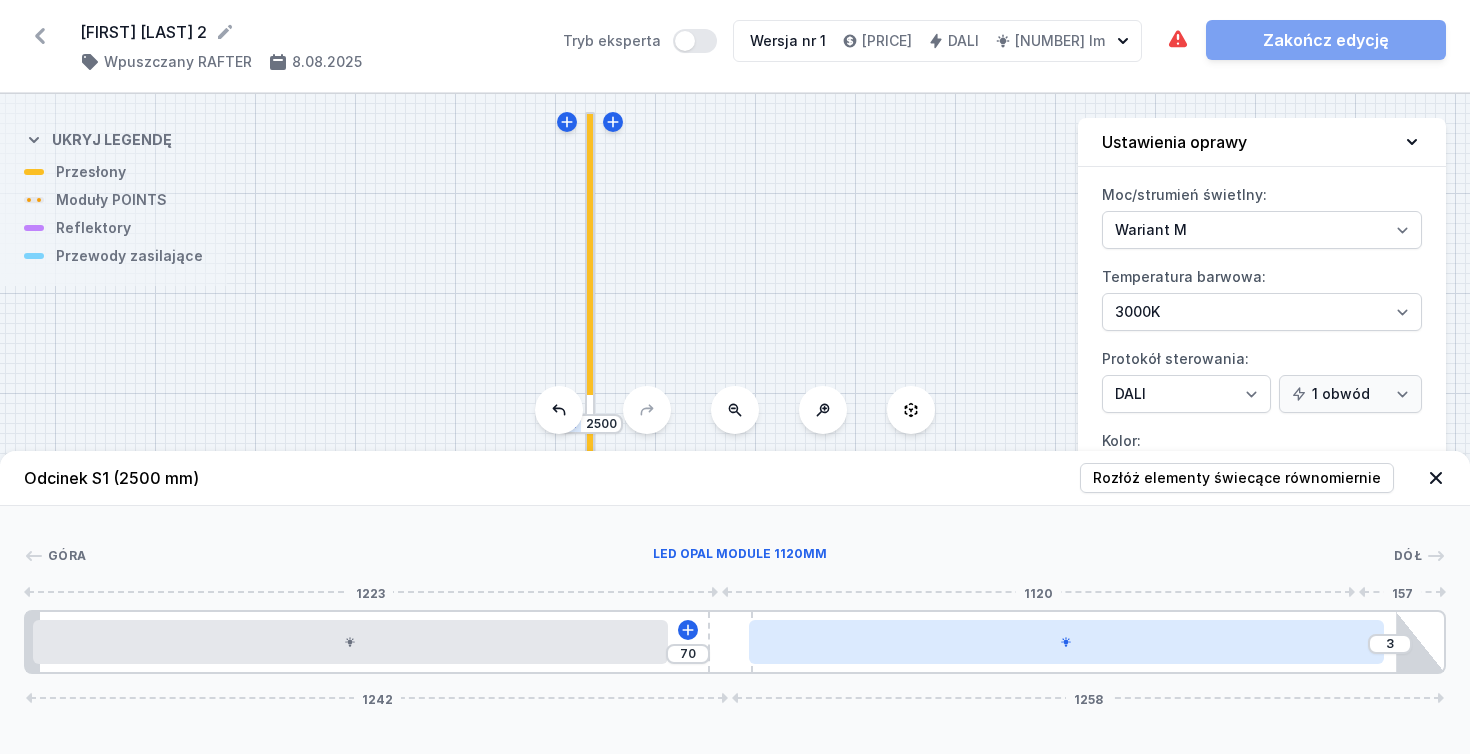 type on "1" 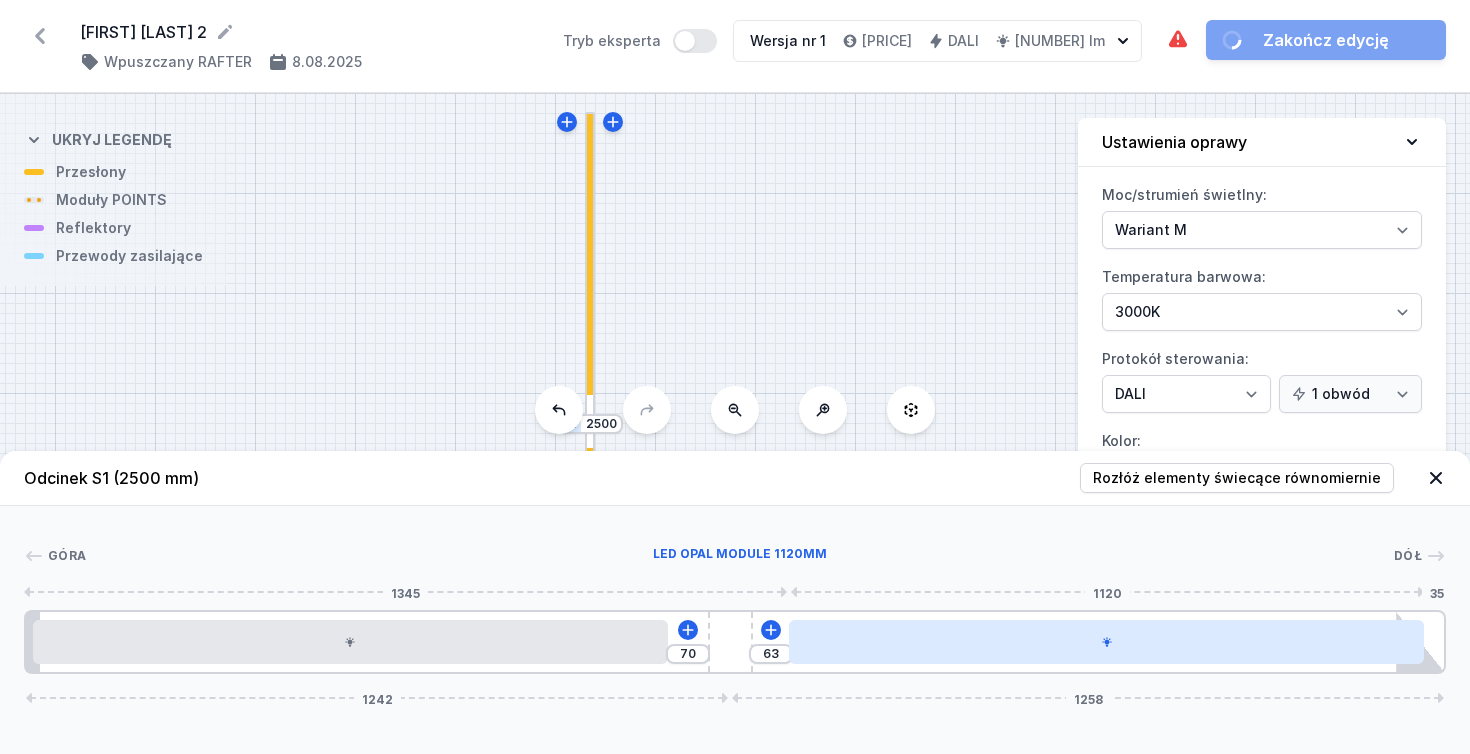 drag, startPoint x: 860, startPoint y: 641, endPoint x: 933, endPoint y: 661, distance: 75.690155 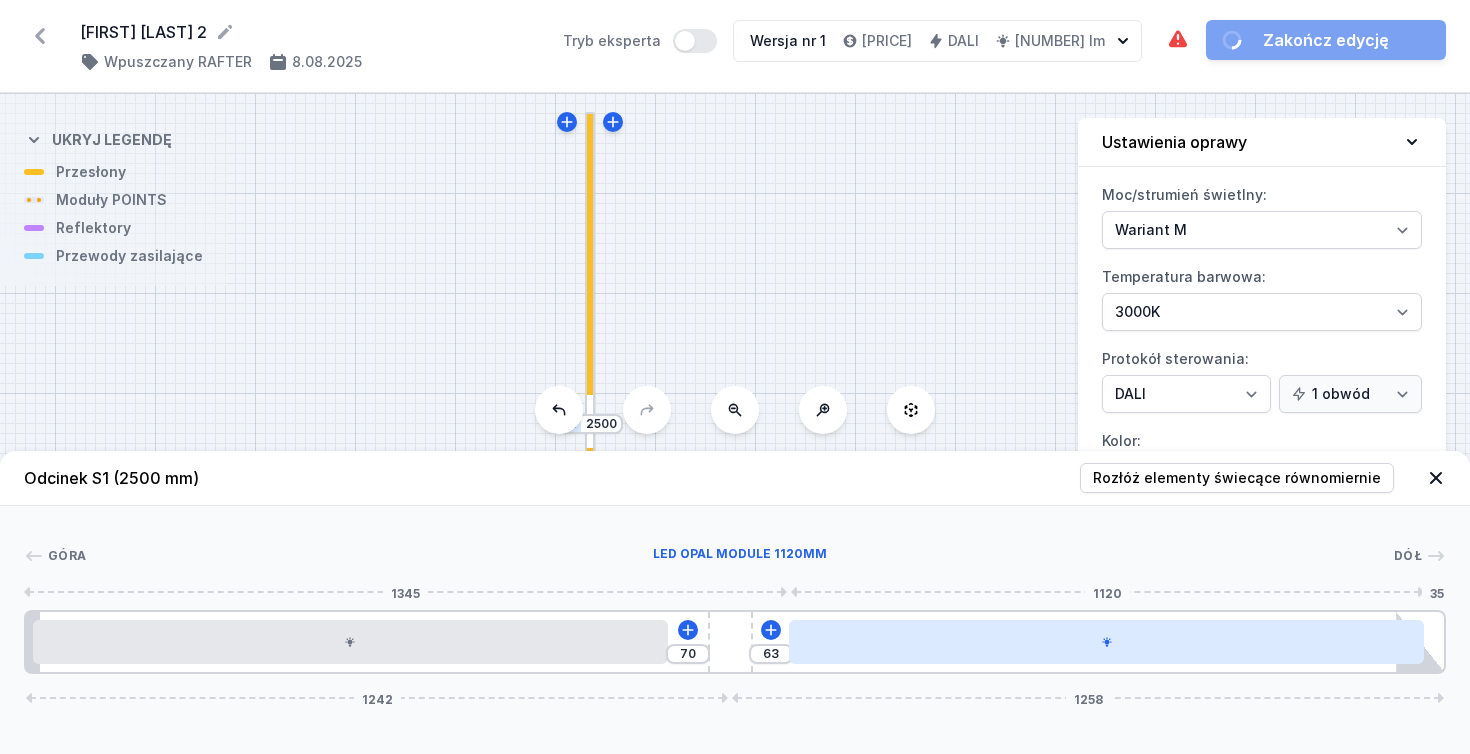 click at bounding box center (1106, 642) 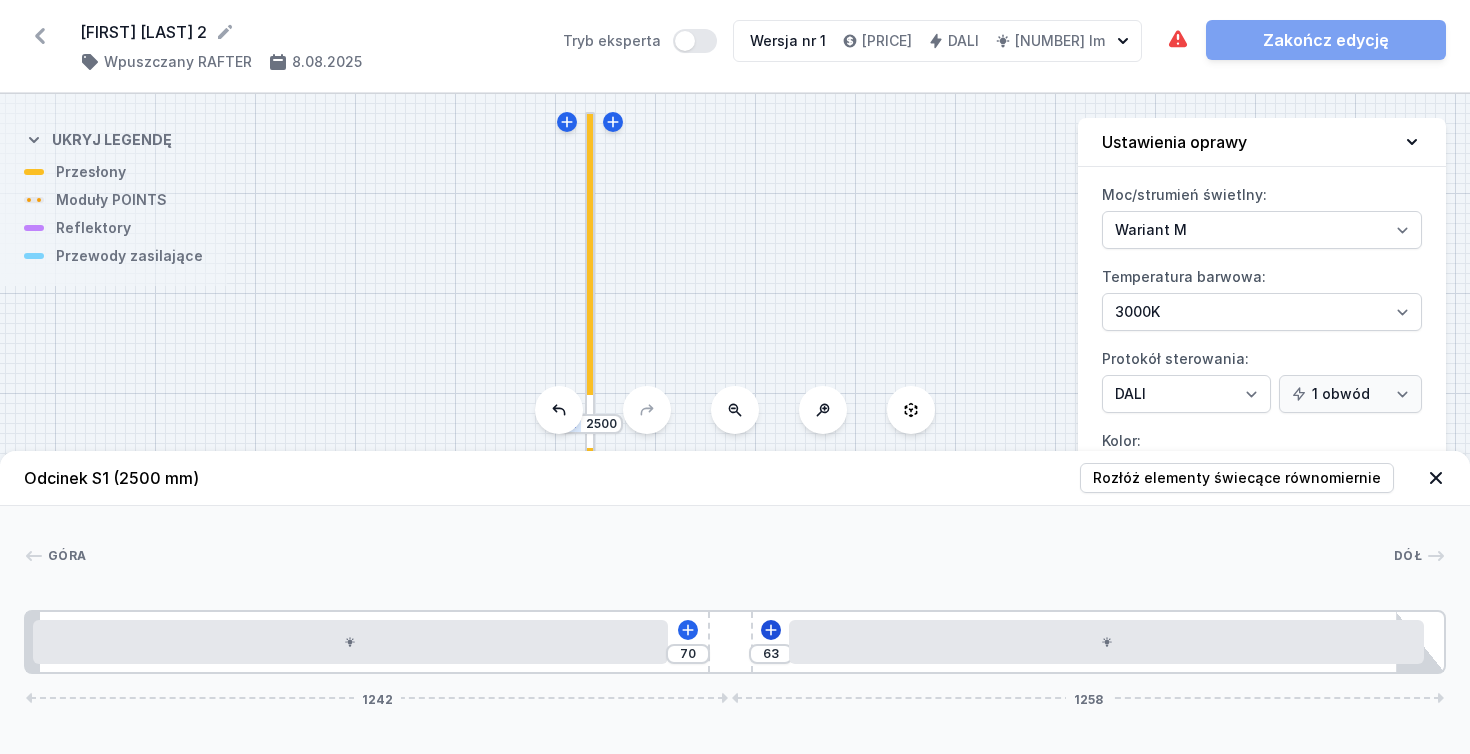 click 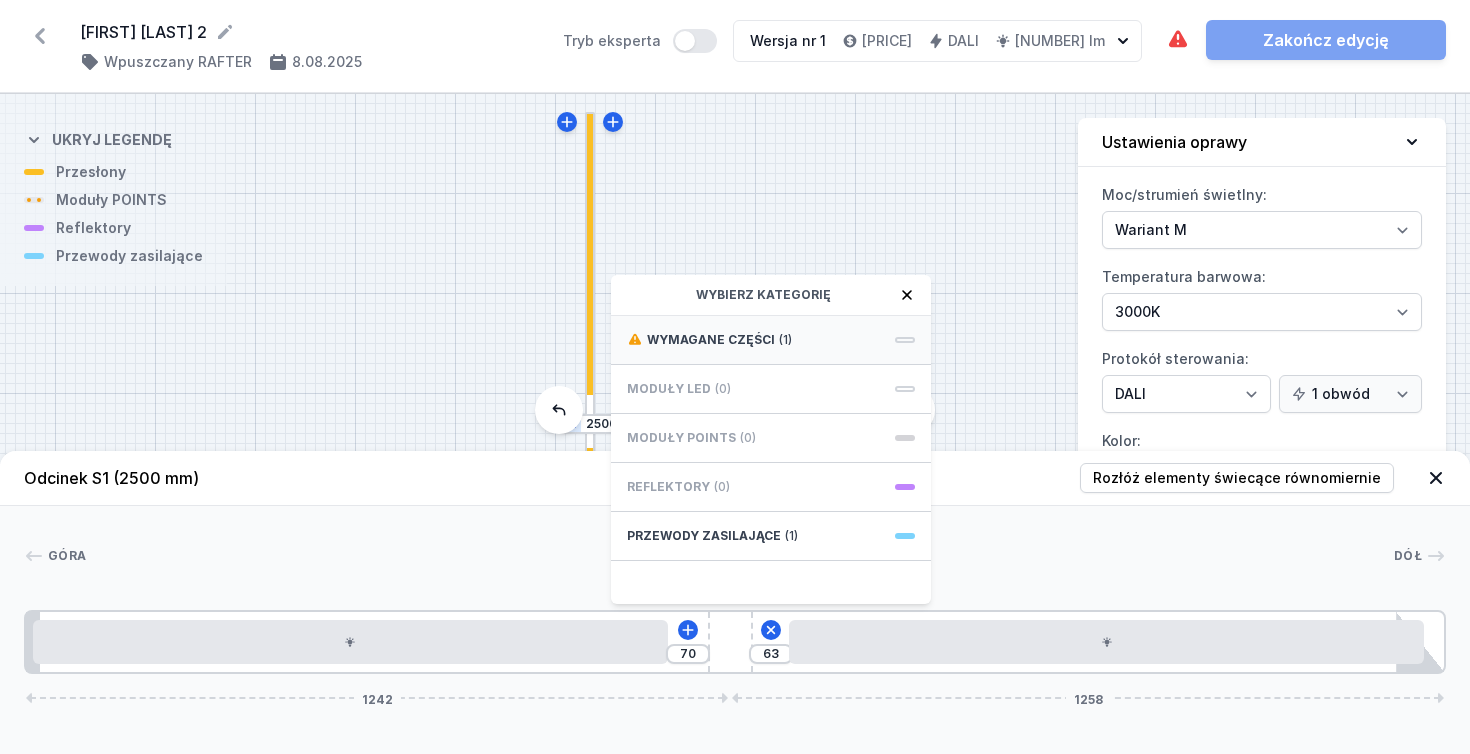 click on "Wymagane części" at bounding box center [711, 340] 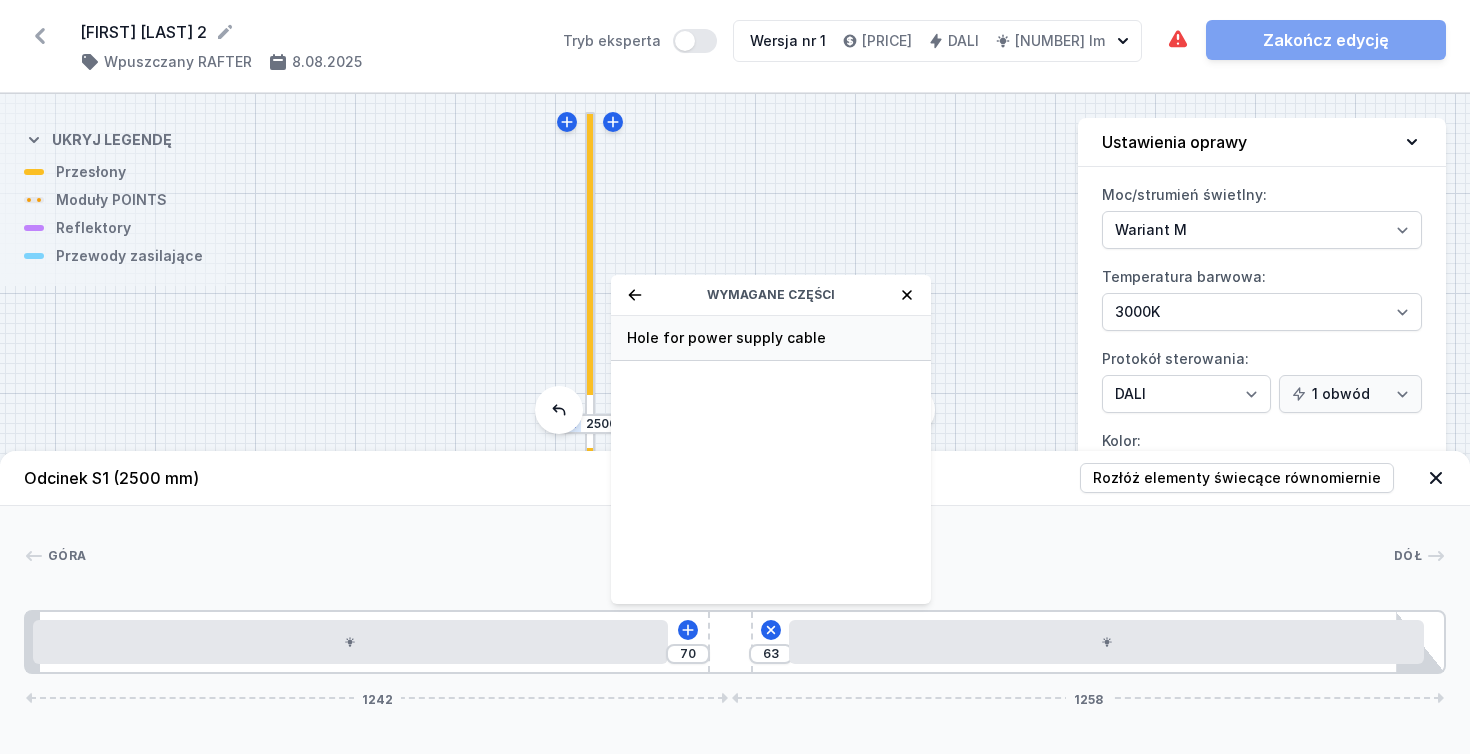 click on "Hole for power supply cable" at bounding box center [771, 338] 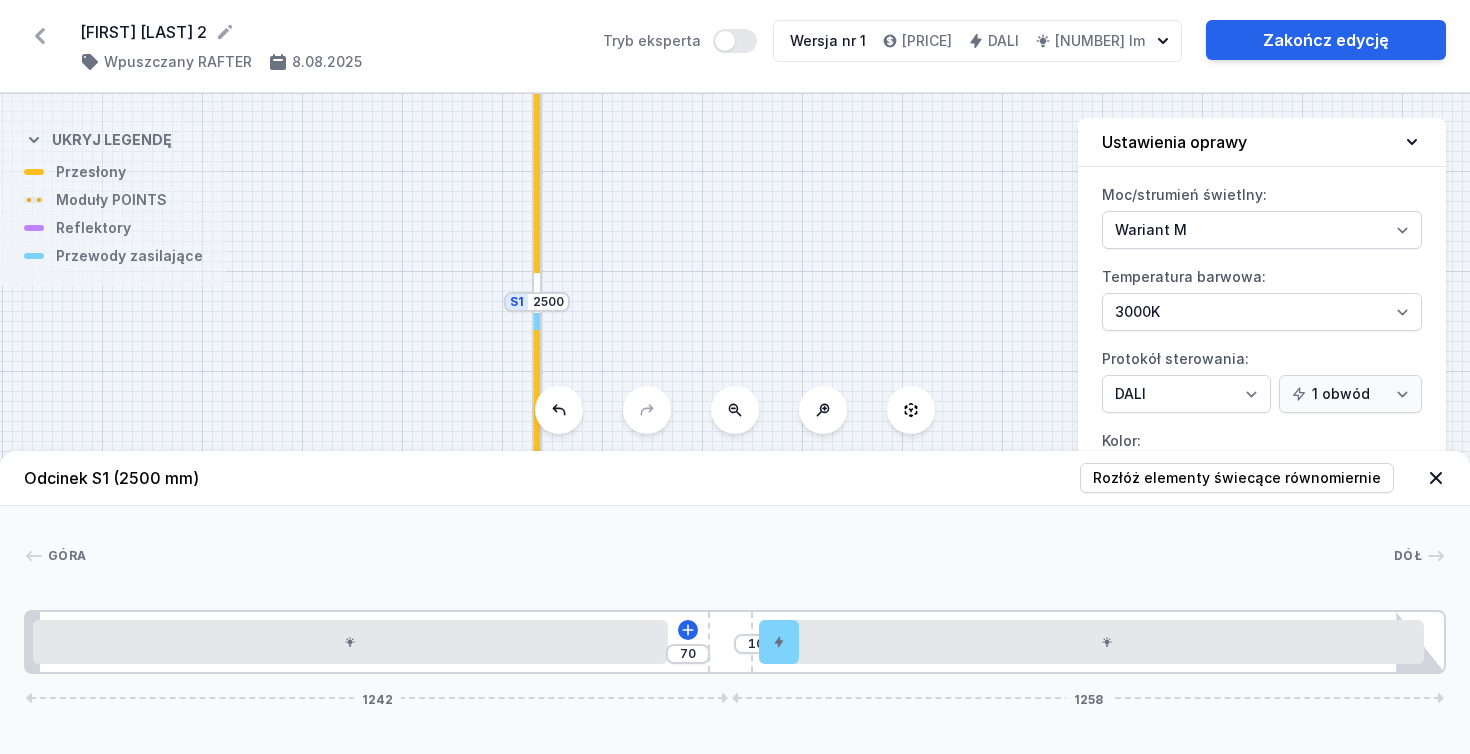 drag, startPoint x: 850, startPoint y: 283, endPoint x: 797, endPoint y: 161, distance: 133.01503 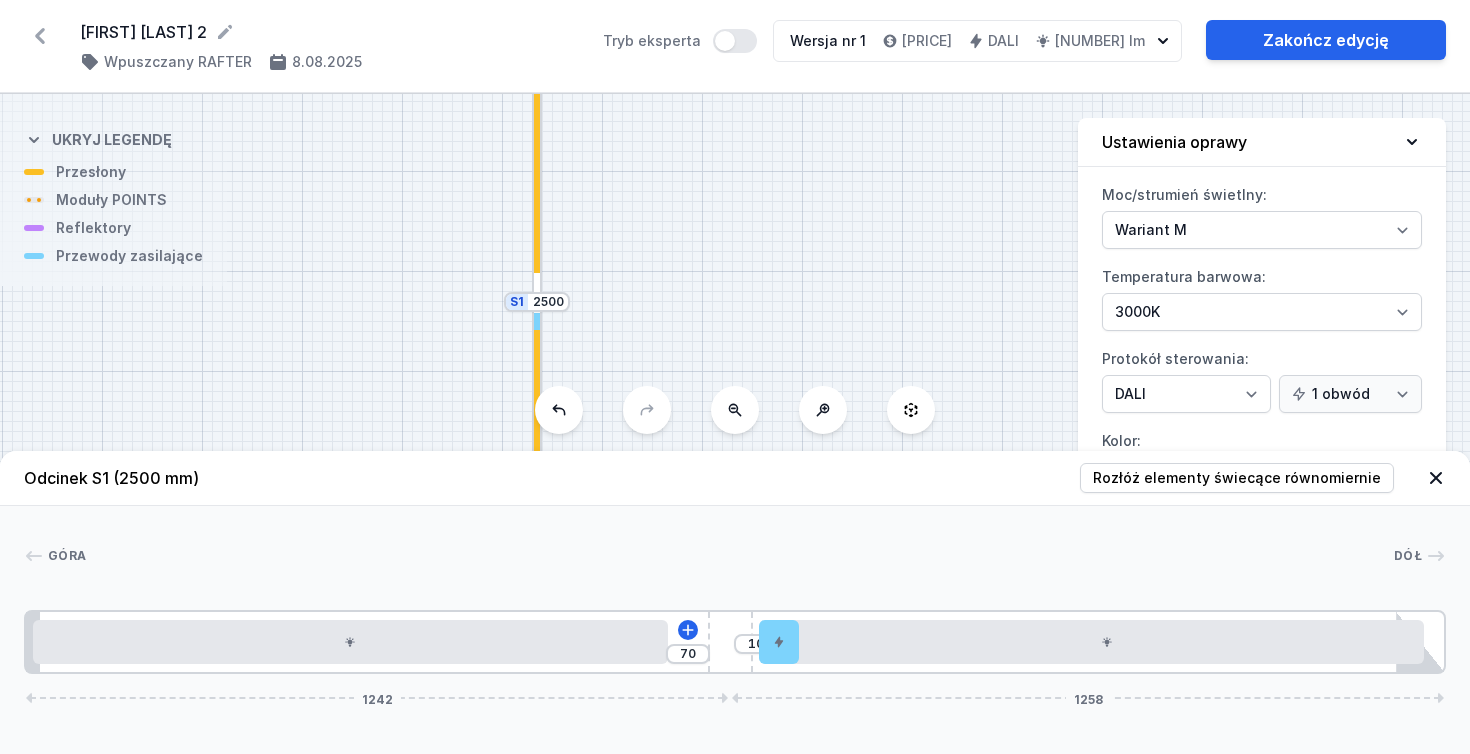 click on "S2 [NUMBER] S1 [NUMBER]" at bounding box center [735, 424] 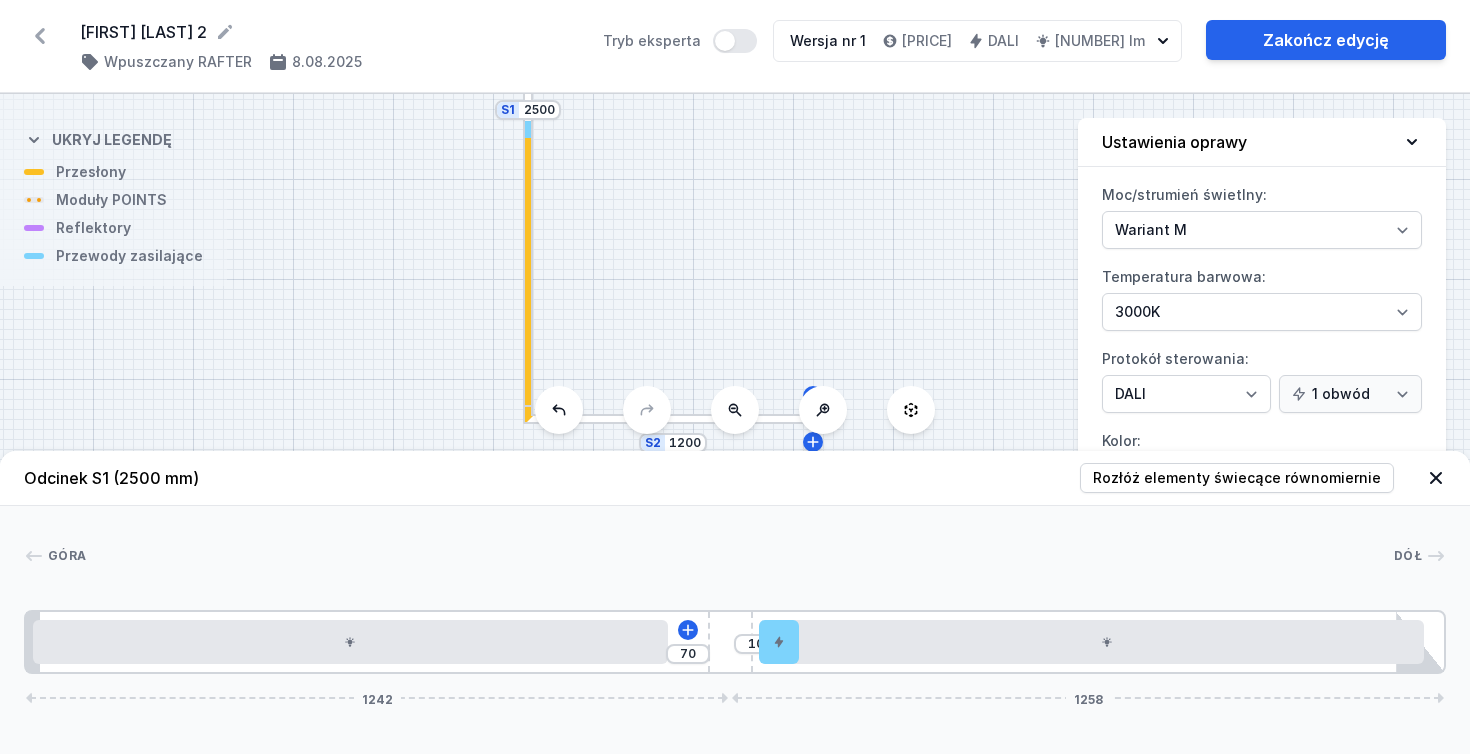 drag, startPoint x: 796, startPoint y: 307, endPoint x: 789, endPoint y: 105, distance: 202.12125 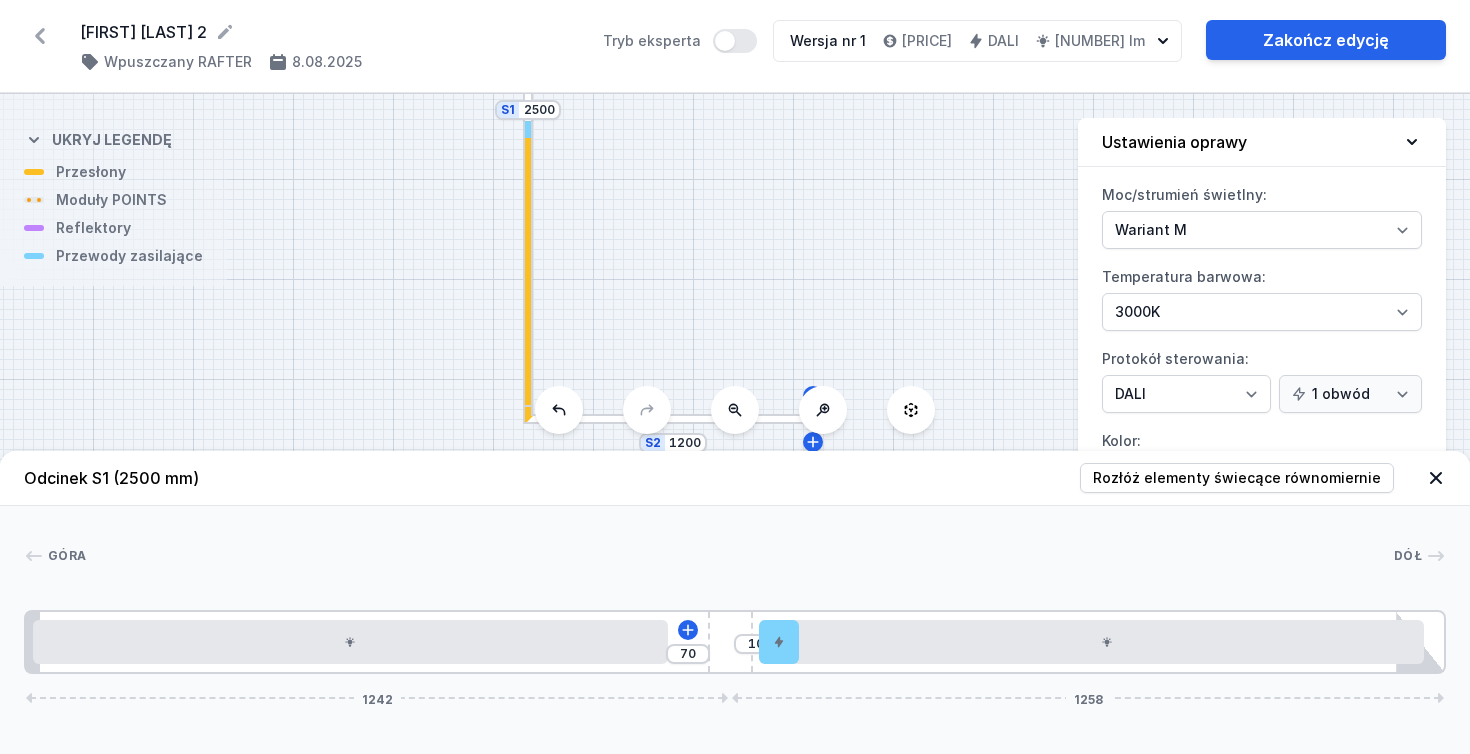 click on "S2 [NUMBER] S1 [NUMBER]" at bounding box center [735, 424] 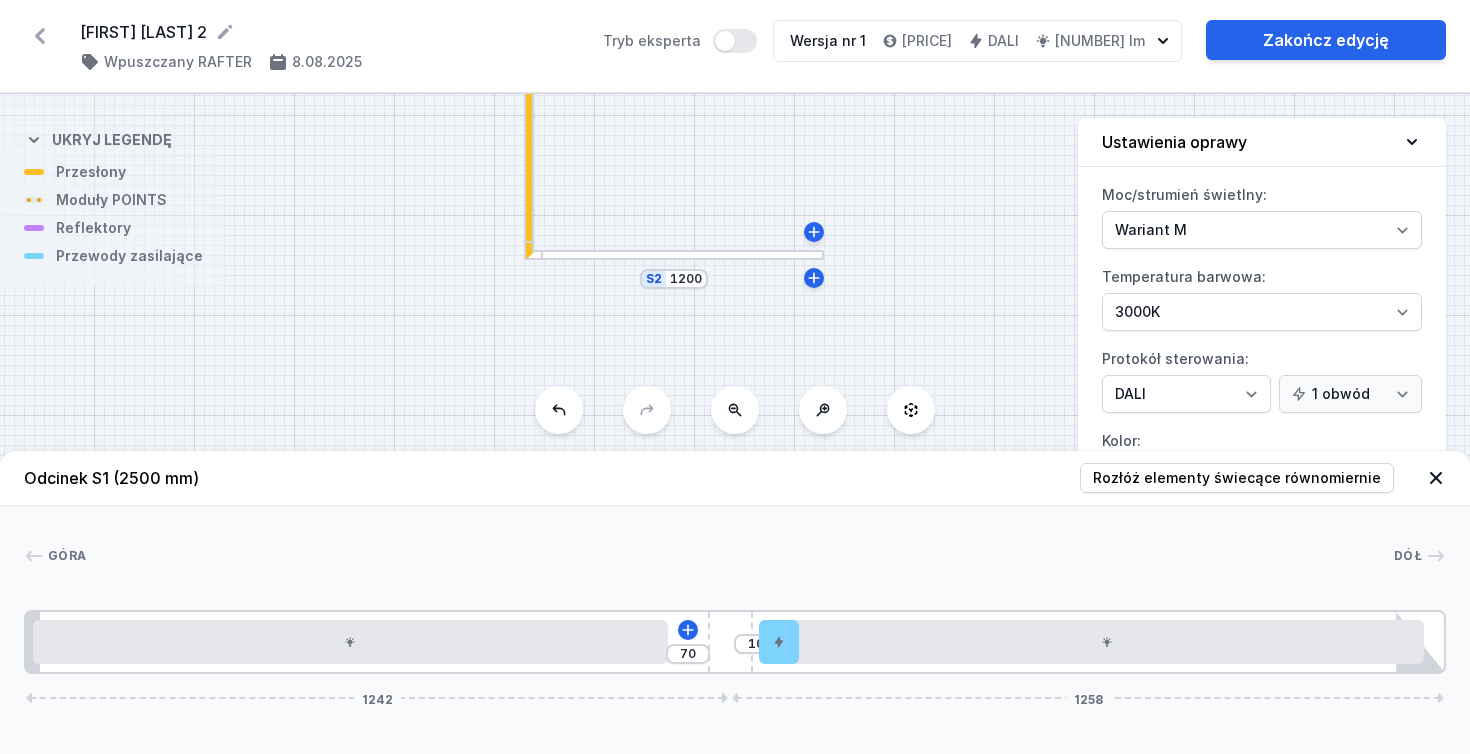 drag, startPoint x: 746, startPoint y: 264, endPoint x: 745, endPoint y: 108, distance: 156.0032 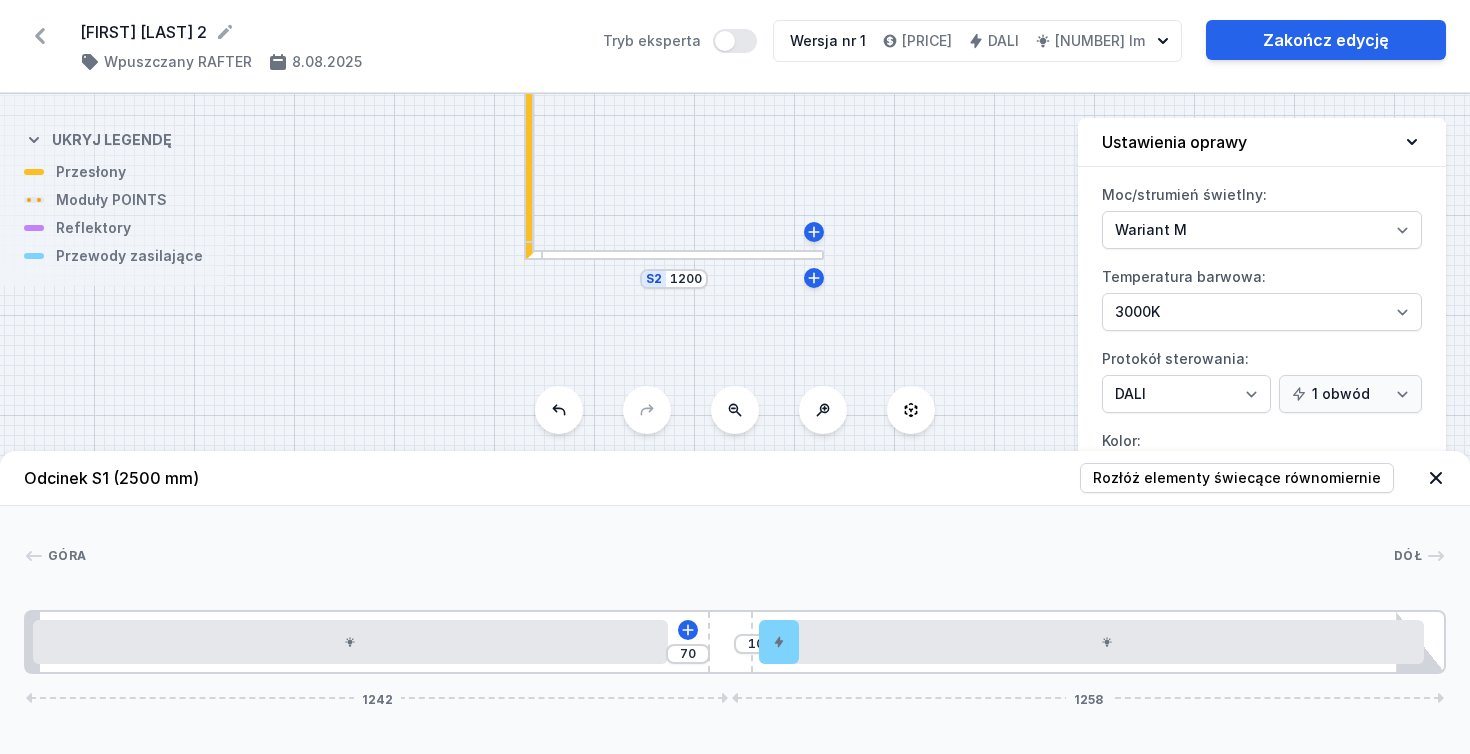 click on "S2 [NUMBER] S1 [NUMBER]" at bounding box center (735, 424) 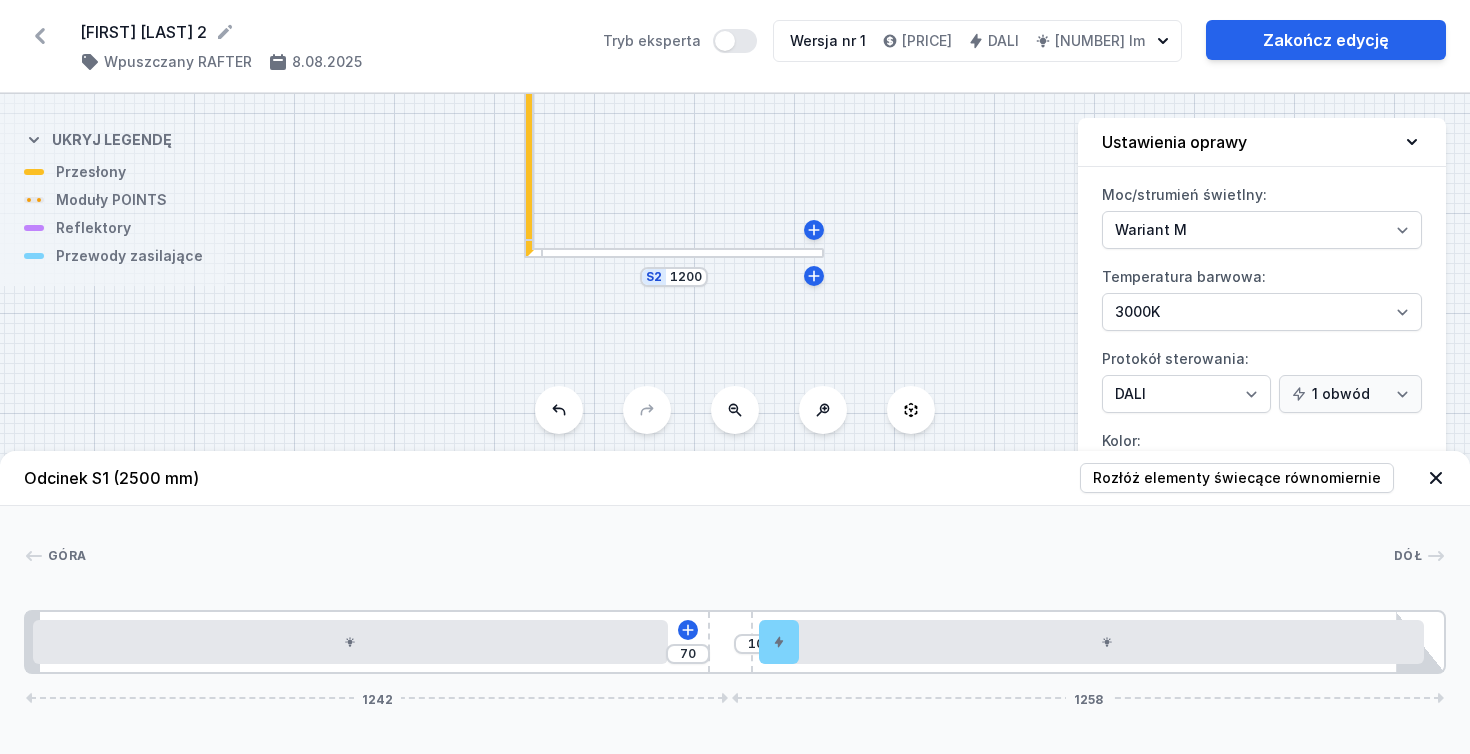 click at bounding box center (674, 253) 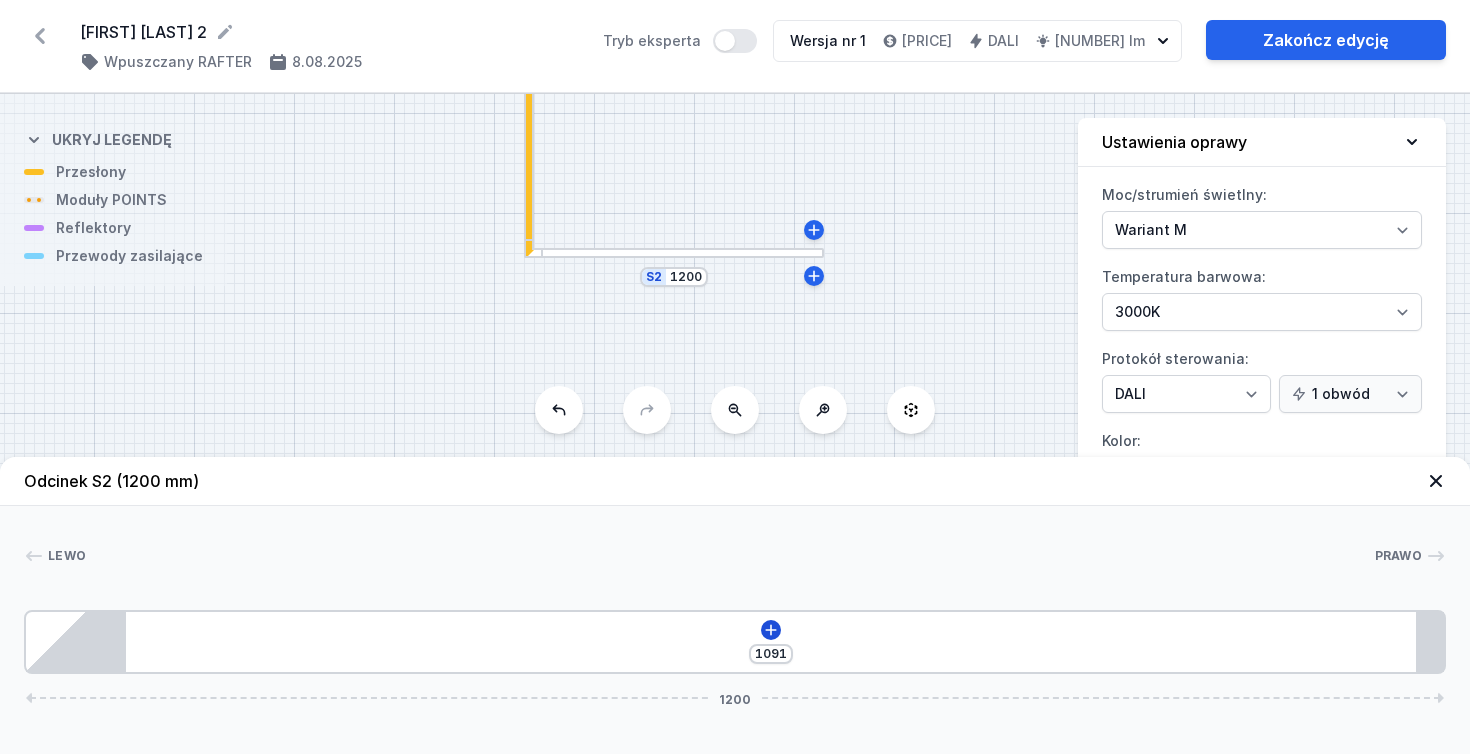 click 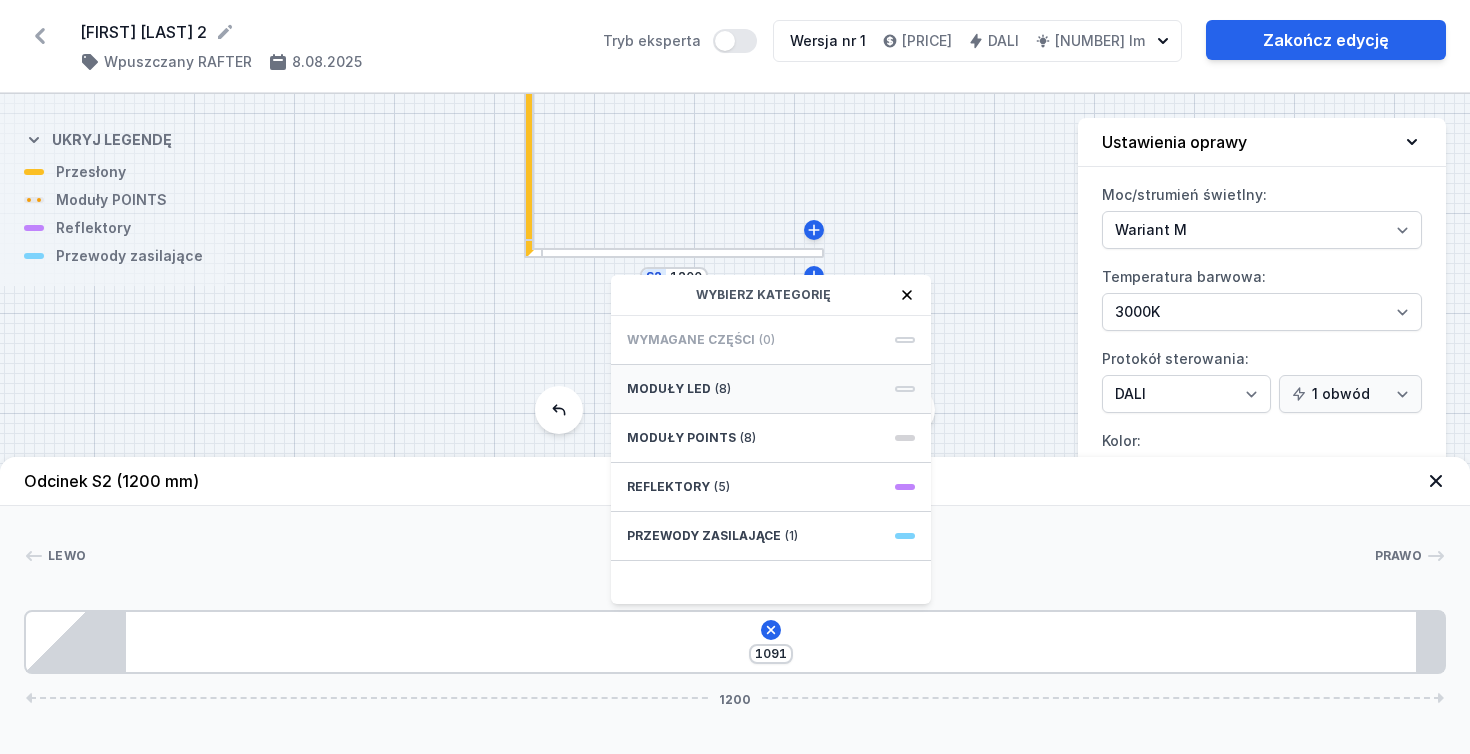 click on "Moduły LED (8)" at bounding box center (771, 389) 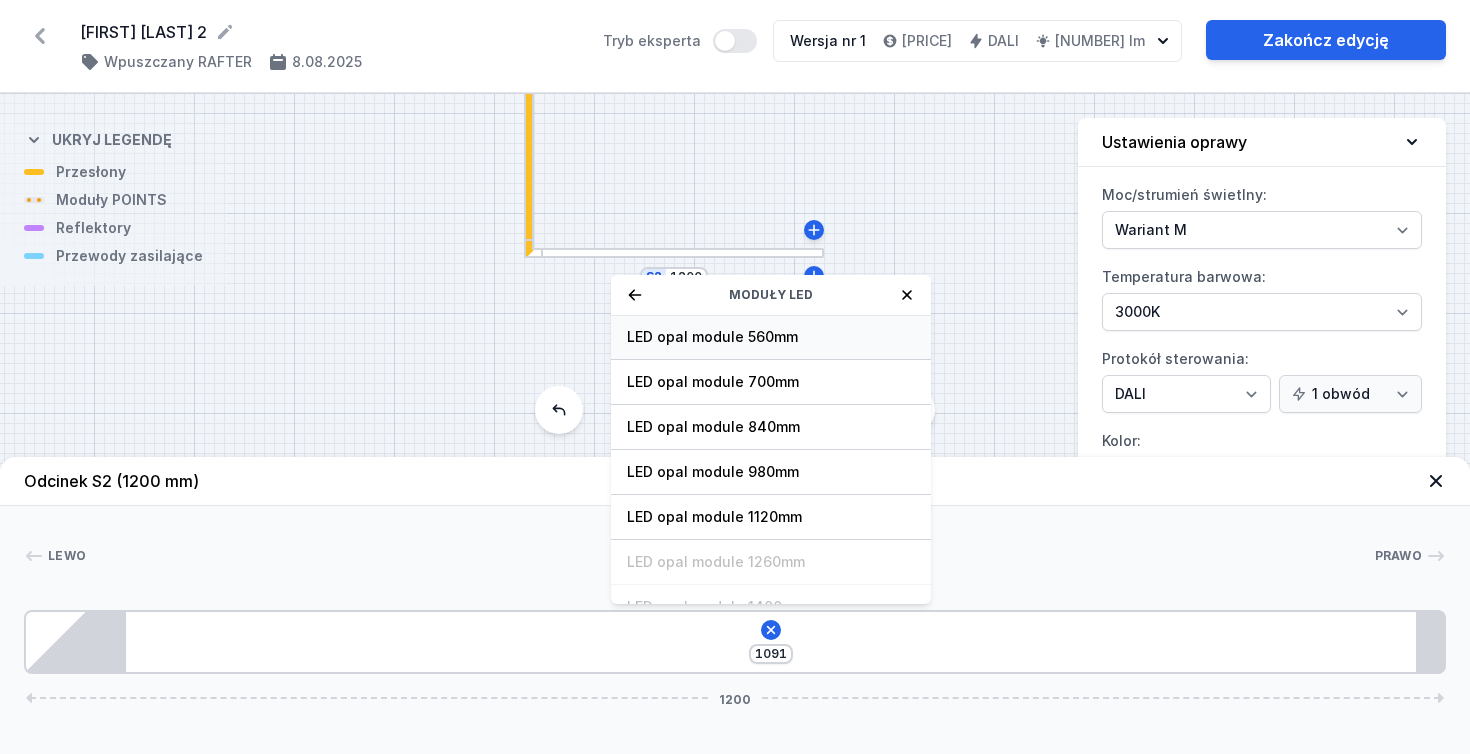 scroll, scrollTop: 153, scrollLeft: 0, axis: vertical 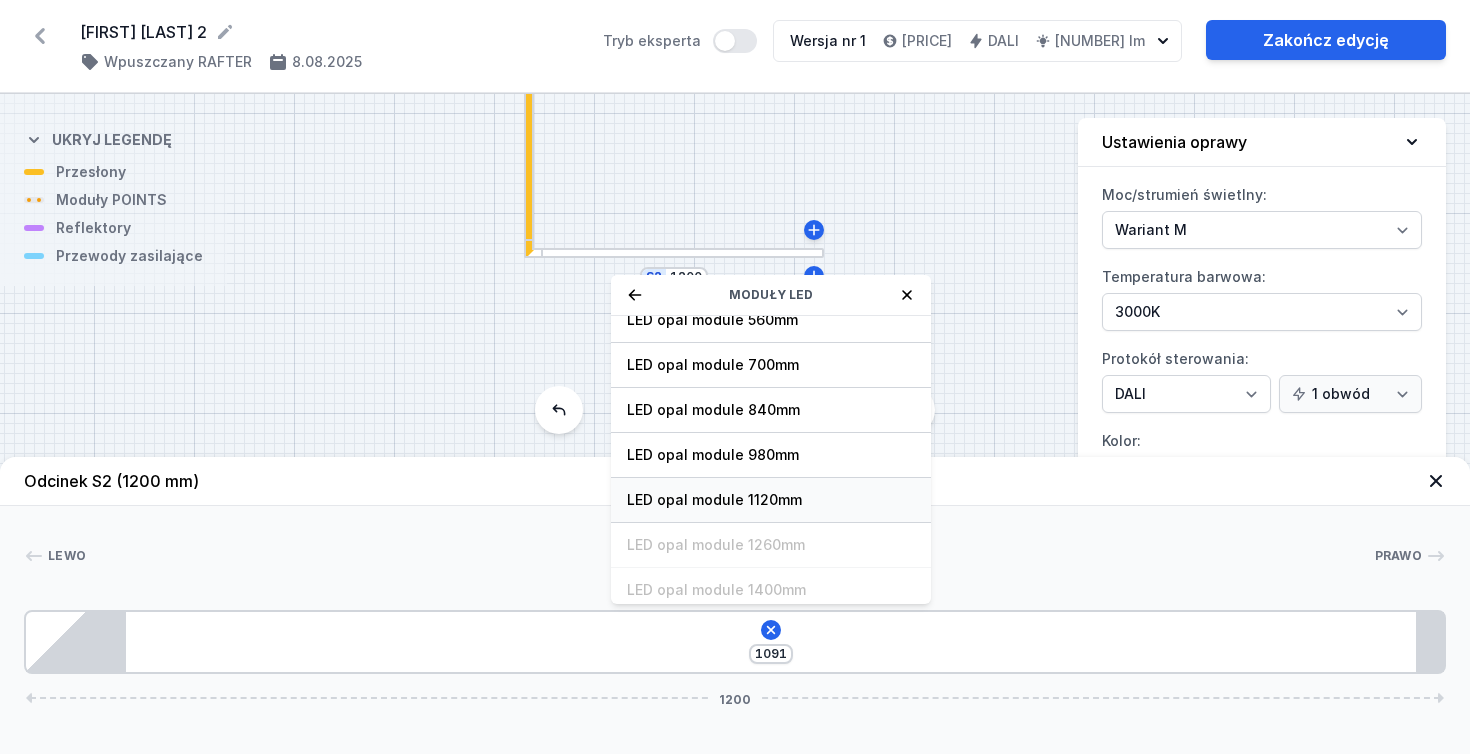 click on "LED opal module 1120mm" at bounding box center [771, 500] 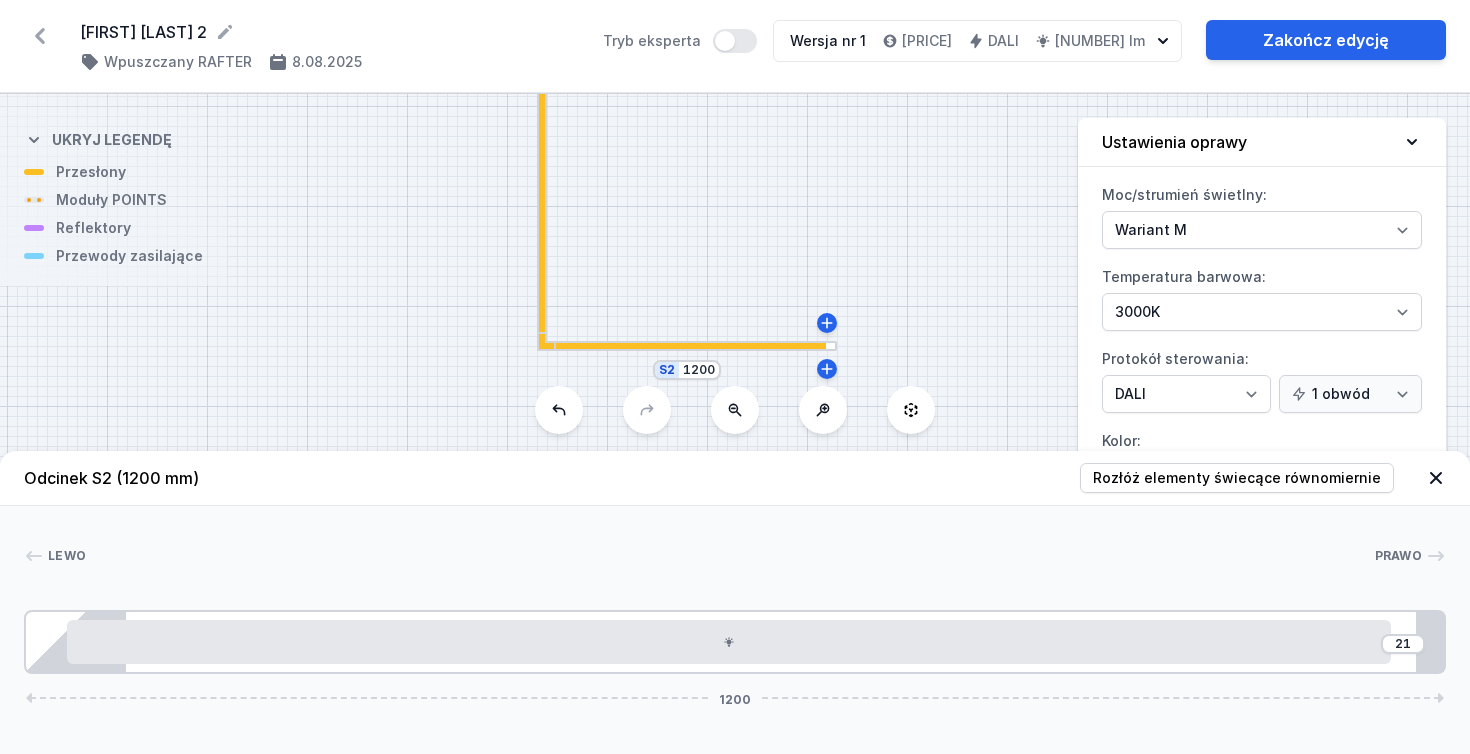 drag, startPoint x: 932, startPoint y: 267, endPoint x: 945, endPoint y: 360, distance: 93.904205 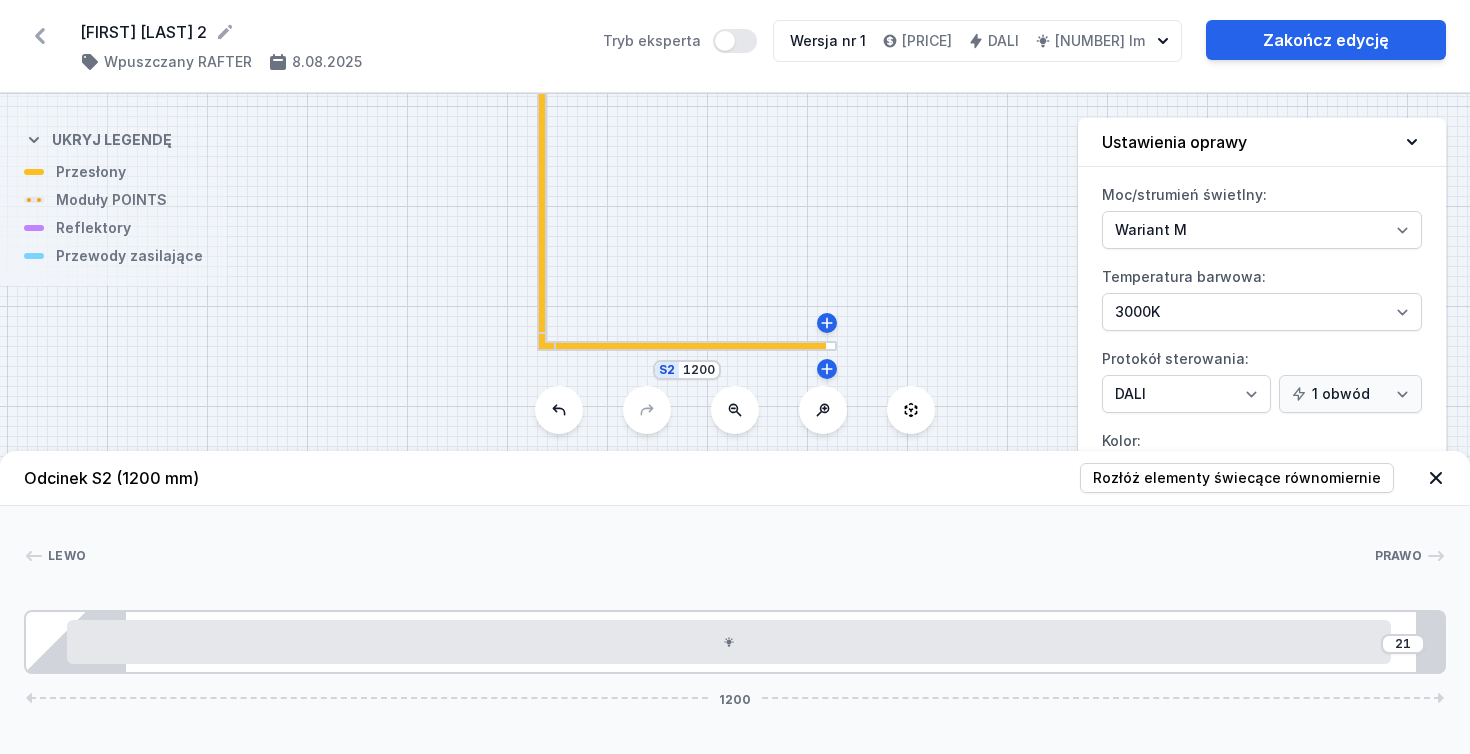 click on "S2 [NUMBER] S1 [NUMBER]" at bounding box center [735, 424] 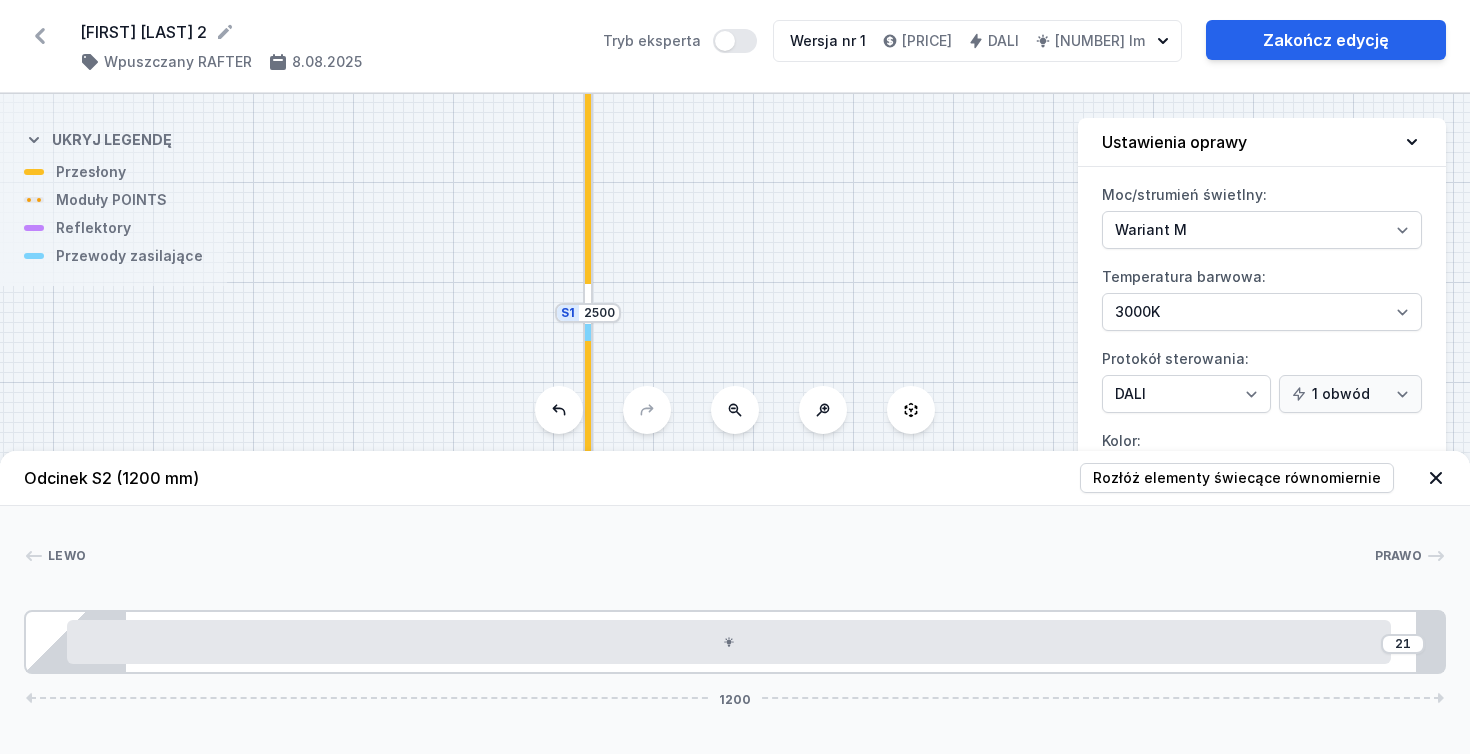 drag, startPoint x: 385, startPoint y: 267, endPoint x: 431, endPoint y: 543, distance: 279.80707 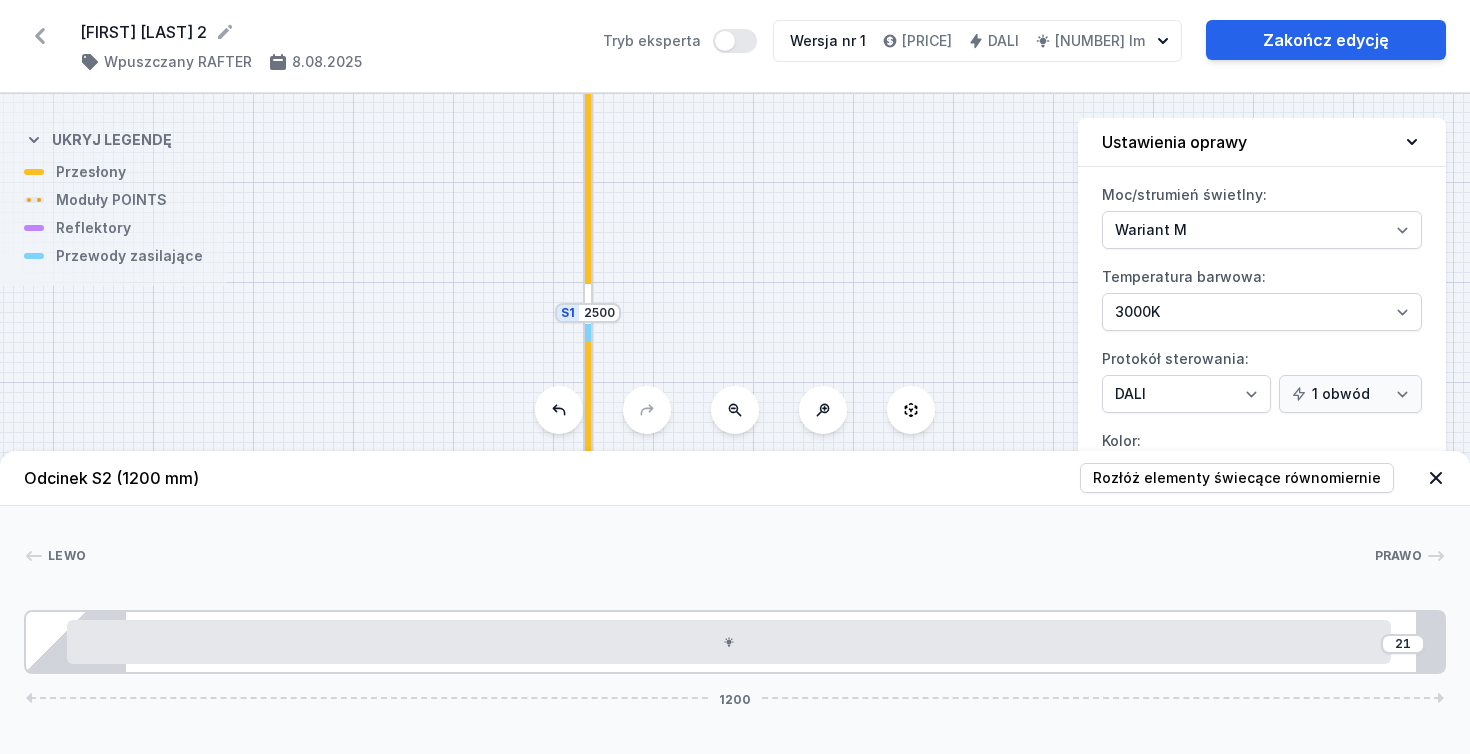click on "S2 [NUMBER] S1 [NUMBER] Odcinek S2   ([NUMBER] mm) Rozłóż elementy świecące równomiernie Lewo Prawo 1 2 3 21 1200 35 1120 45 85 1091 24 1200 1  -   Angle connector RAFTER 2  -   LED opal module 1120mm 3  -   End cup RAFTER Widok z góry Wymiary w [mm] Ukryj legendę Przesłony Moduły POINTS Reflektory Przewody zasilające Ustawienia oprawy Moc/strumień świetlny: Wariant L Wariant M Temperatura barwowa: 2700K 3000K 4000K Protokół sterowania: On/Off SwitchDIM DALI AQsmart 1 obwód 2 obwody Kolor: Biały struktura Czarny struktura Złoty struktura Miedziany Szary Inny (z palety RAL) Optyka: Opal" at bounding box center [735, 424] 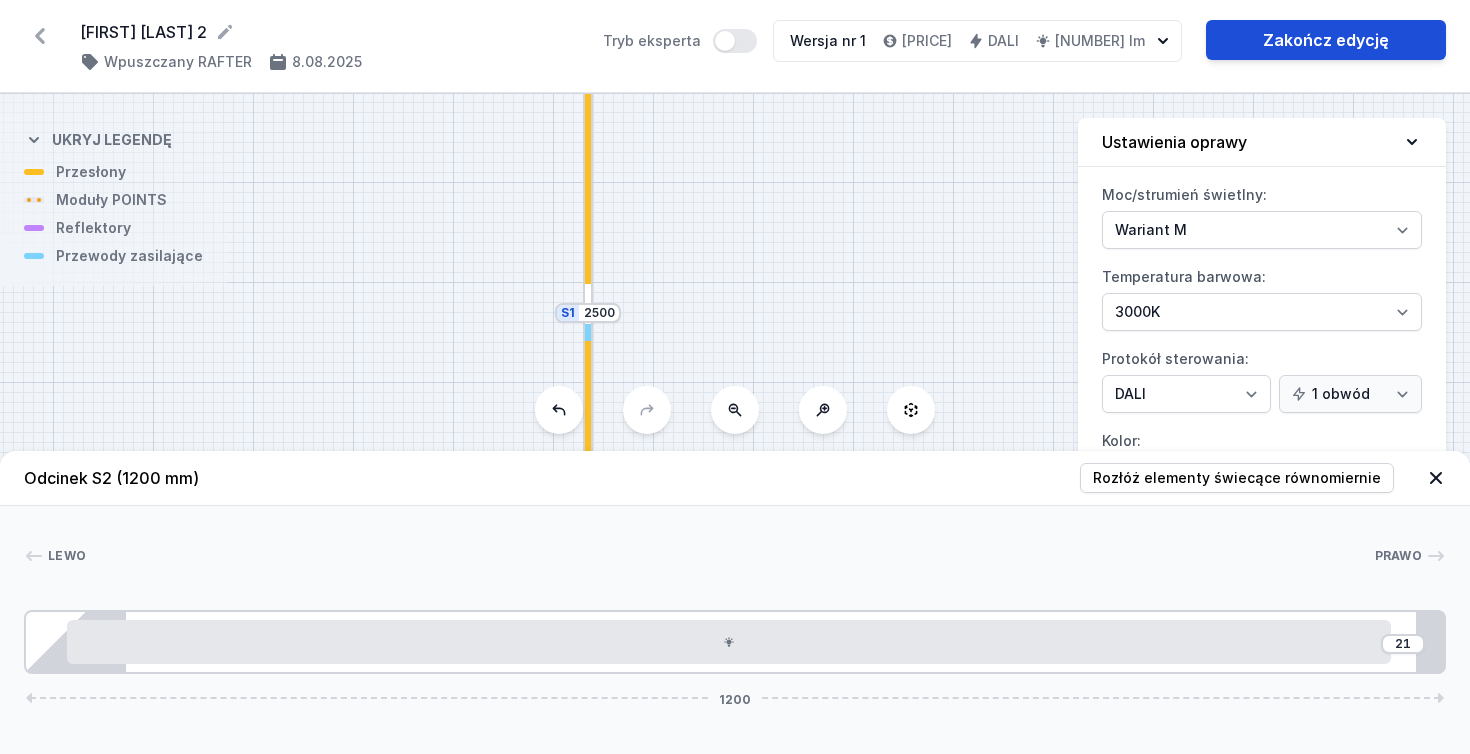 click on "Zakończ edycję" at bounding box center (1326, 40) 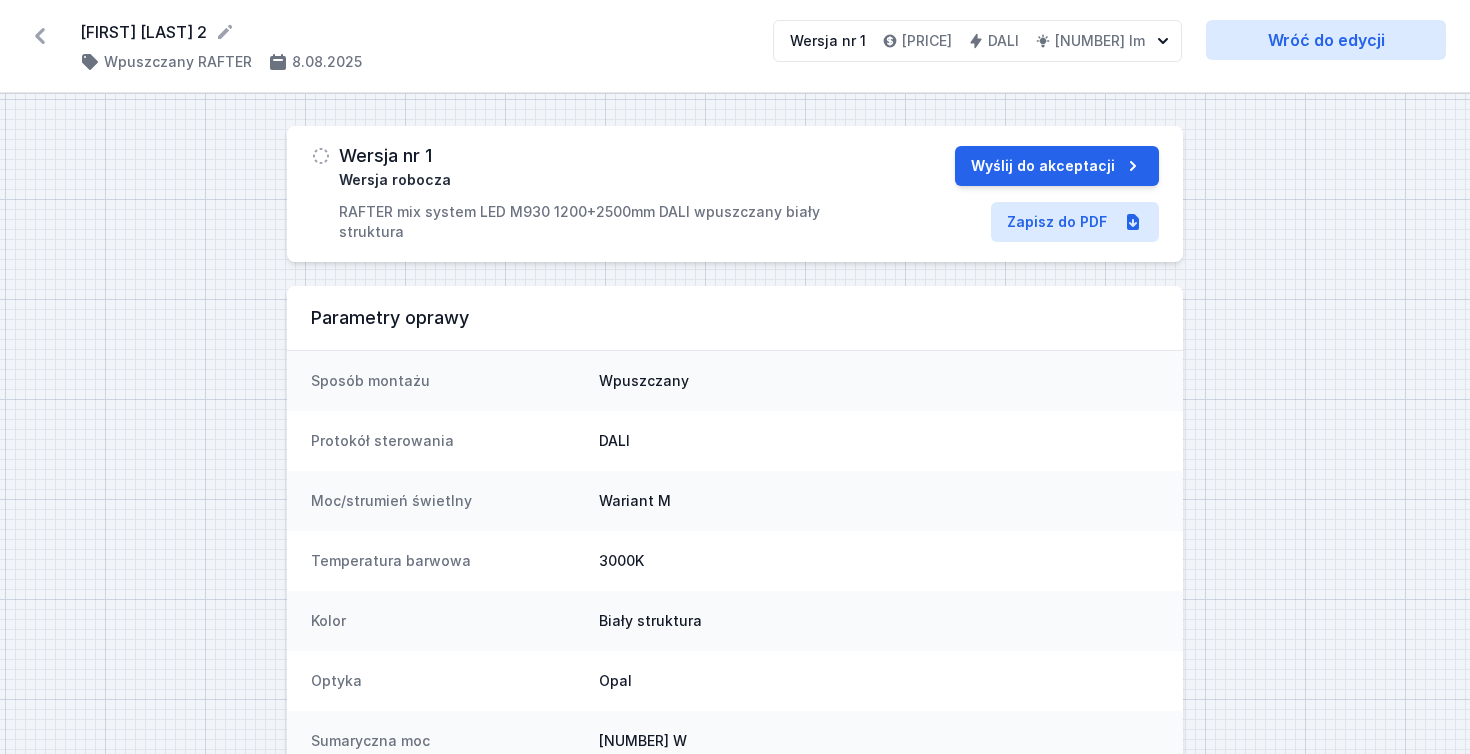 click on "Wersja nr 1 Wersja robocza RAFTER mix system LED M930 1200+2500mm DALI wpuszczany biały struktura Wyślij do akceptacji Zapisz do PDF Parametry oprawy Sposób montażu Wpuszczany Protokół sterowania DALI Moc/strumień świetlny Wariant M Temperatura barwowa 3000K Kolor Biały struktura Optyka Opal Sumaryczna moc 105 W Sumaryczny strumień świetlny 8400 lm Wycena Aktualna cena - DALI: [PRICE]  netto On/Off : [PRICE]  netto SwitchDIM : [PRICE]  netto DALI : [PRICE]  netto" at bounding box center (735, 556) 